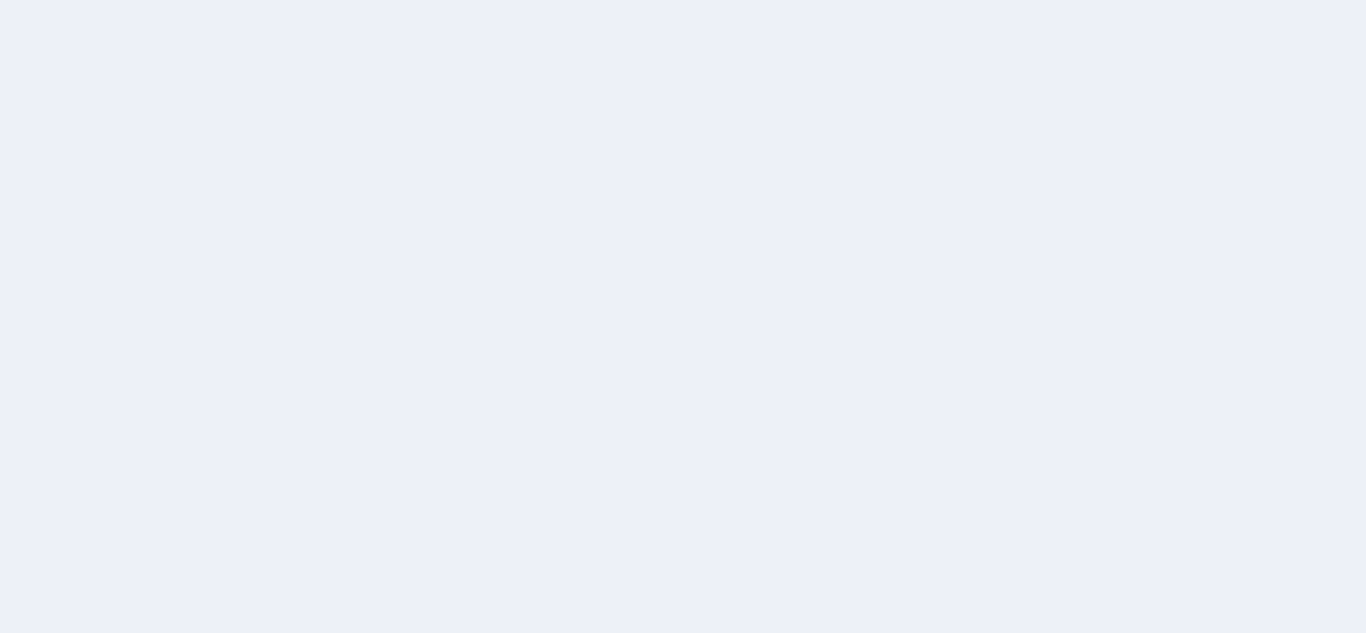 scroll, scrollTop: 0, scrollLeft: 0, axis: both 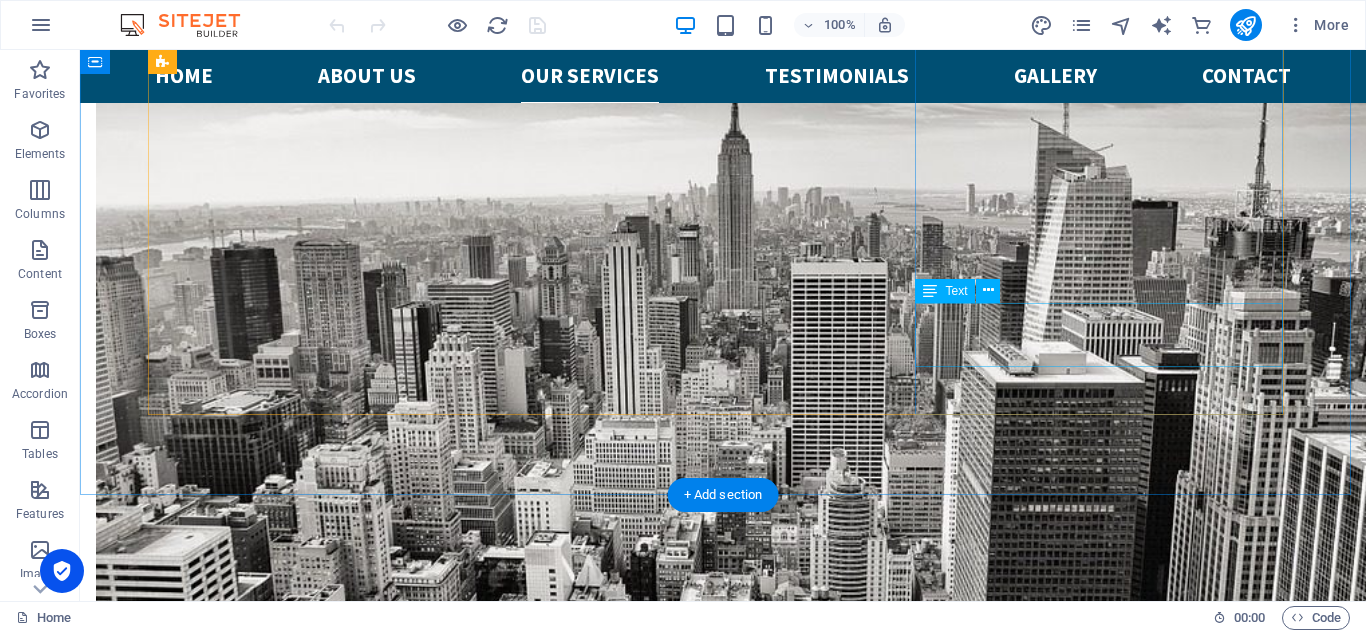 click on "Lorem ipsum dolor sit amet, consectetur adipisicing elit. Veritatis, dolorem!" at bounding box center (339, 3769) 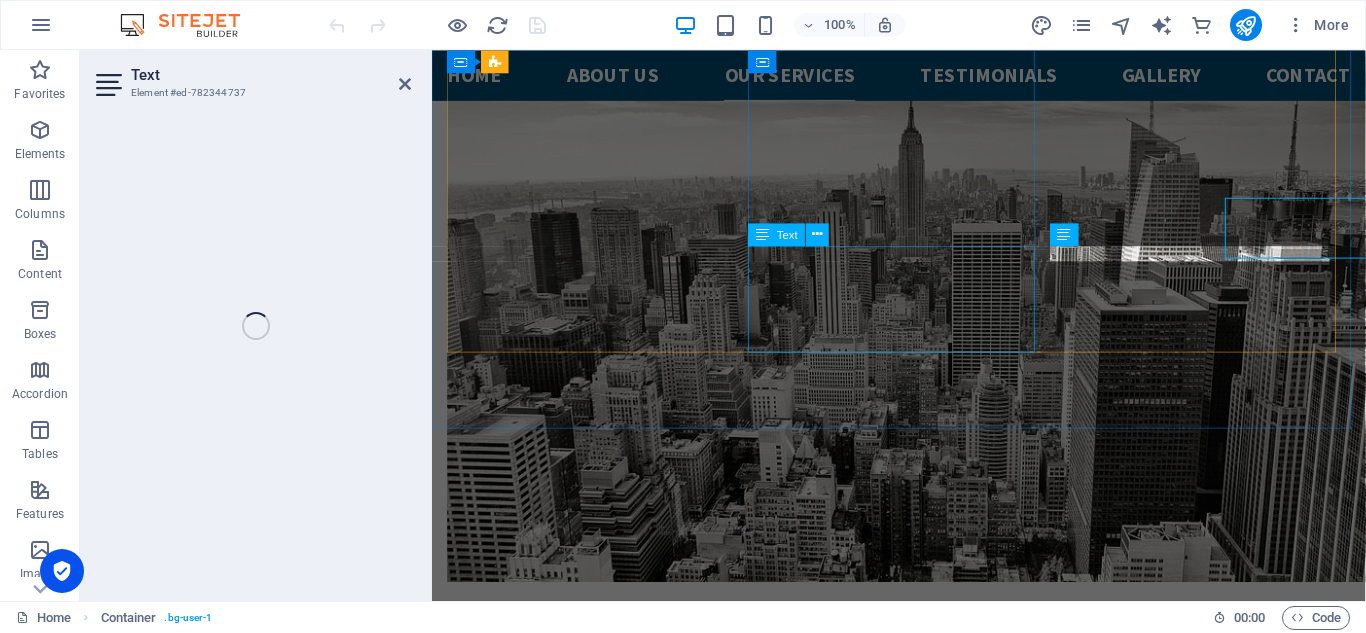 scroll, scrollTop: 2458, scrollLeft: 0, axis: vertical 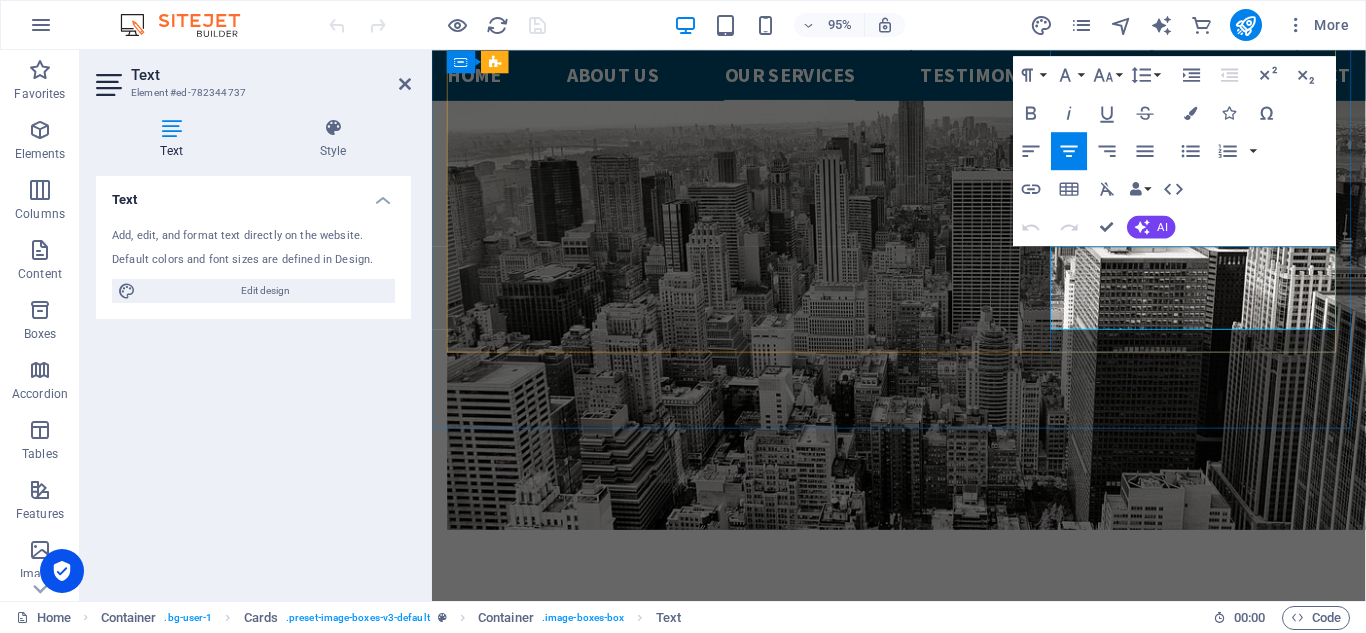 drag, startPoint x: 1136, startPoint y: 271, endPoint x: 1318, endPoint y: 323, distance: 189.28285 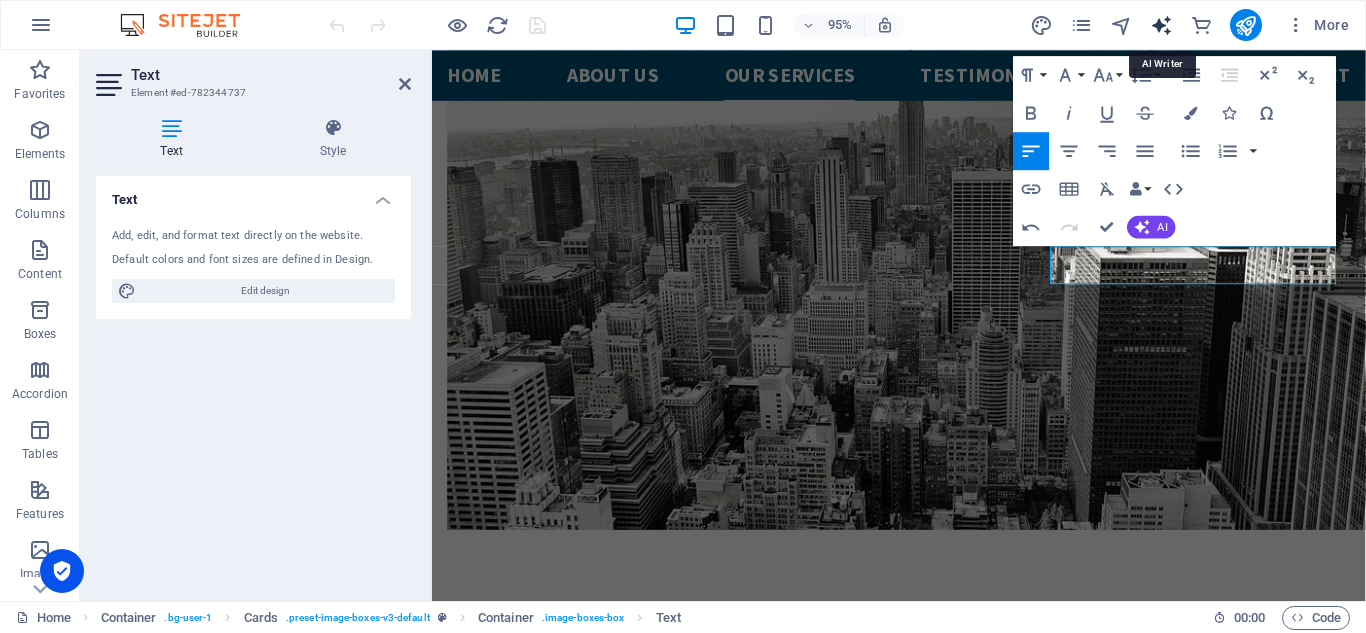 click at bounding box center [1161, 25] 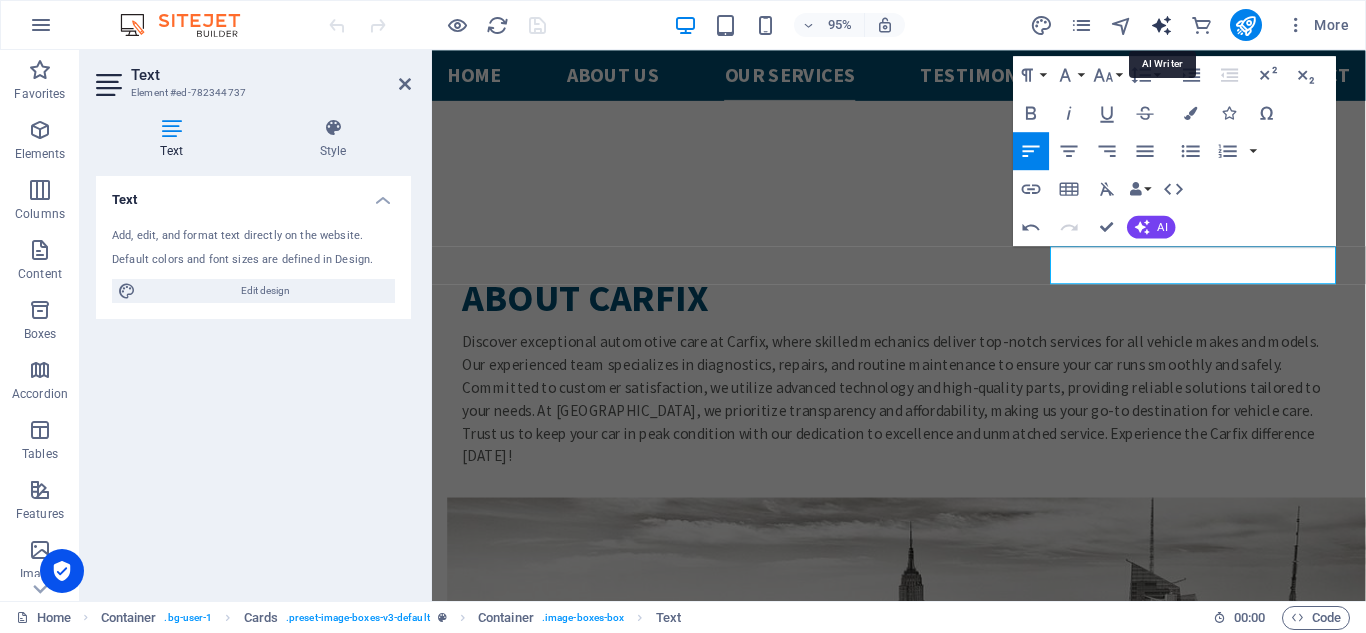 select on "English" 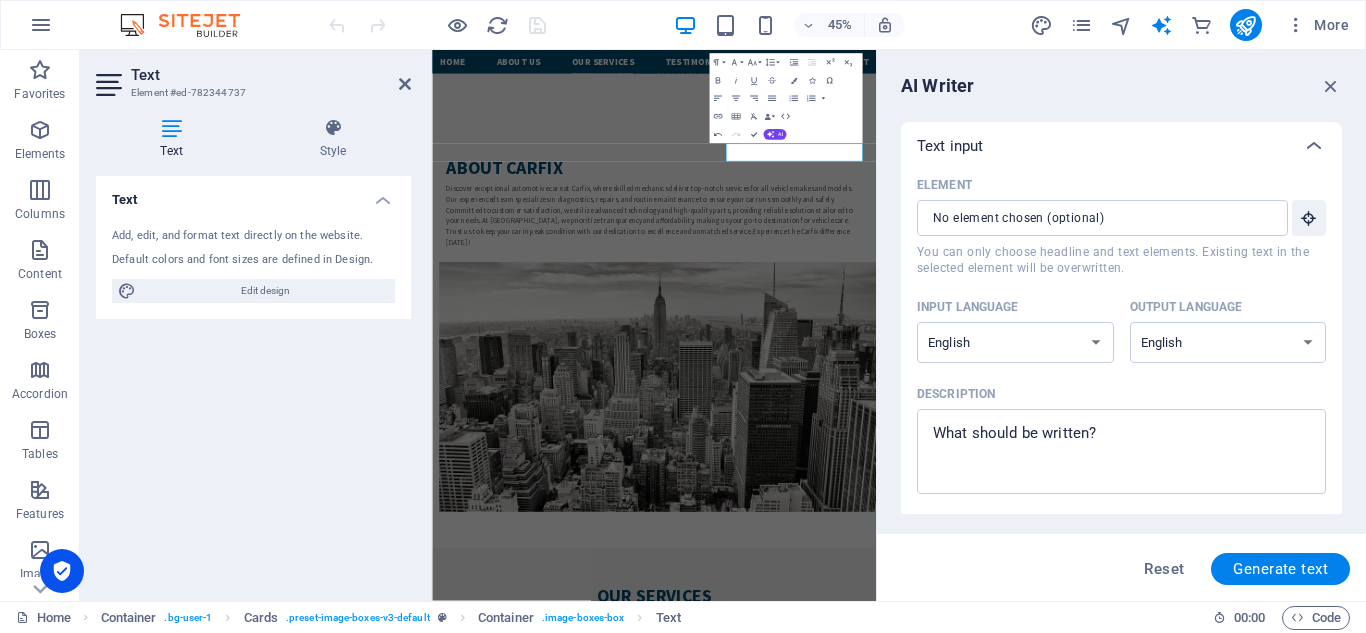 scroll, scrollTop: 2893, scrollLeft: 0, axis: vertical 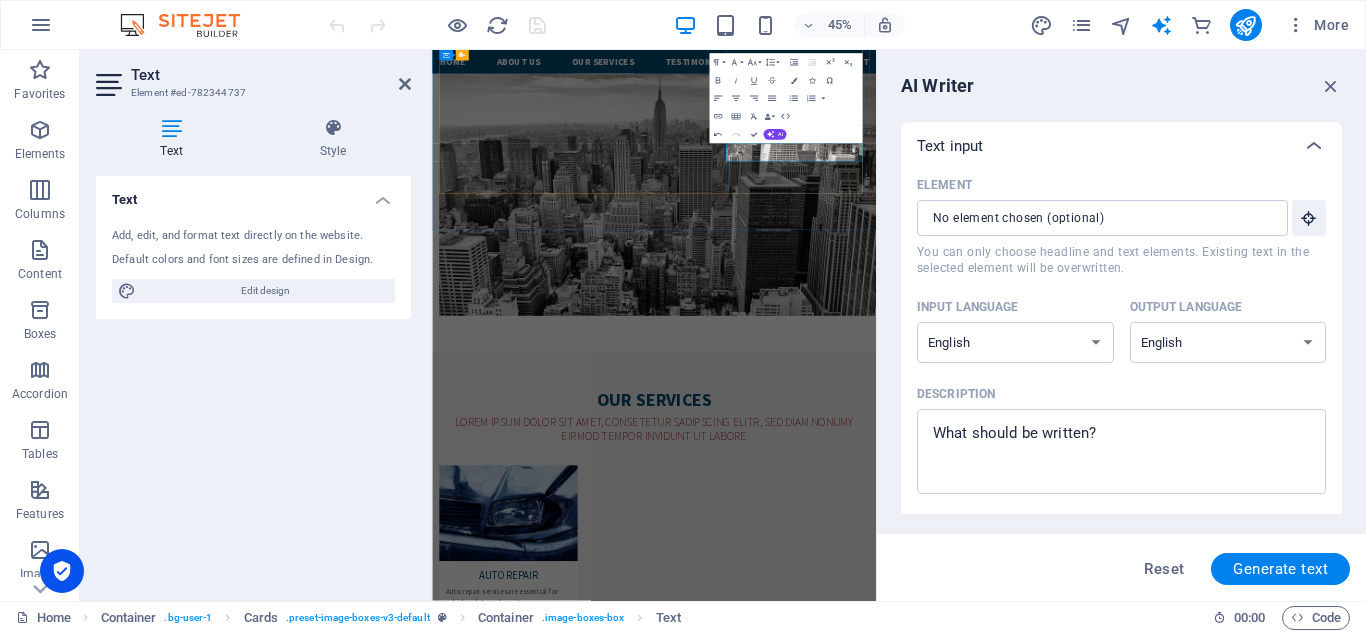 click at bounding box center [602, 3536] 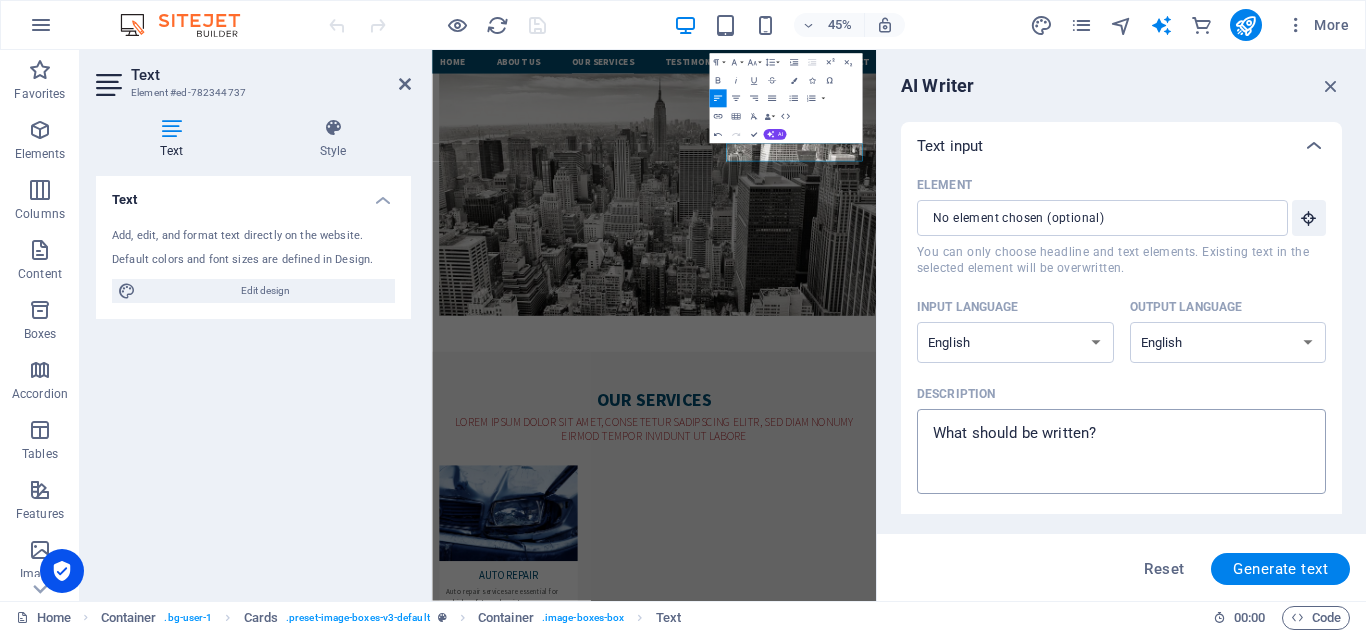 click on "Description x ​" at bounding box center [1121, 451] 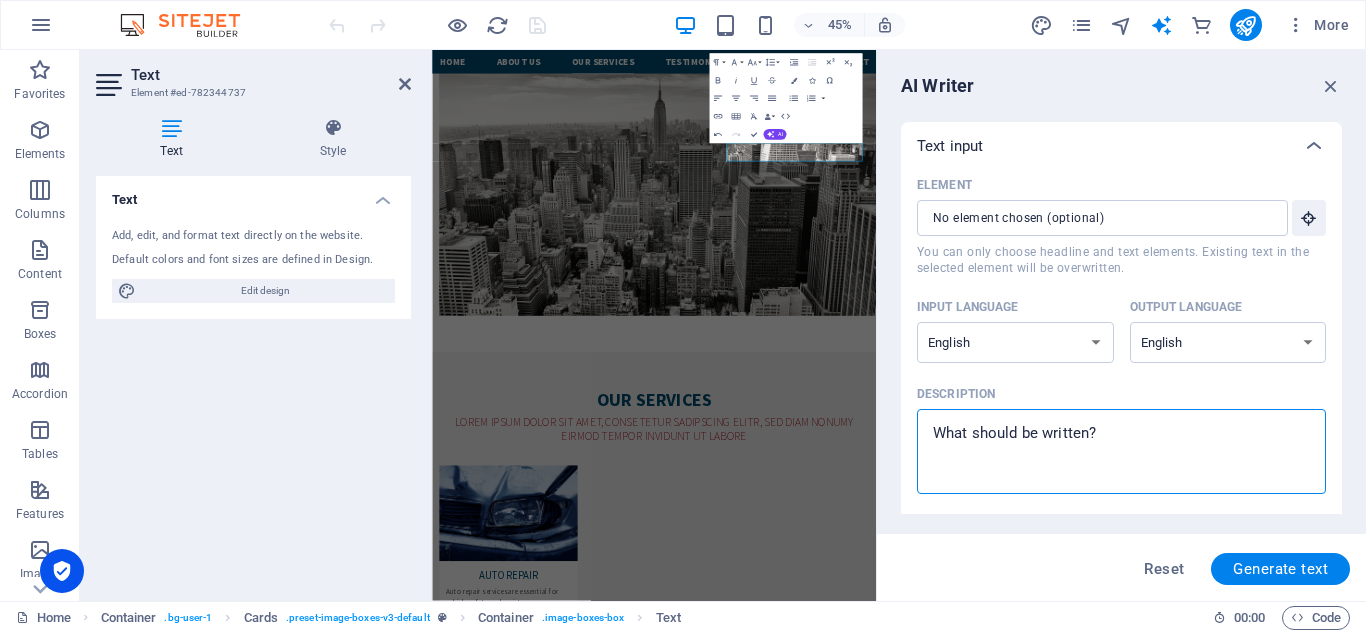 type on "w" 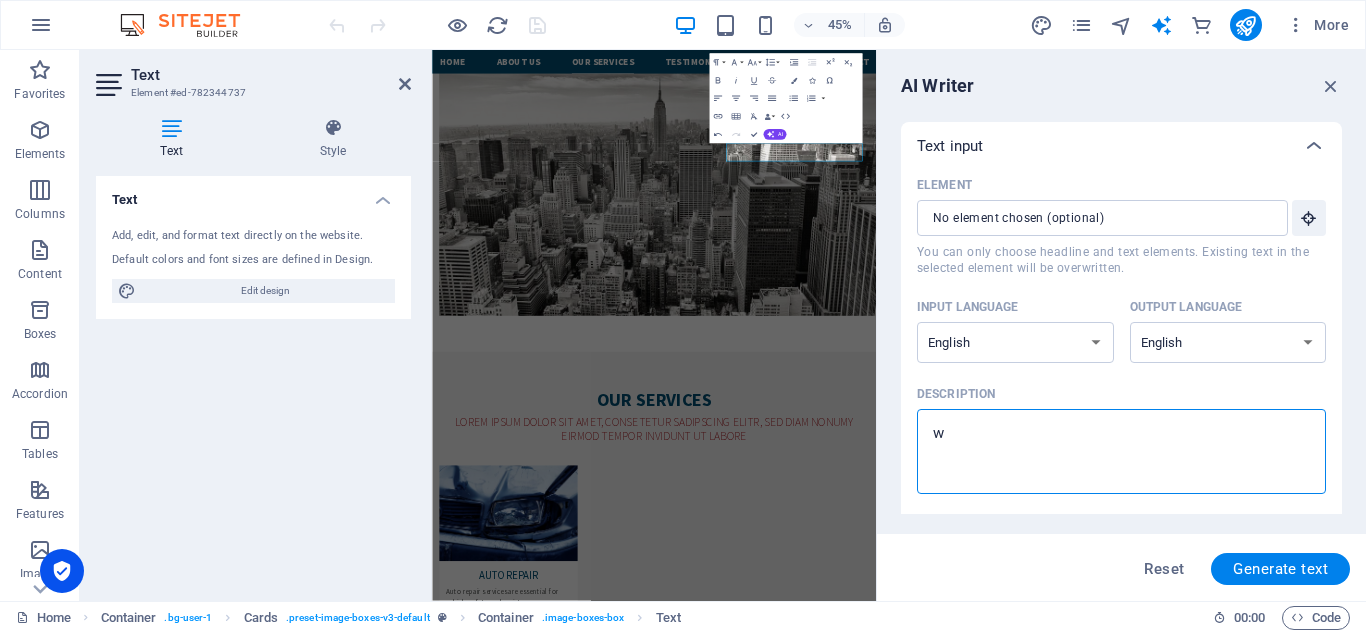 type on "wr" 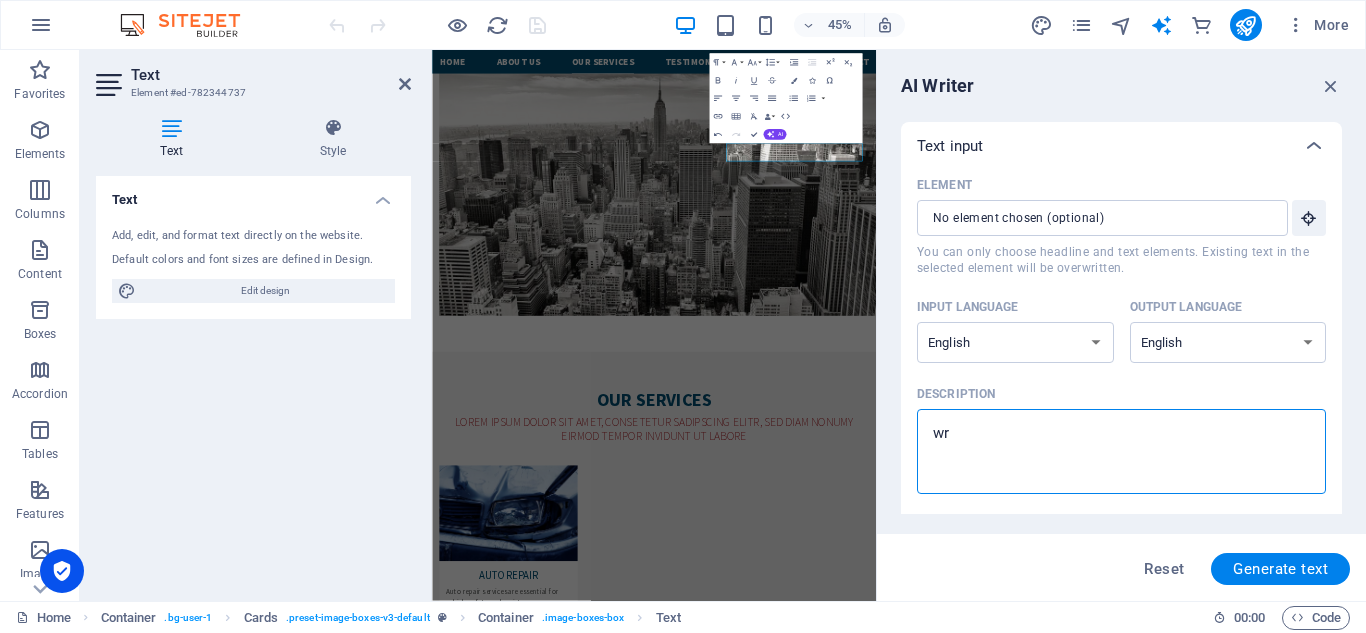 type on "x" 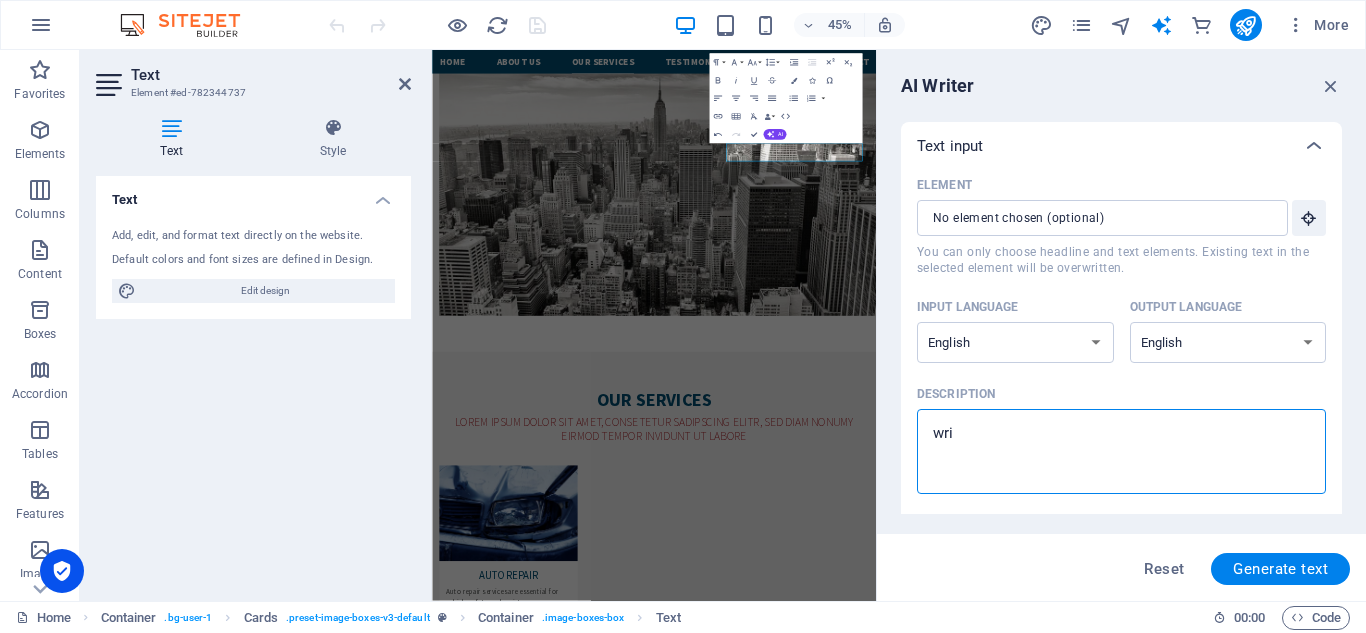 type on "writ" 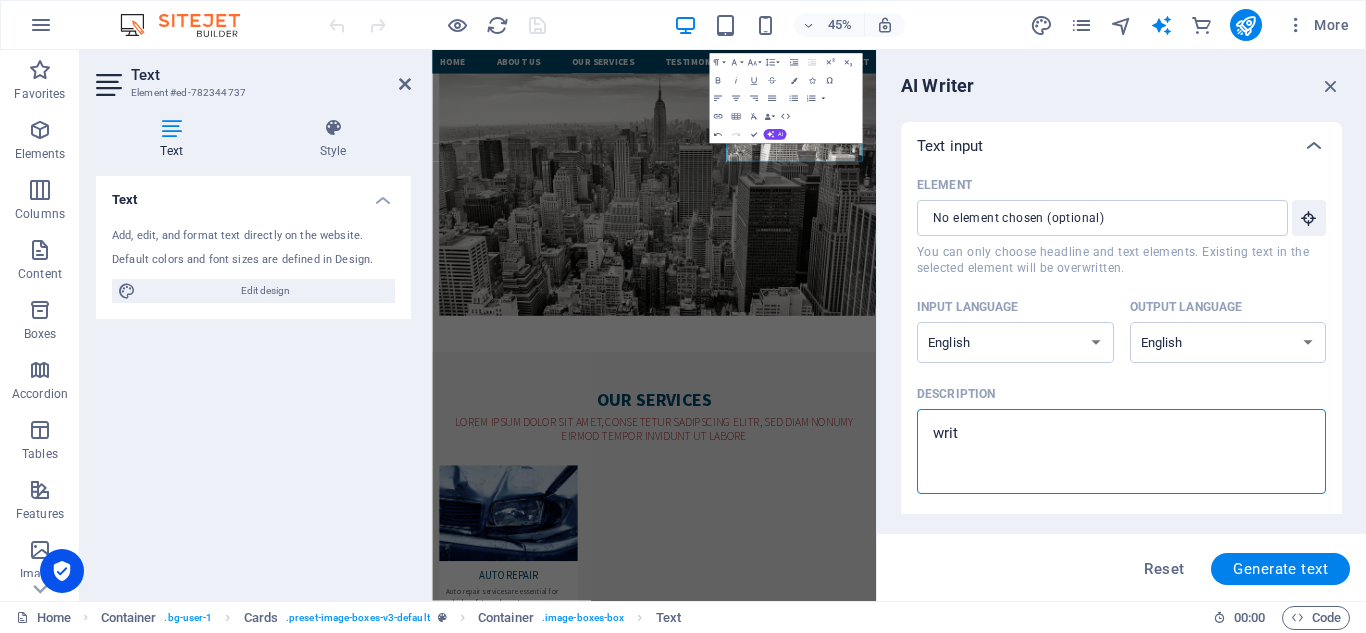 type on "write" 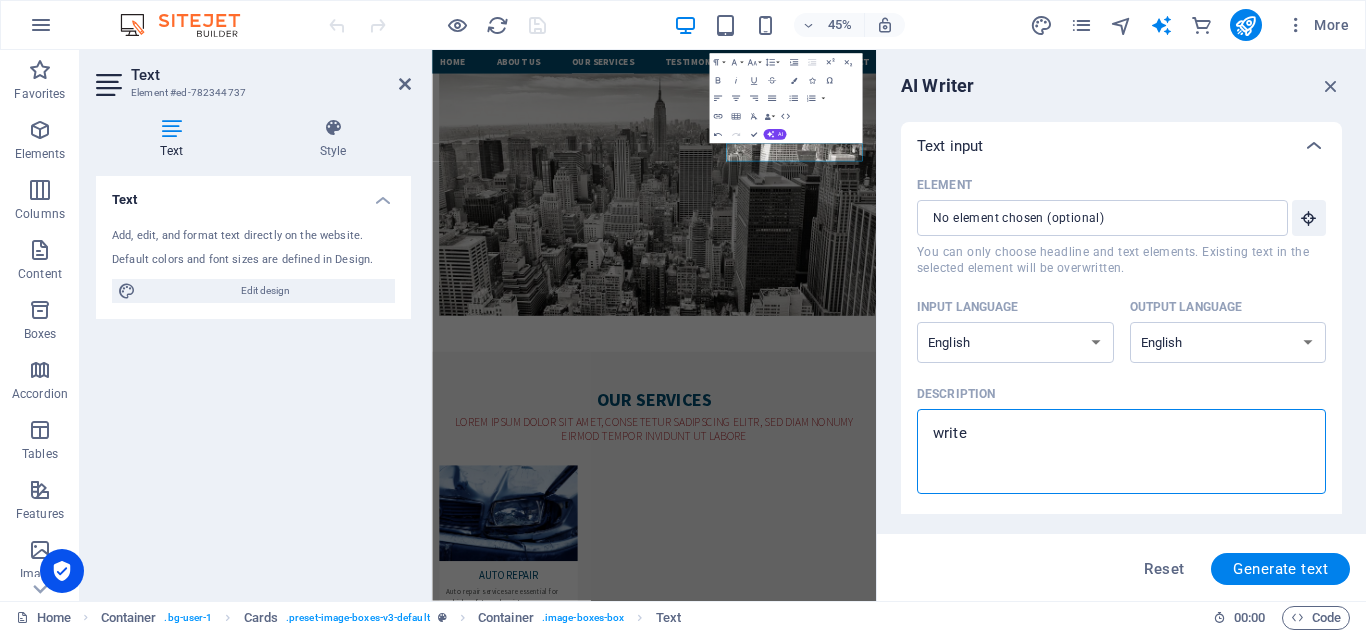 type on "write" 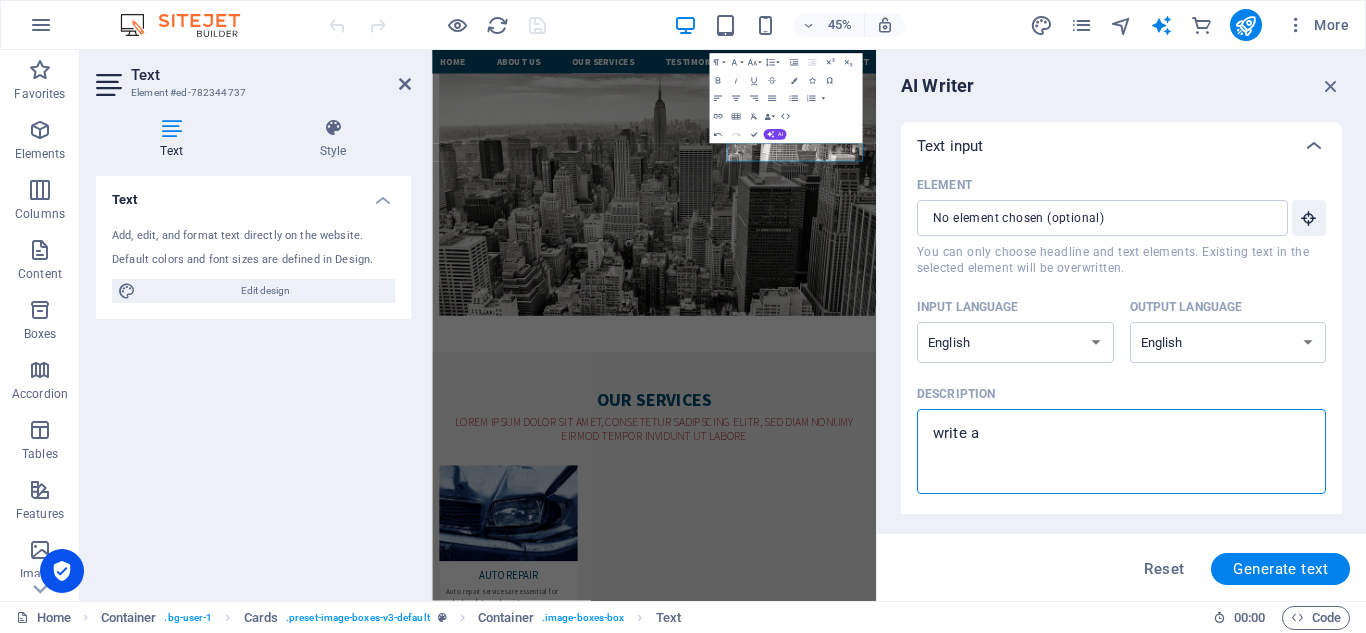 type on "write a" 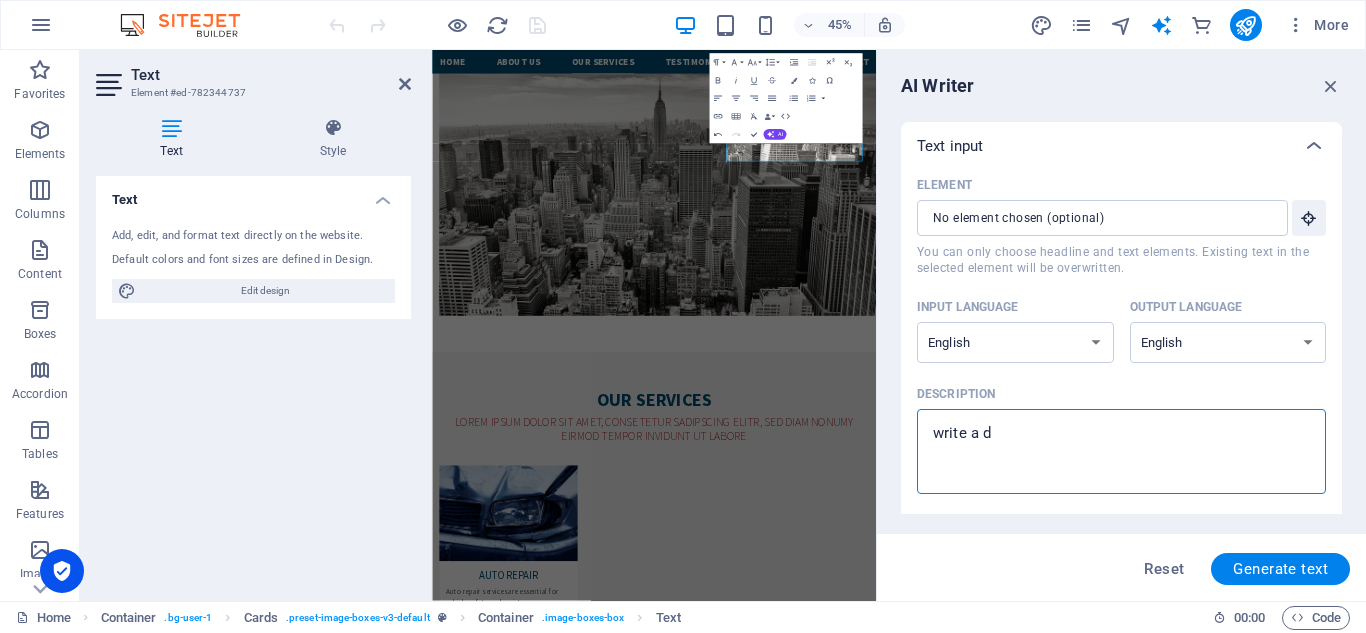 type on "write a de" 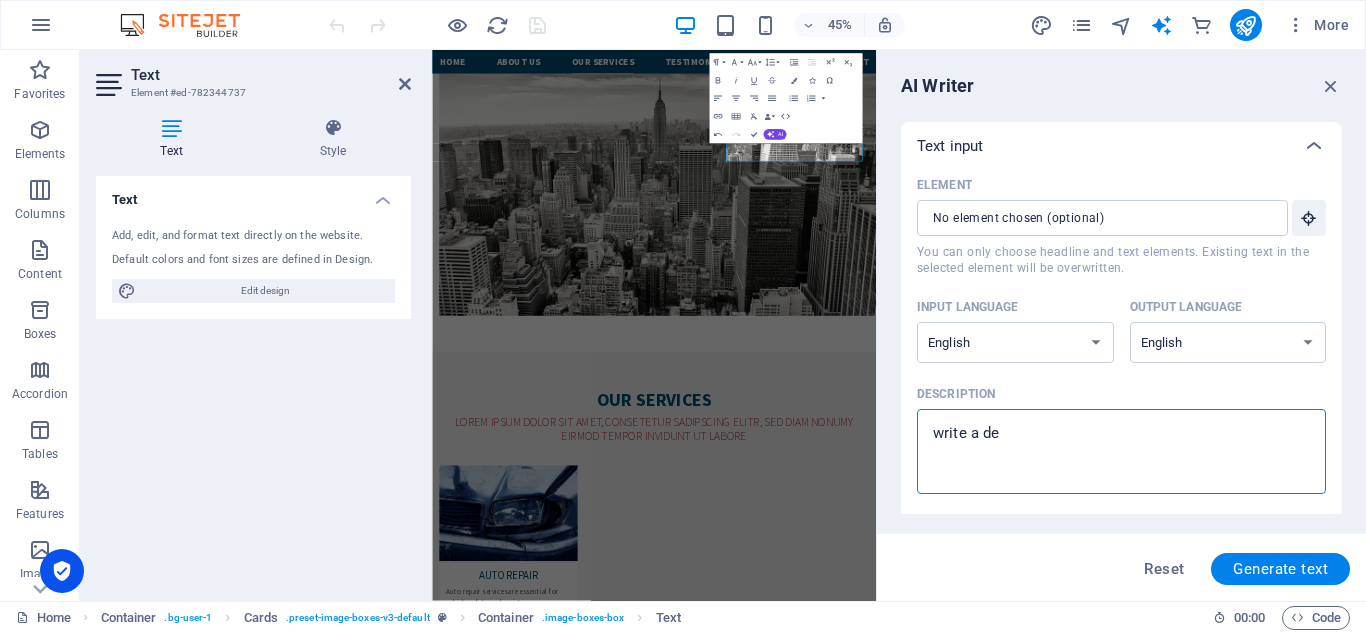 type on "x" 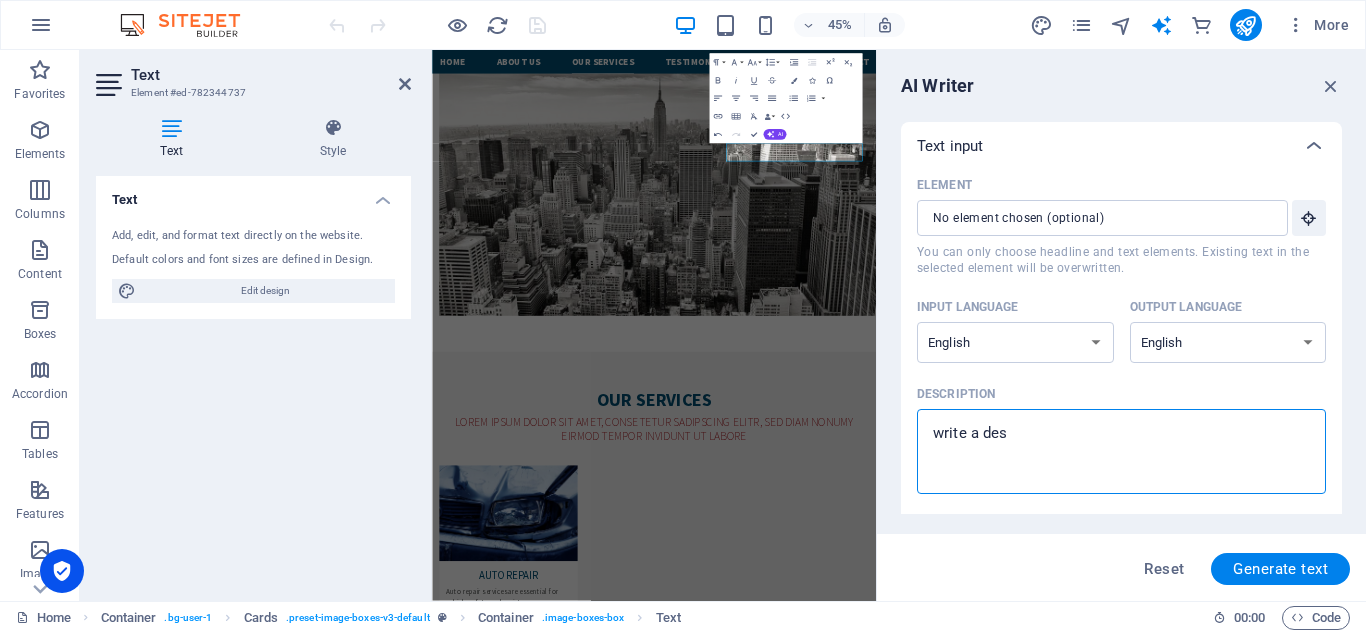 type on "write a desc" 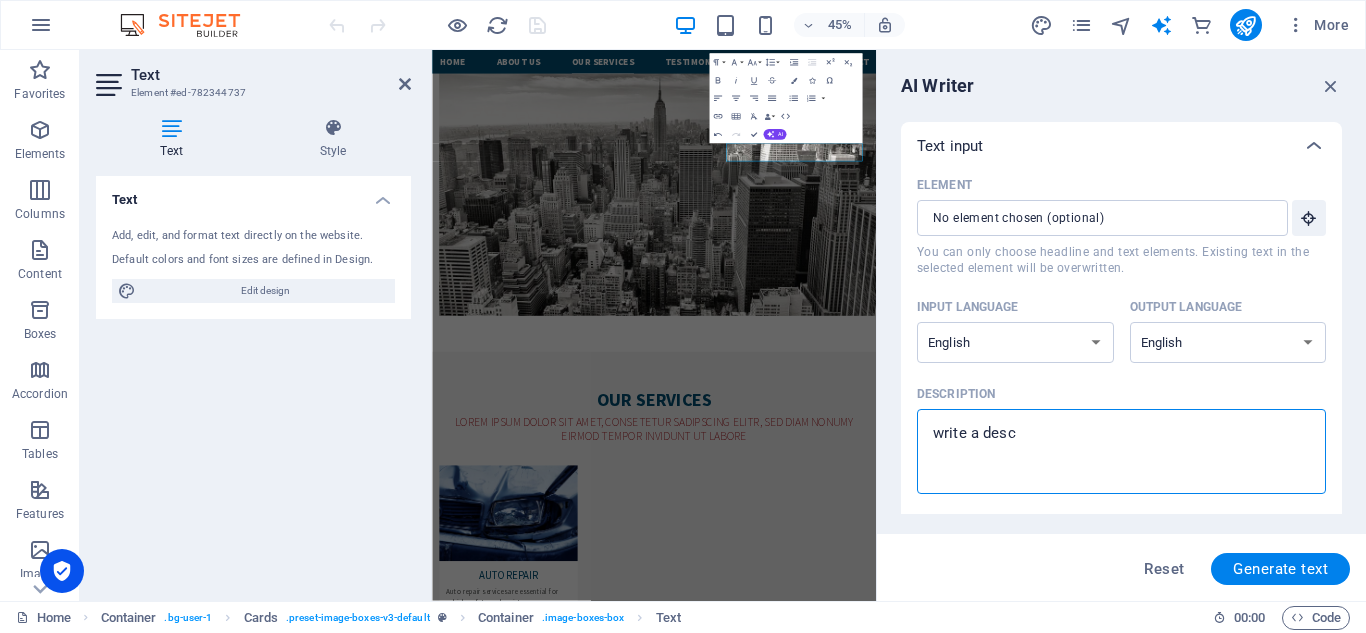 type on "write a descr" 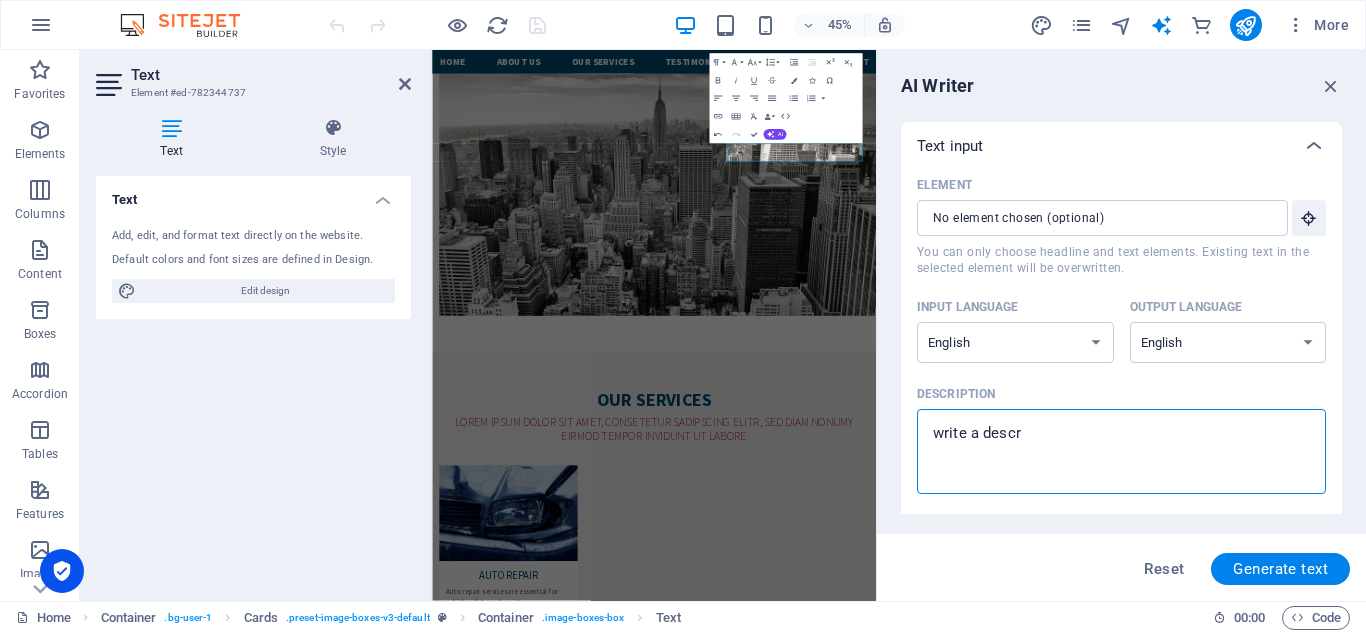 type on "write a descri" 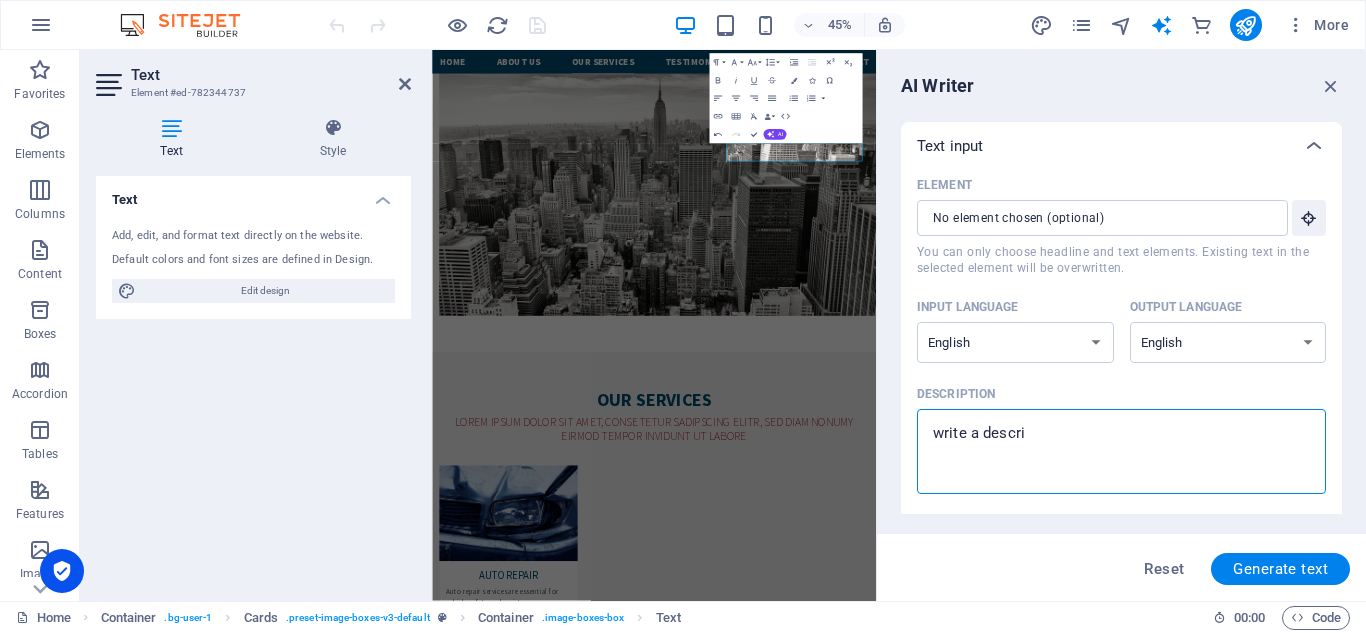 type on "write a descrip" 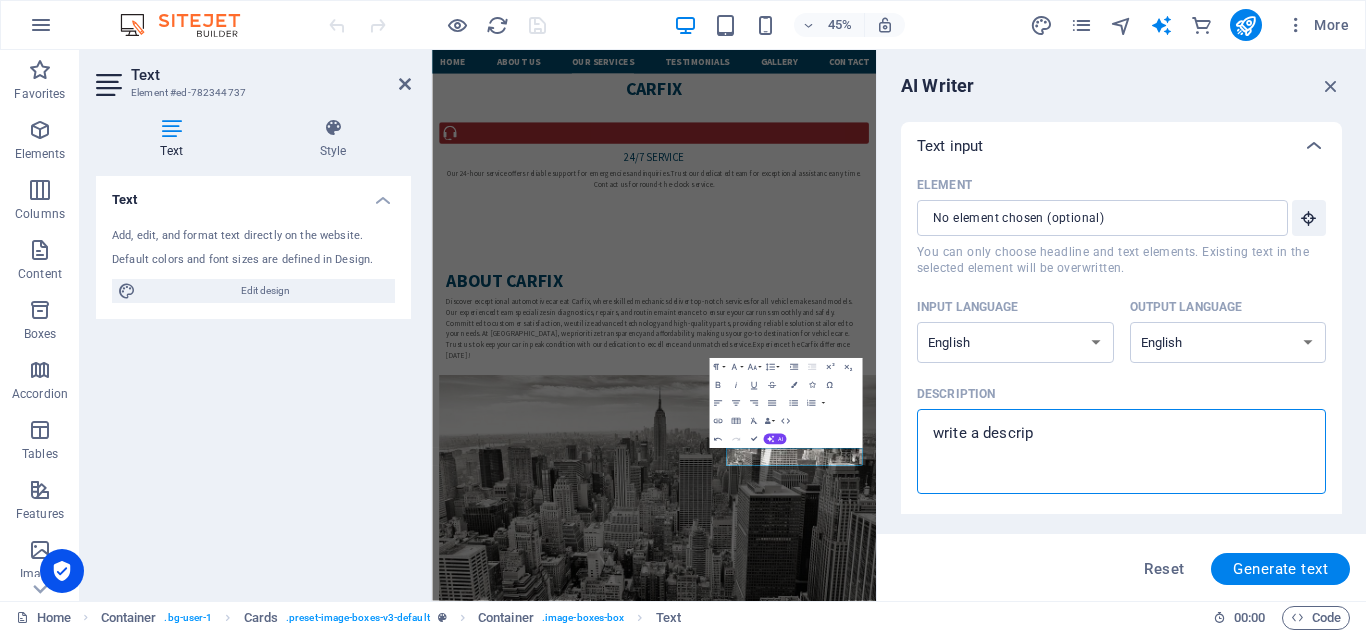 scroll, scrollTop: 2216, scrollLeft: 0, axis: vertical 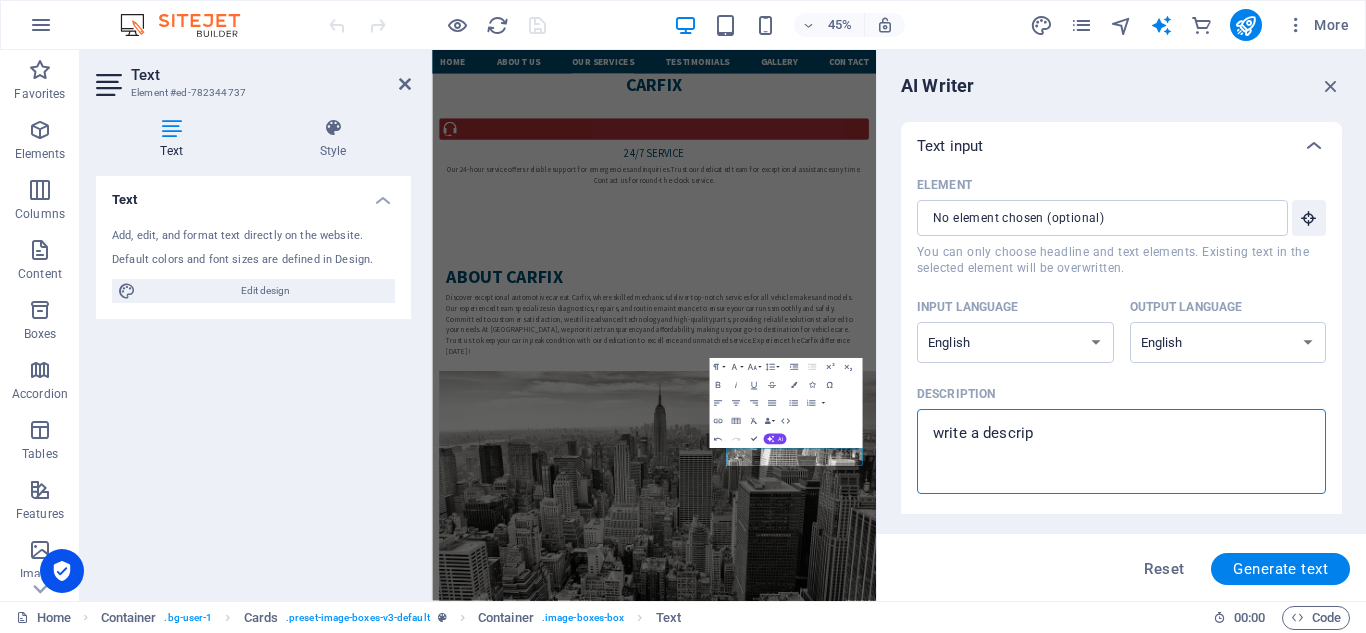 click on "write a descrip" at bounding box center (1121, 451) 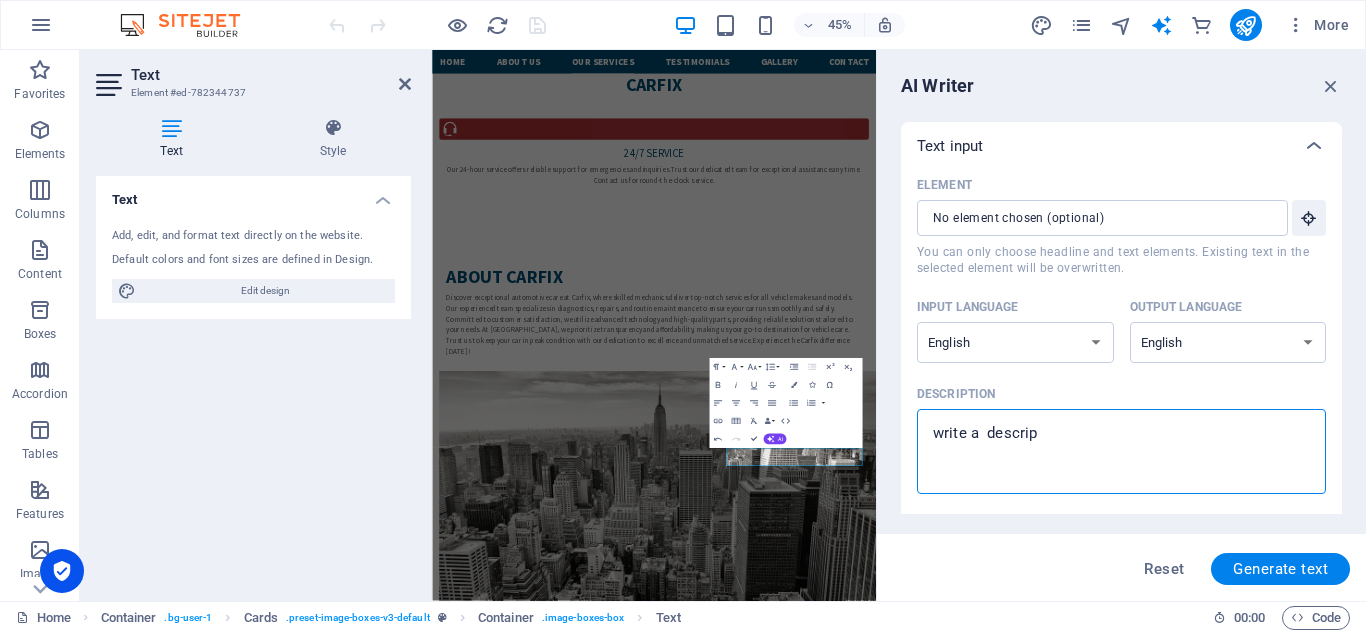 type on "write a  bdescrip" 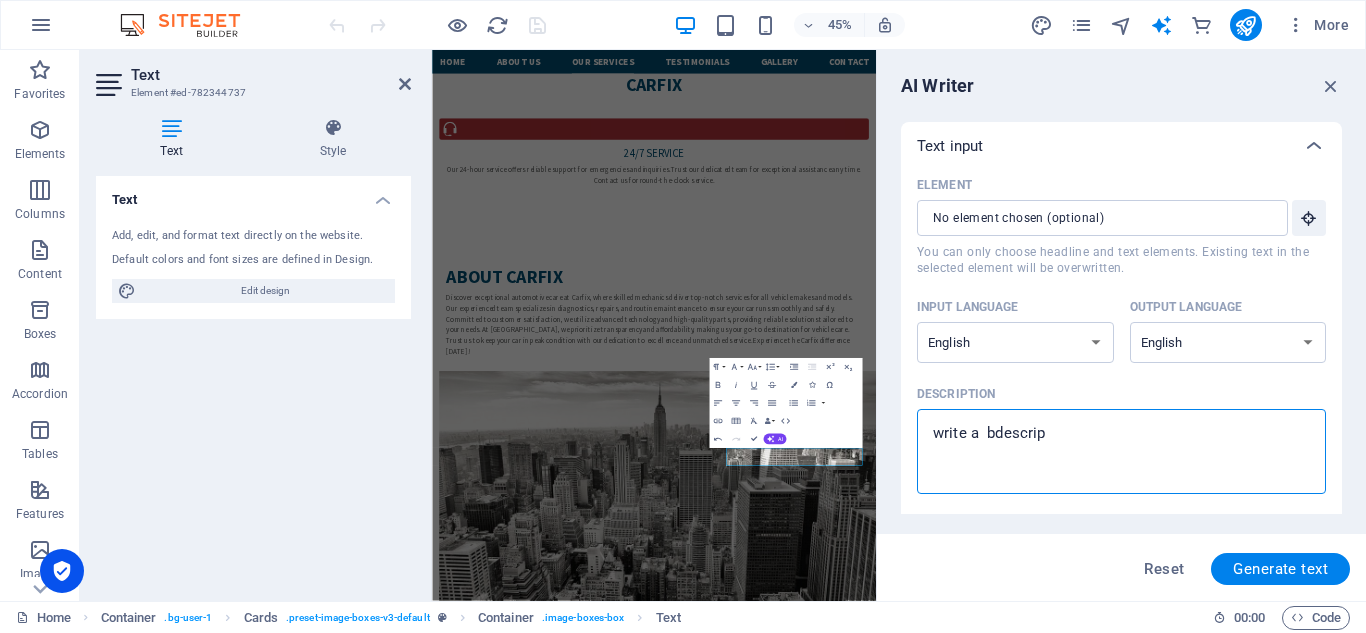 type on "x" 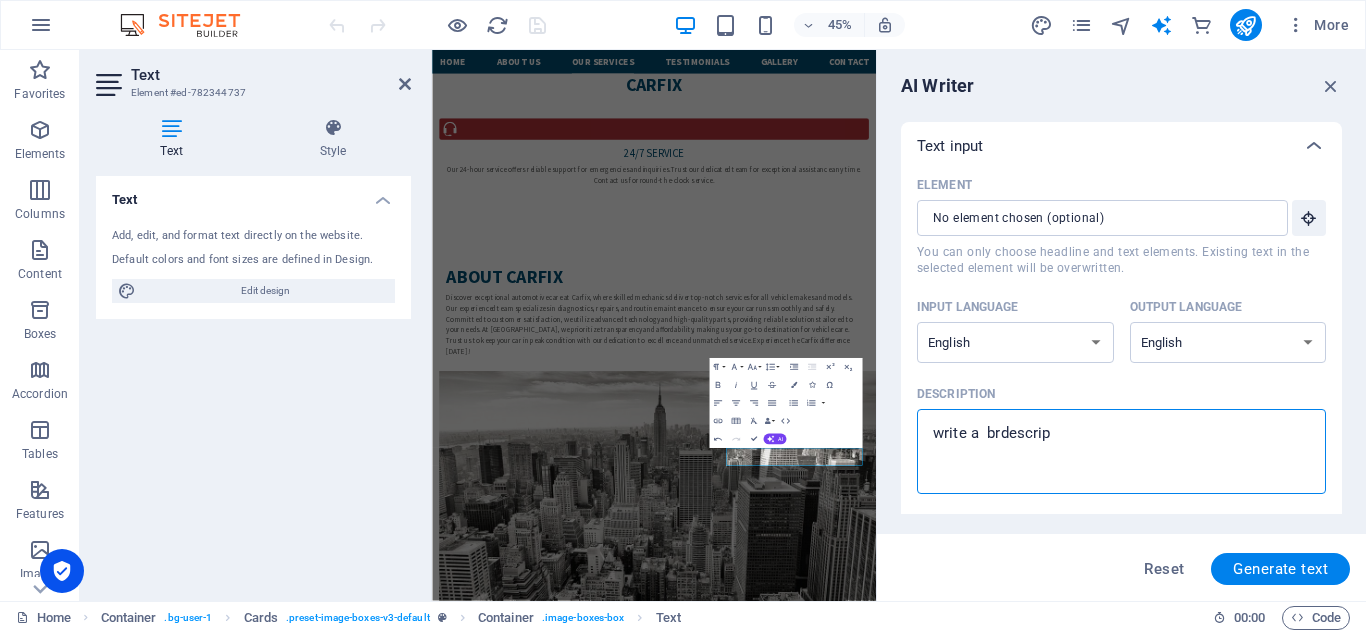 type on "write a  bredescrip" 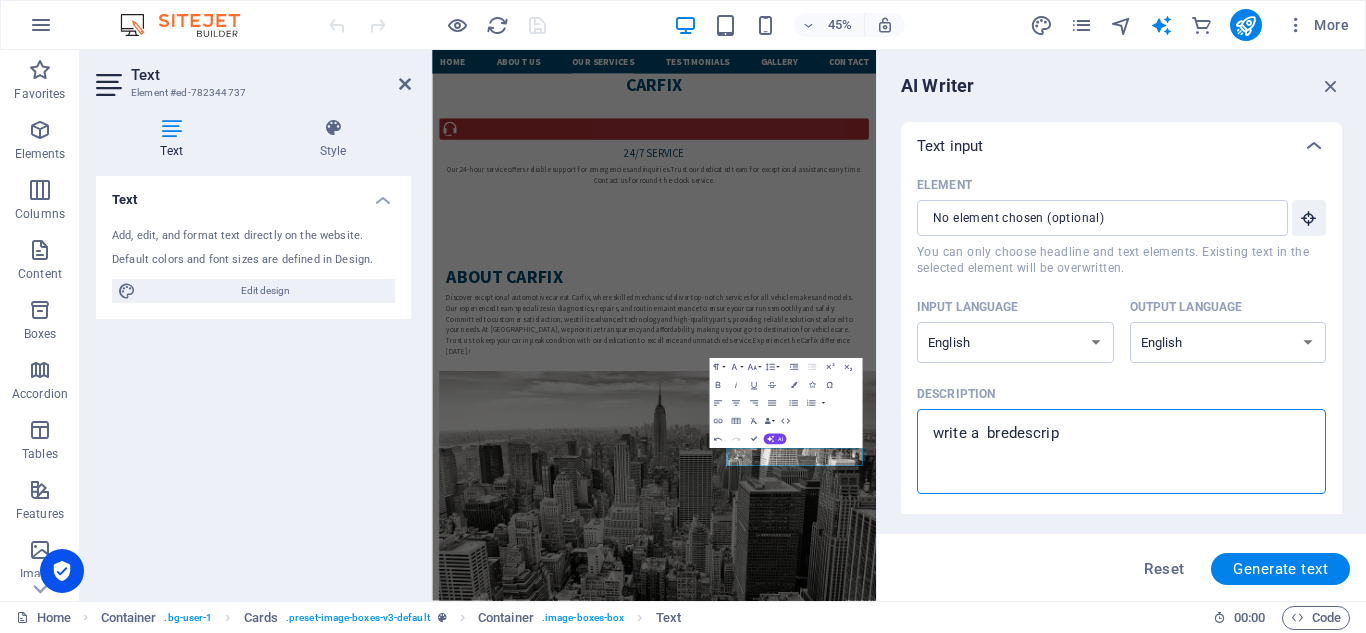 type on "write a  breidescrip" 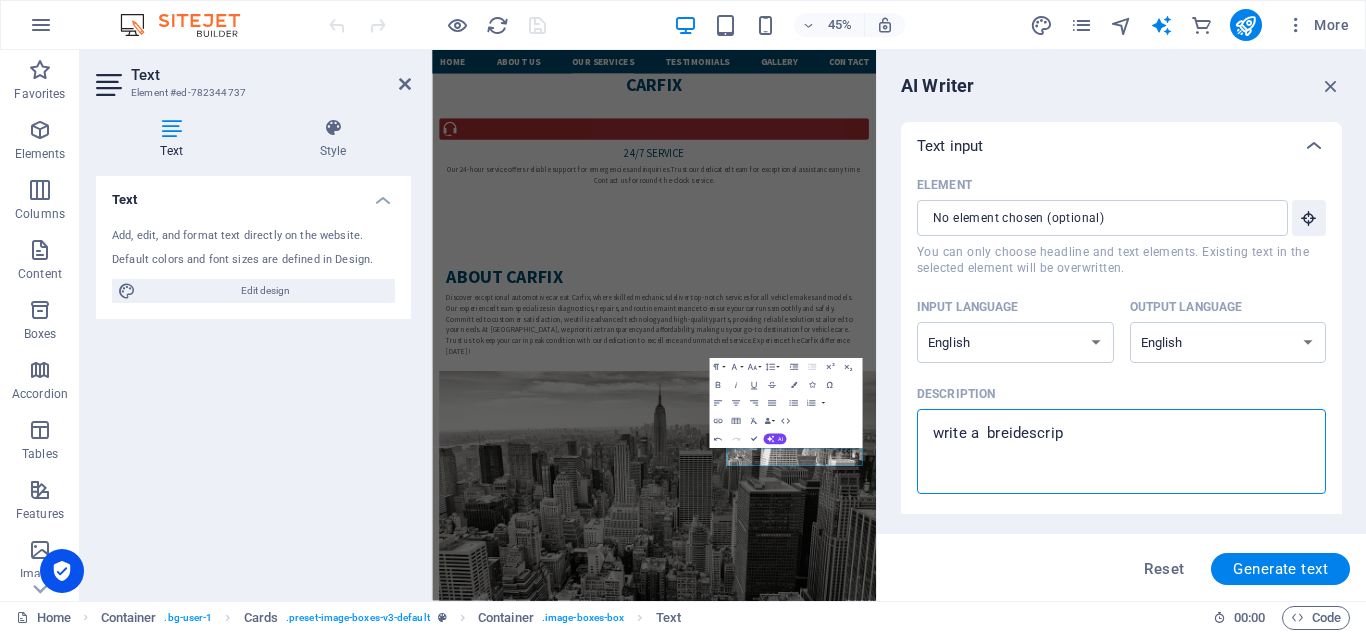 type on "write a  breifdescrip" 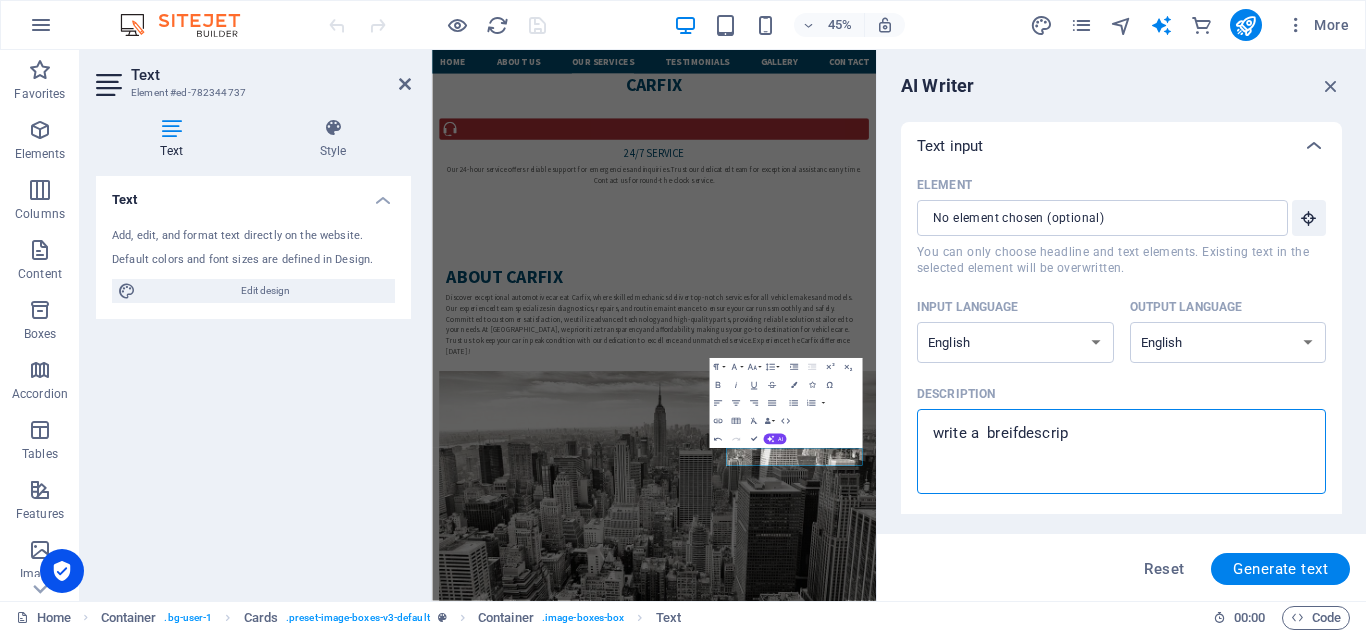 type on "x" 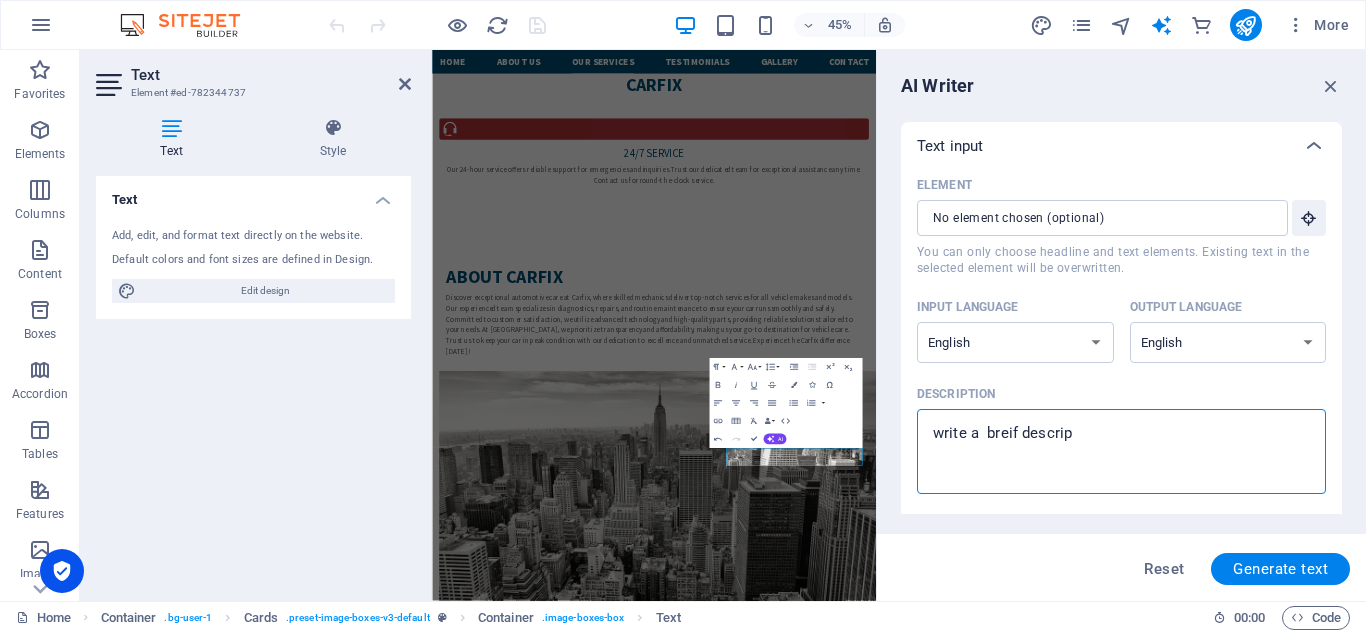 type on "x" 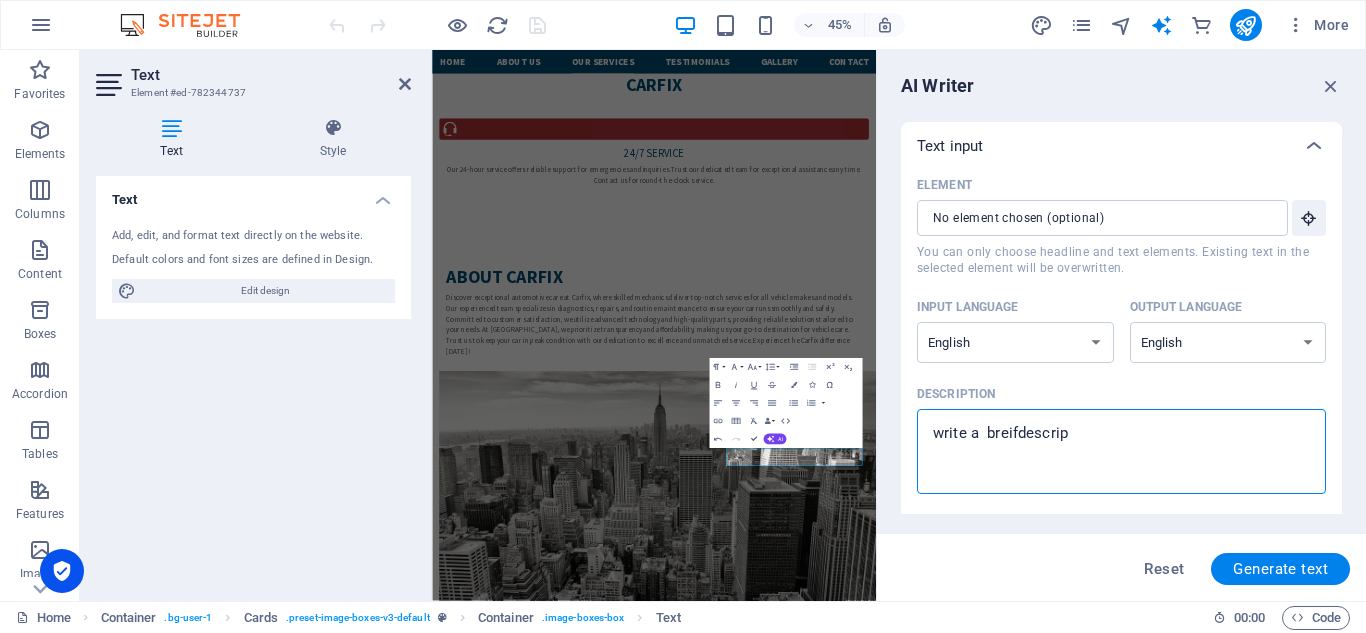 type on "write a  breifedescrip" 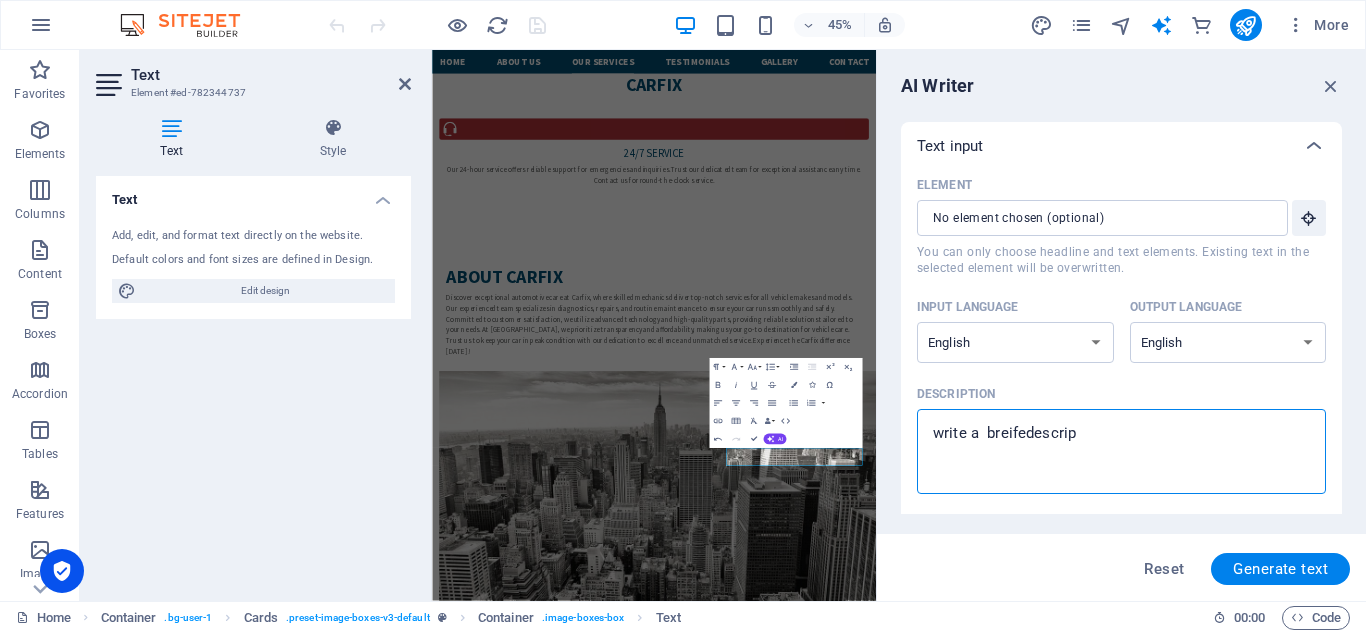 type on "write a  breife descrip" 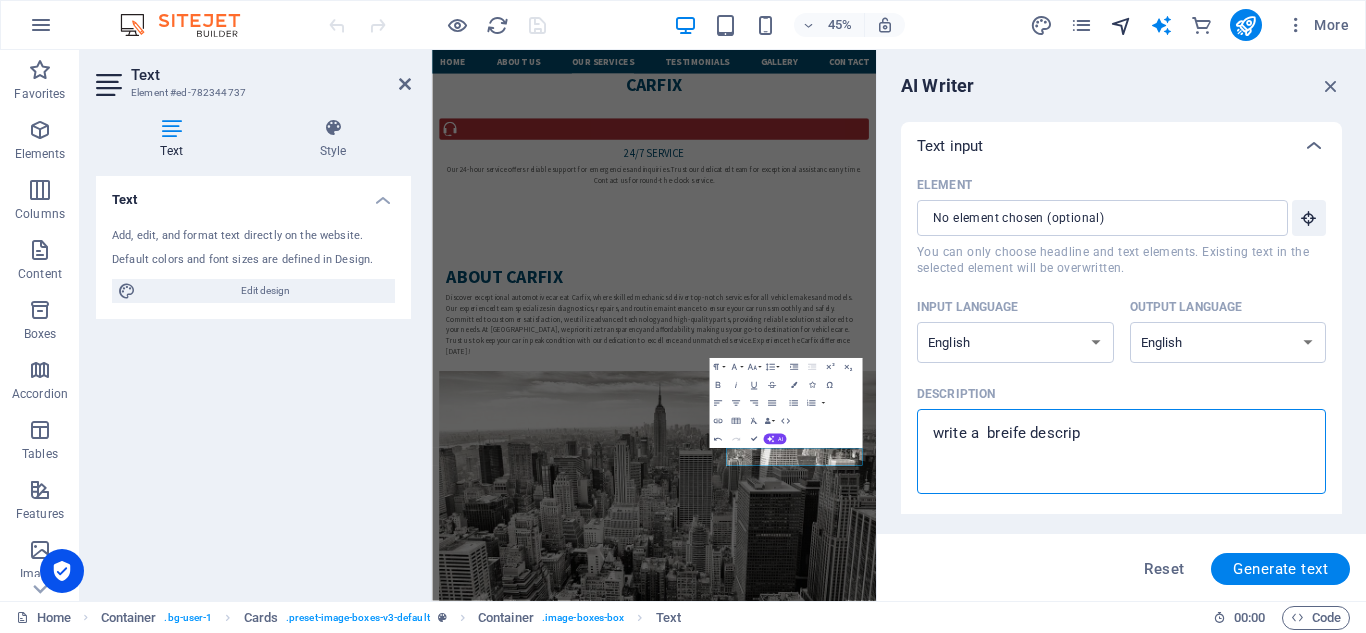 type on "write a  brief descrip" 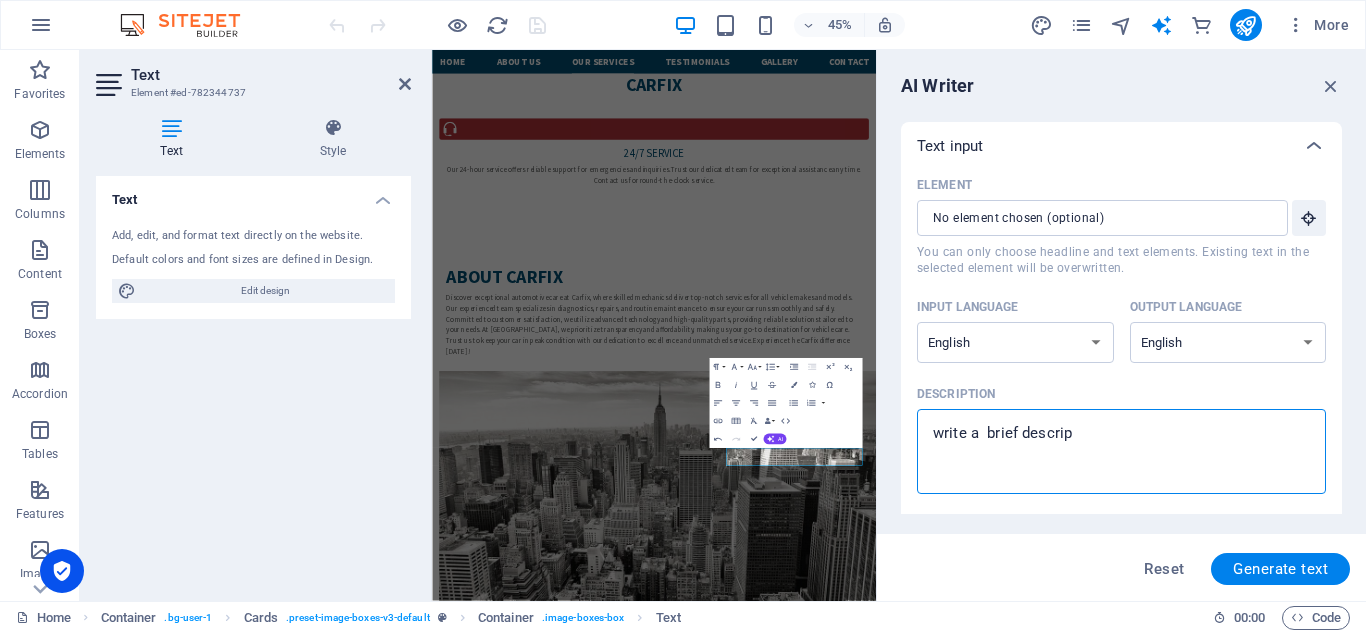 click on "write a  brief descrip" at bounding box center (1121, 451) 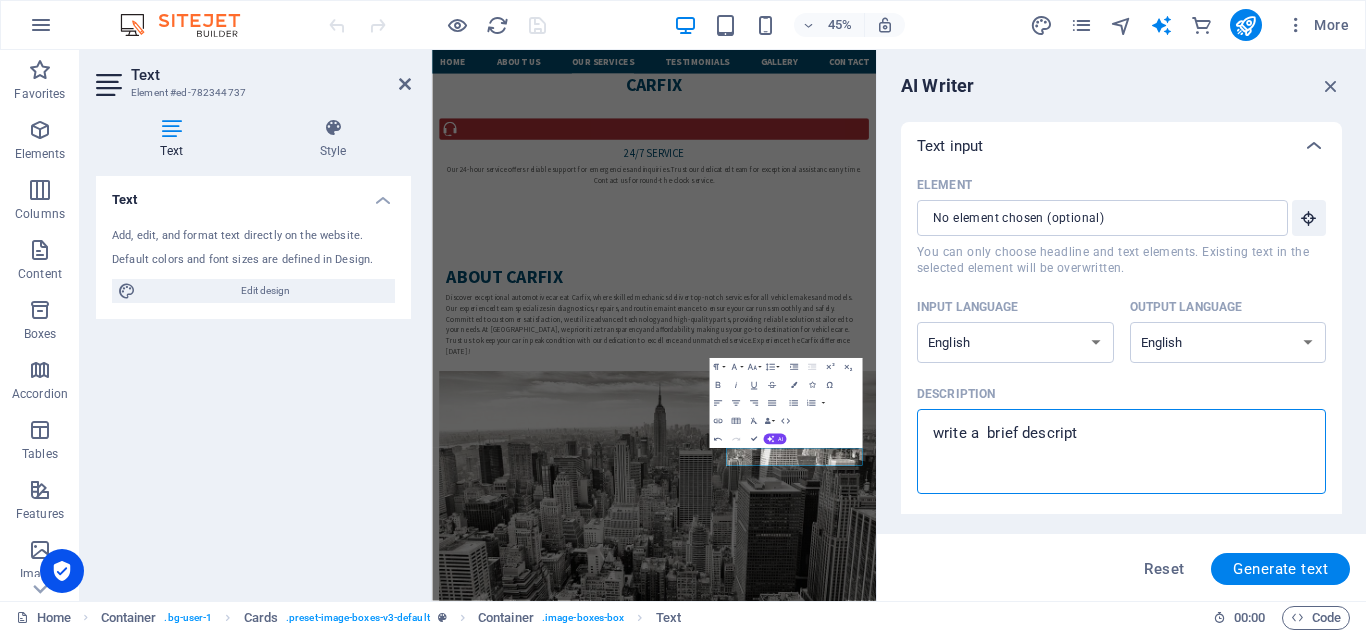 type on "x" 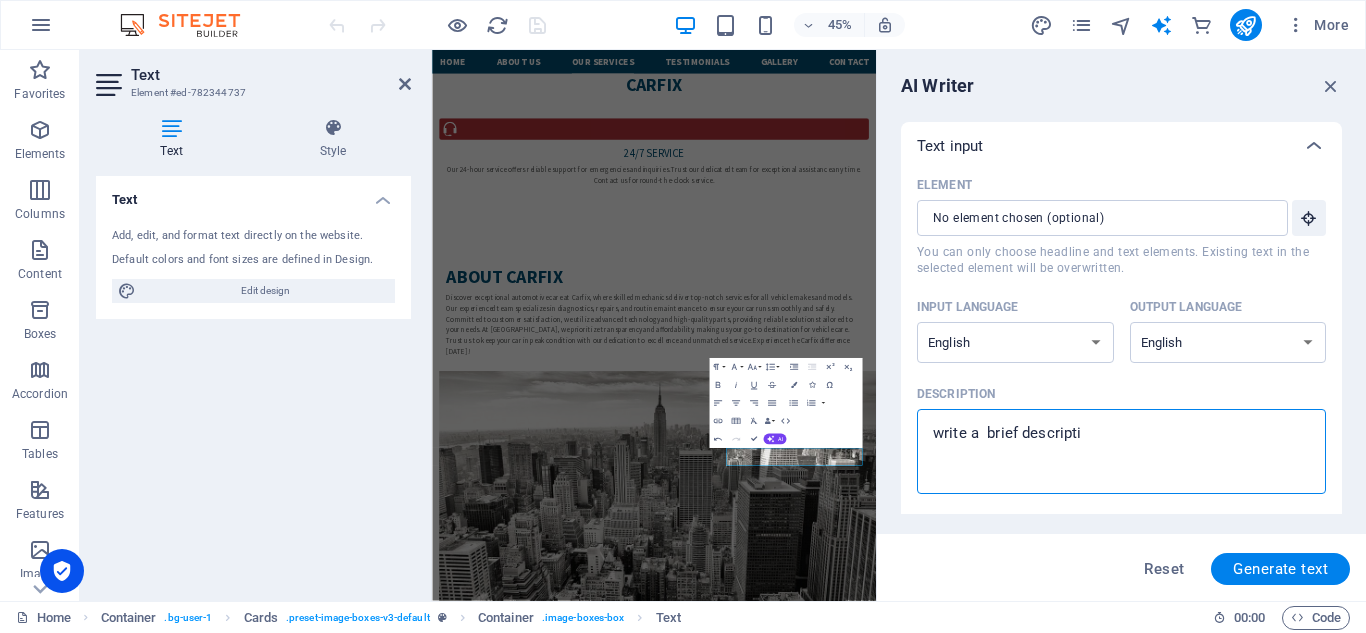 type on "write a  brief descriptio" 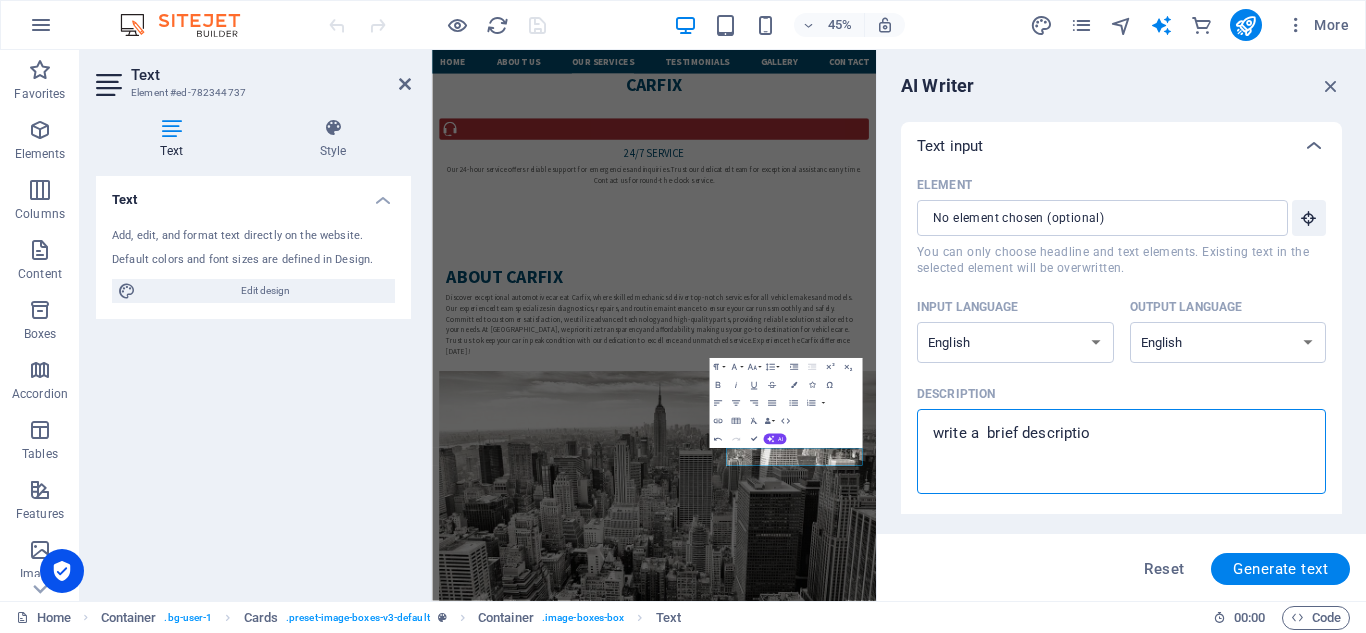 type on "x" 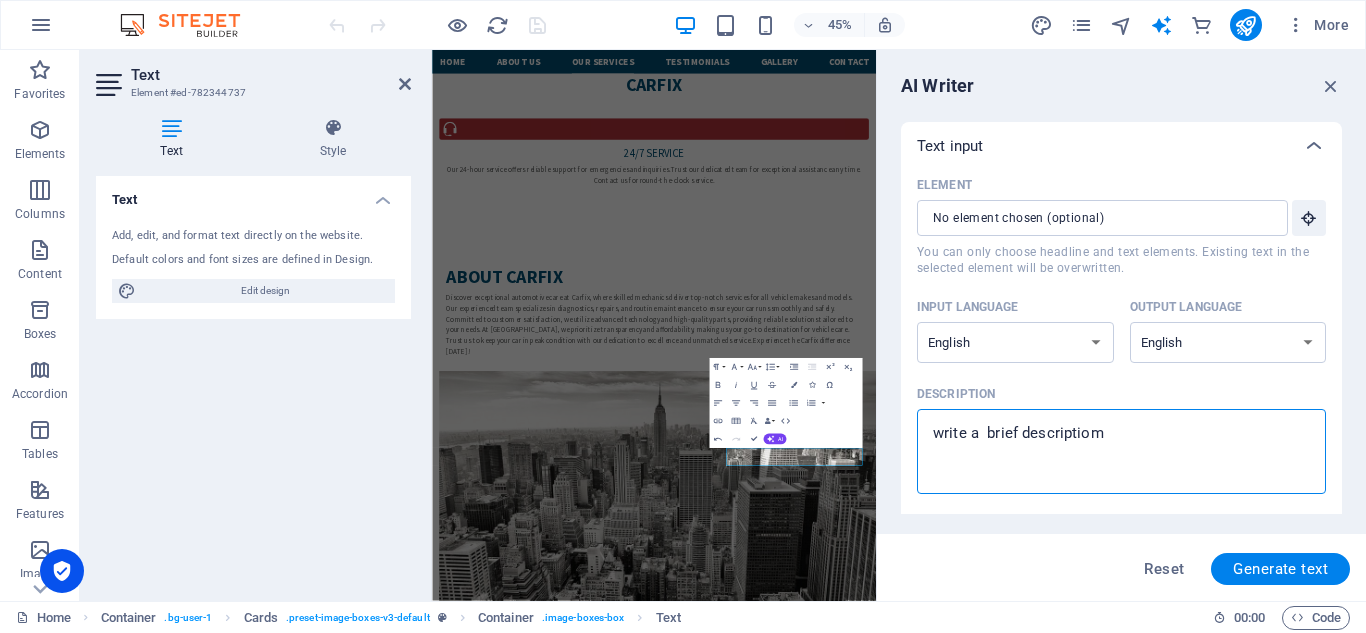 type on "x" 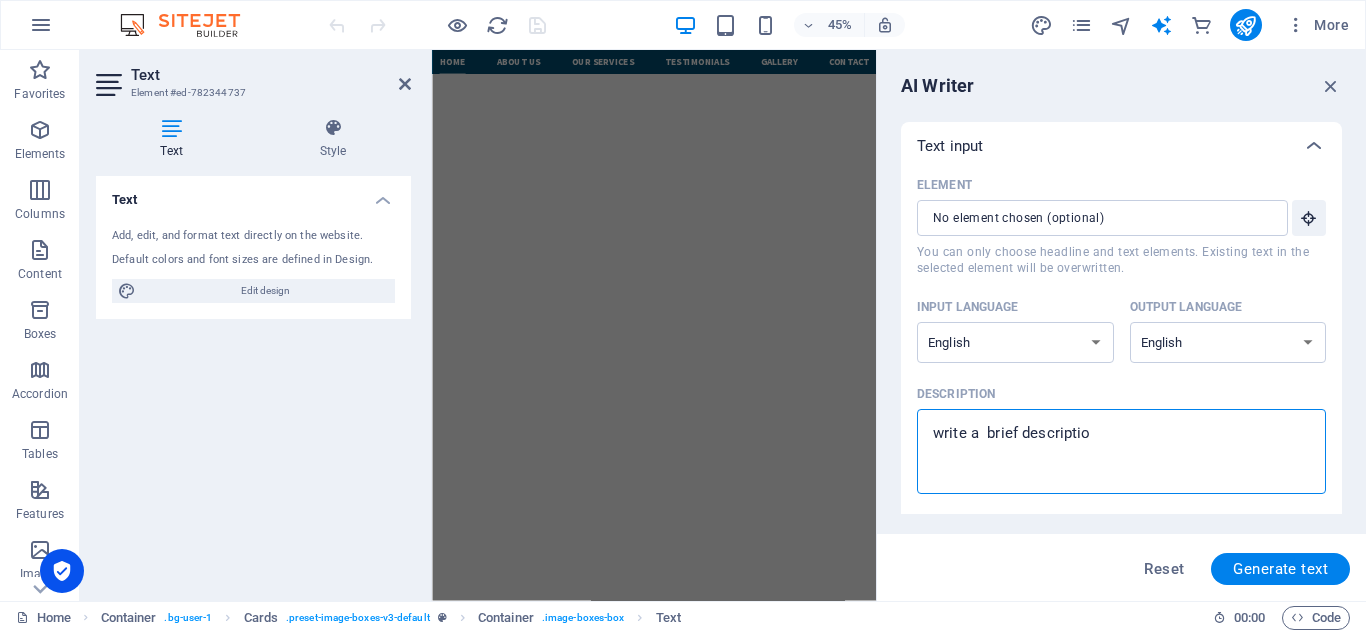 scroll, scrollTop: 2216, scrollLeft: 0, axis: vertical 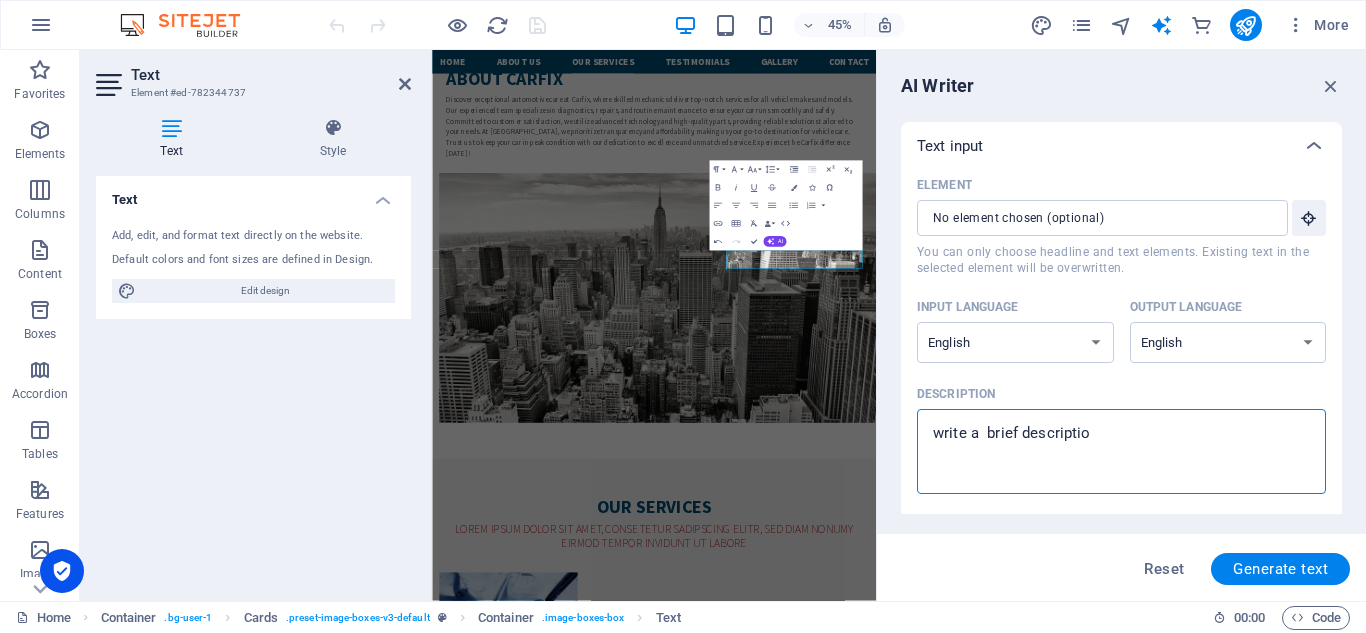type on "write a  brief description" 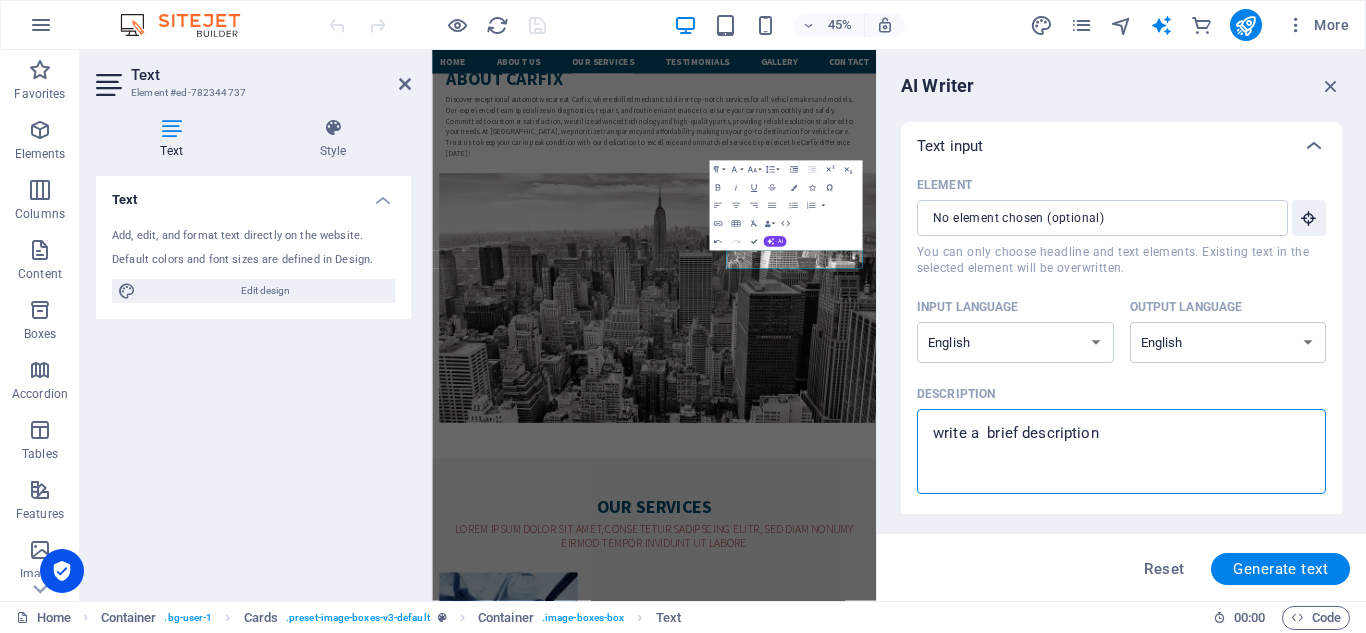 type on "write a  brief description" 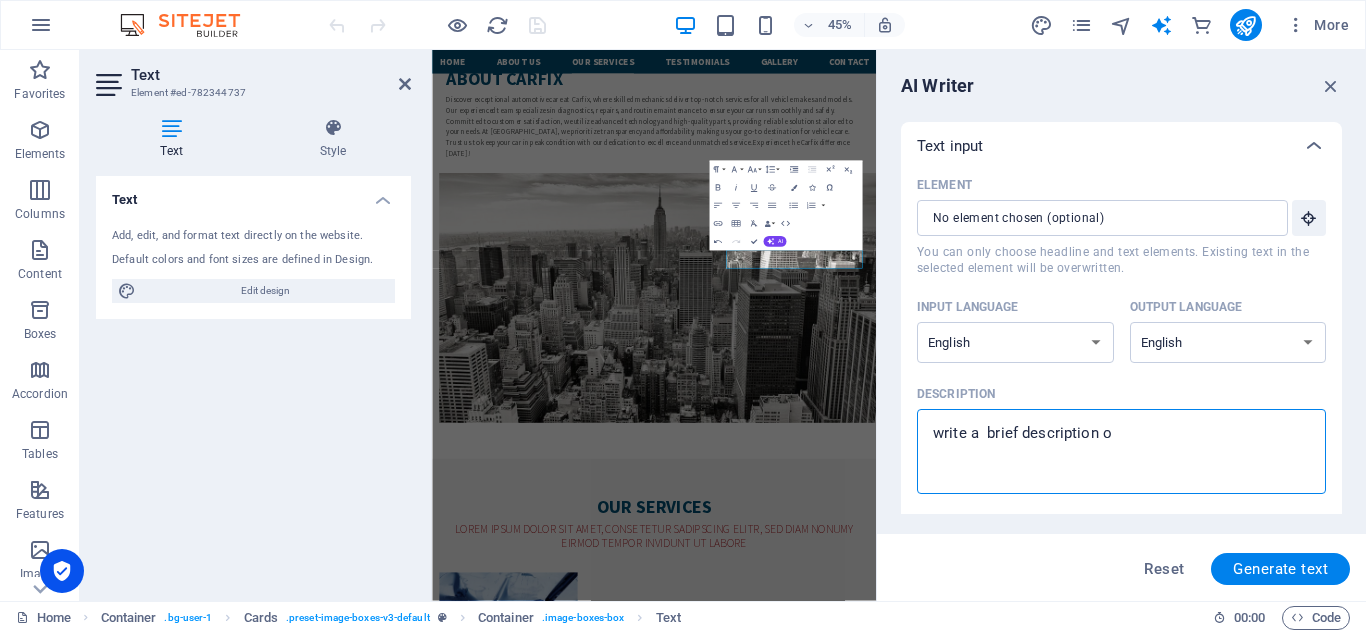 type on "write a  brief description on" 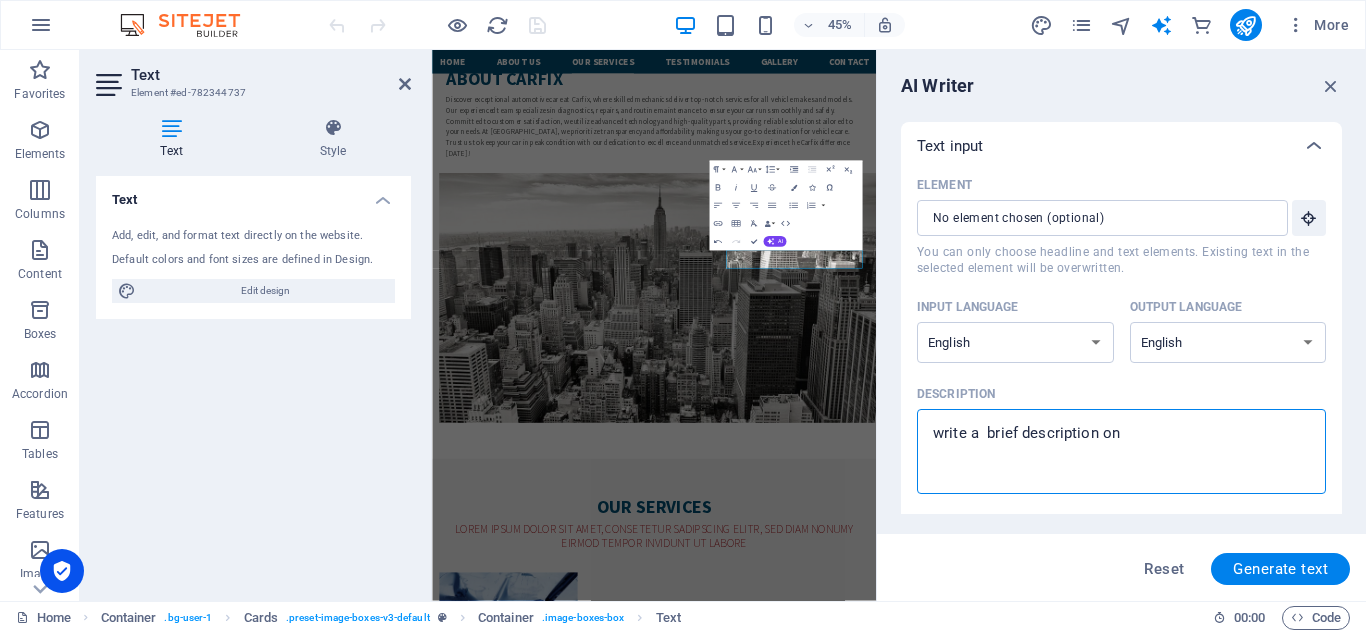 type on "write a  brief description on" 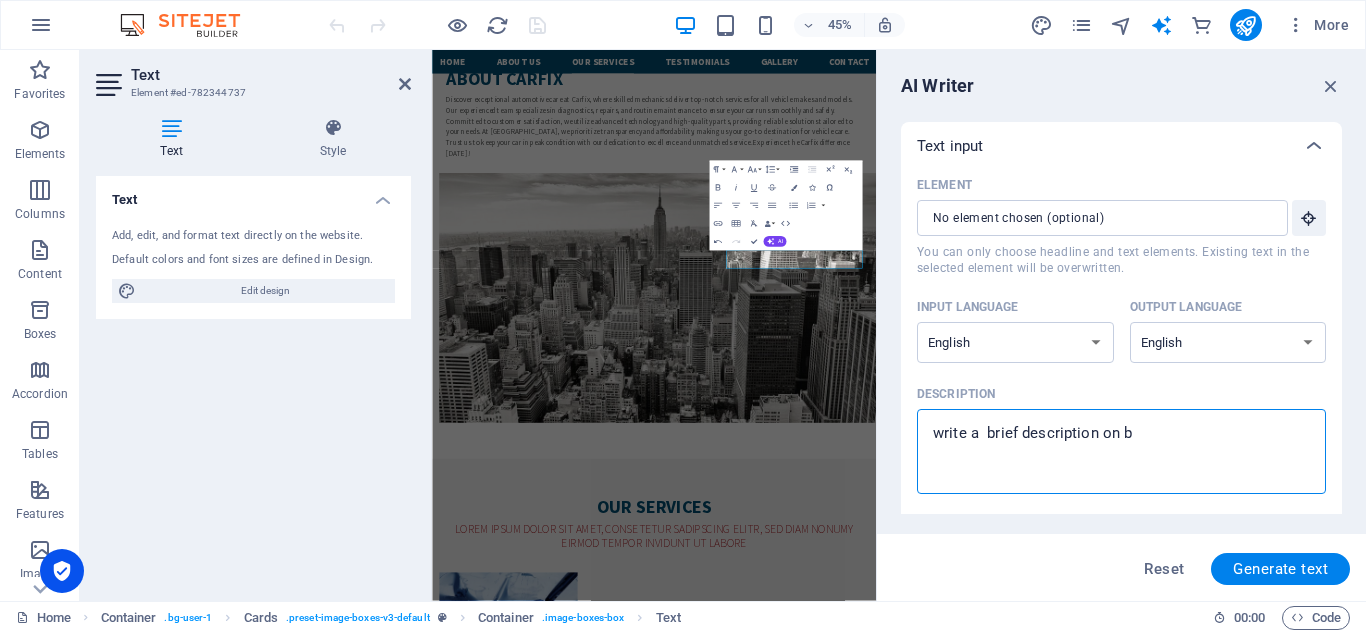 type on "write a  brief description on br" 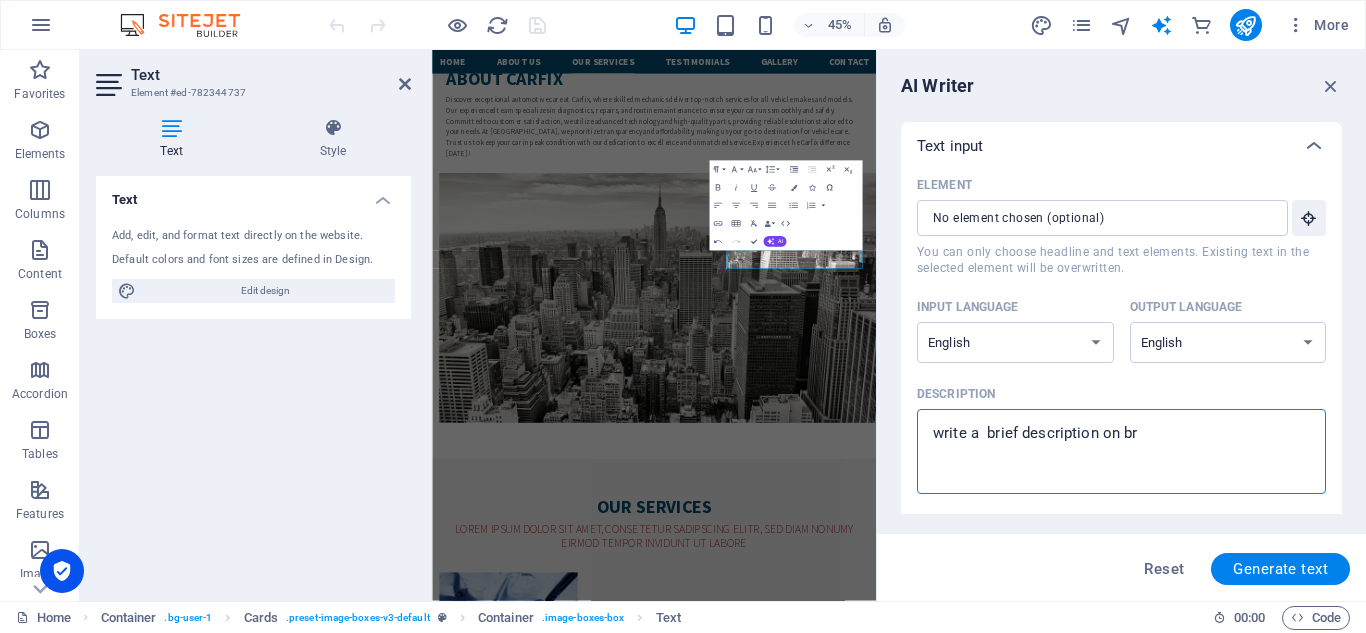 type on "write a  brief description on bra" 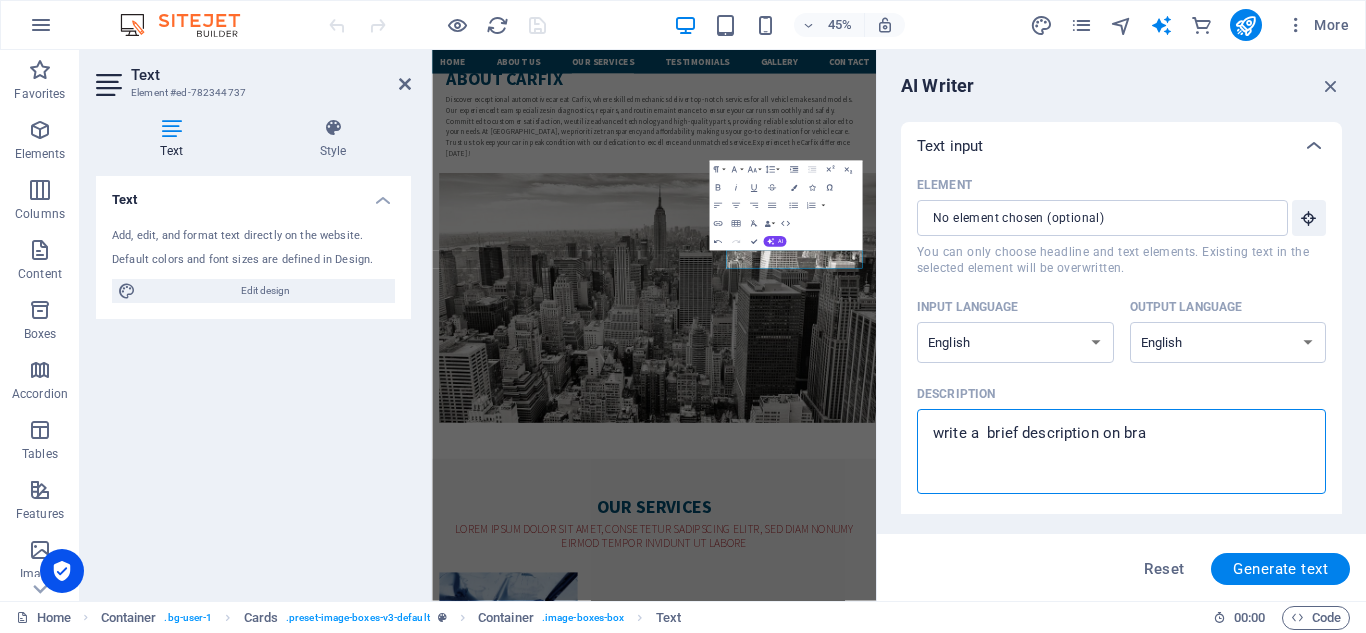 type on "write a  brief description on brak" 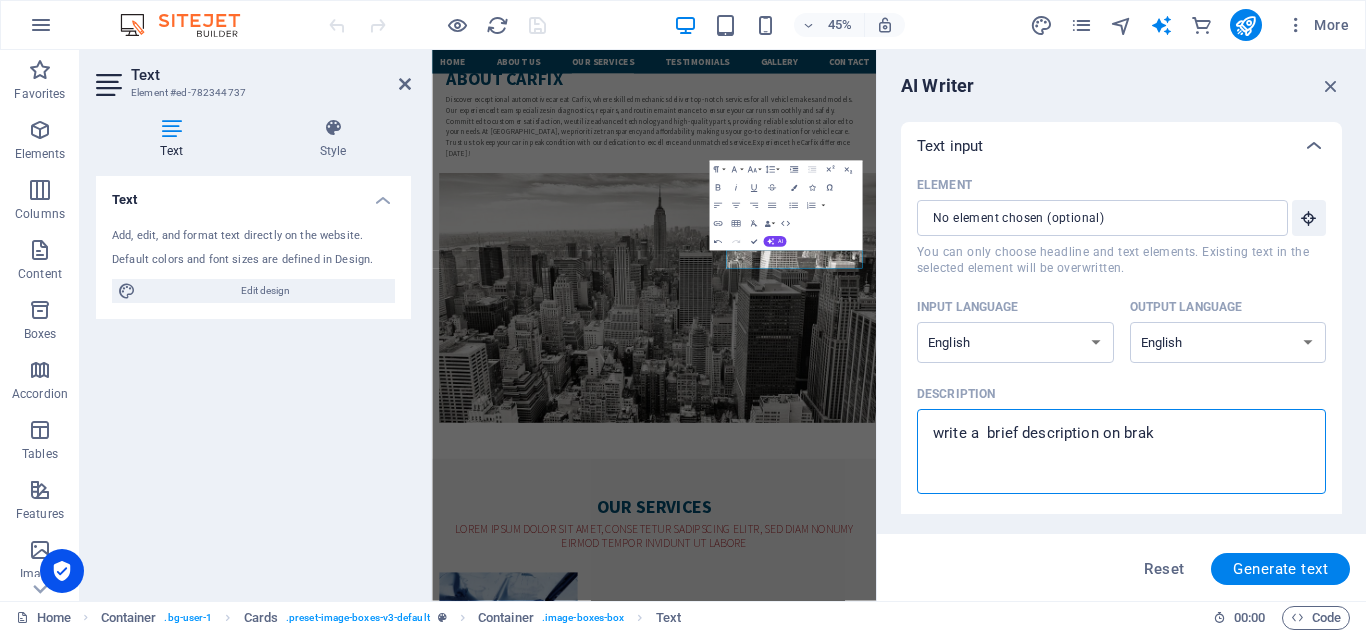 type on "write a  brief description on brake" 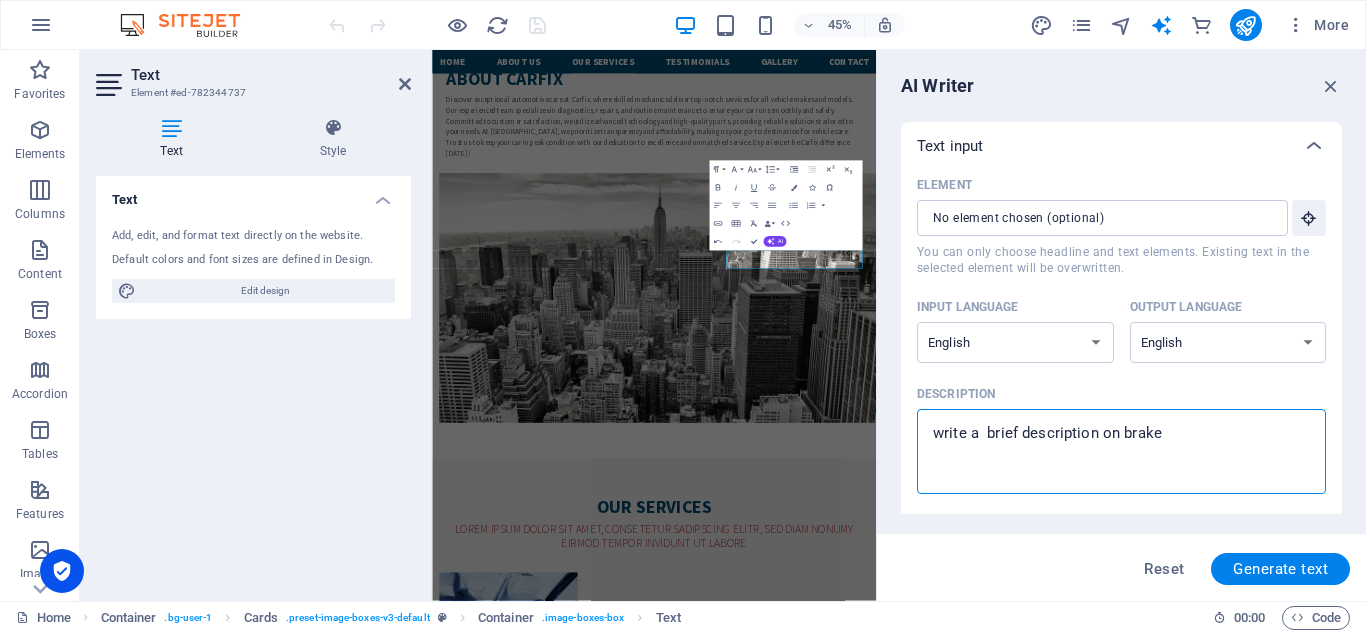 type on "write a  brief description on brake" 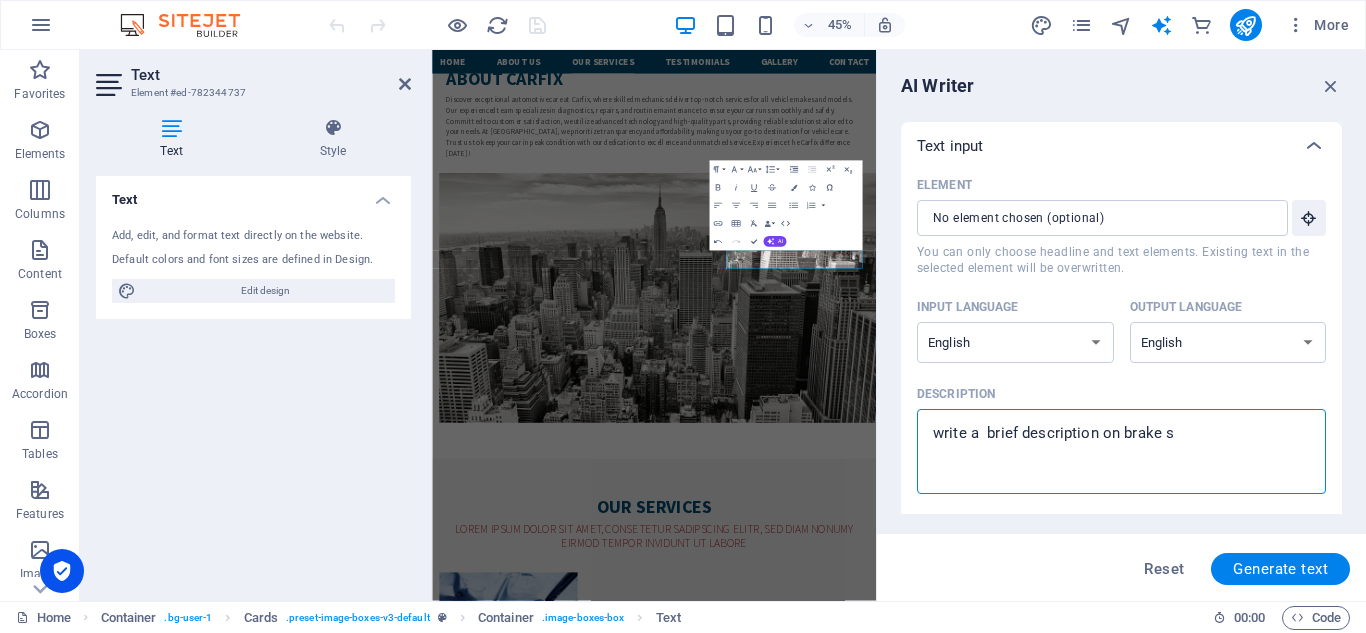 type on "x" 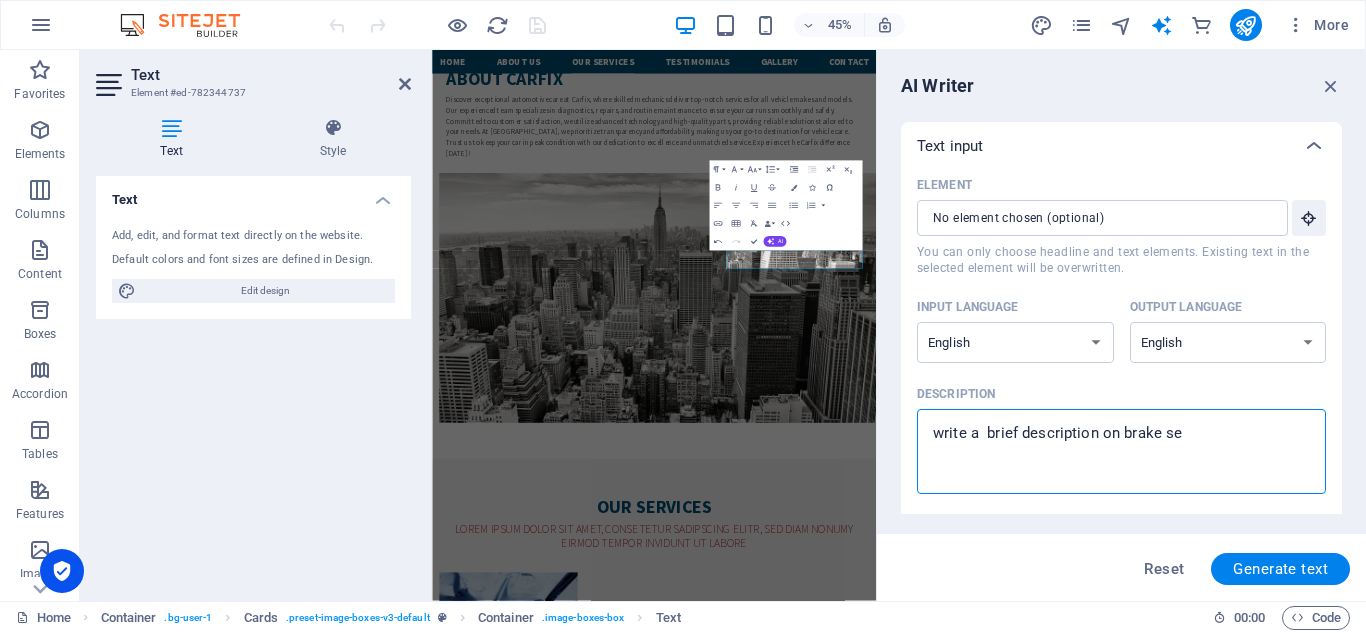 type on "write a  brief description on brake ser" 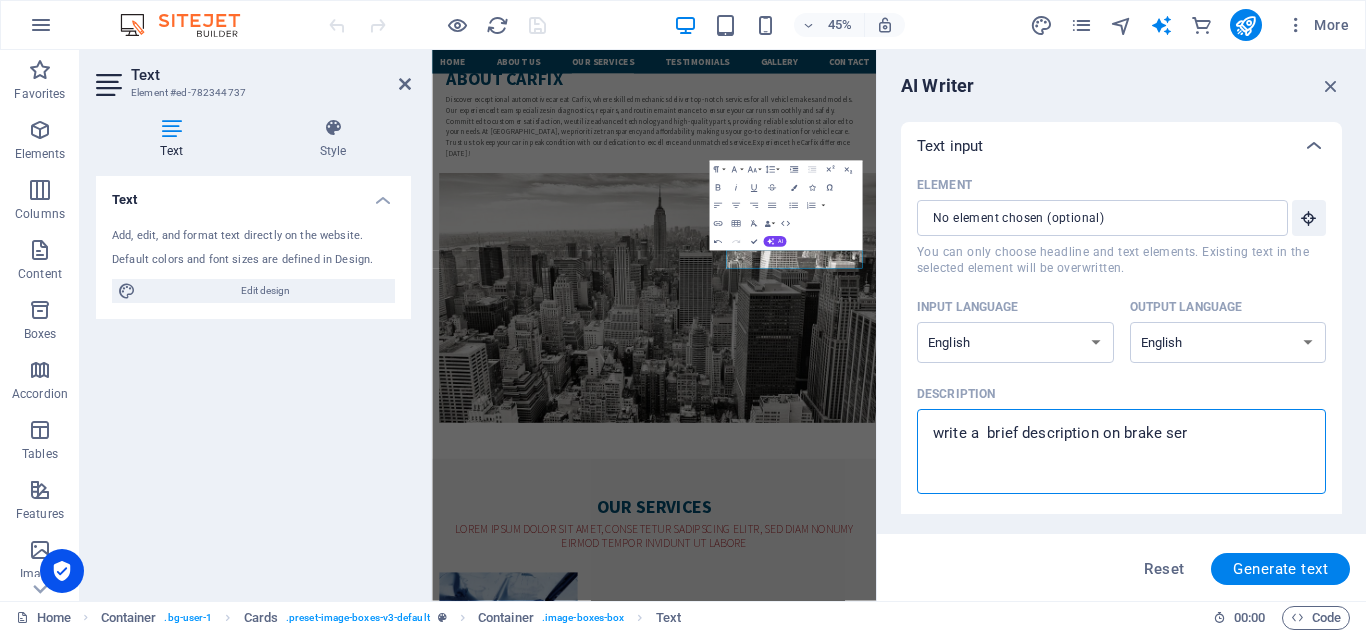type on "write a  brief description on brake serv" 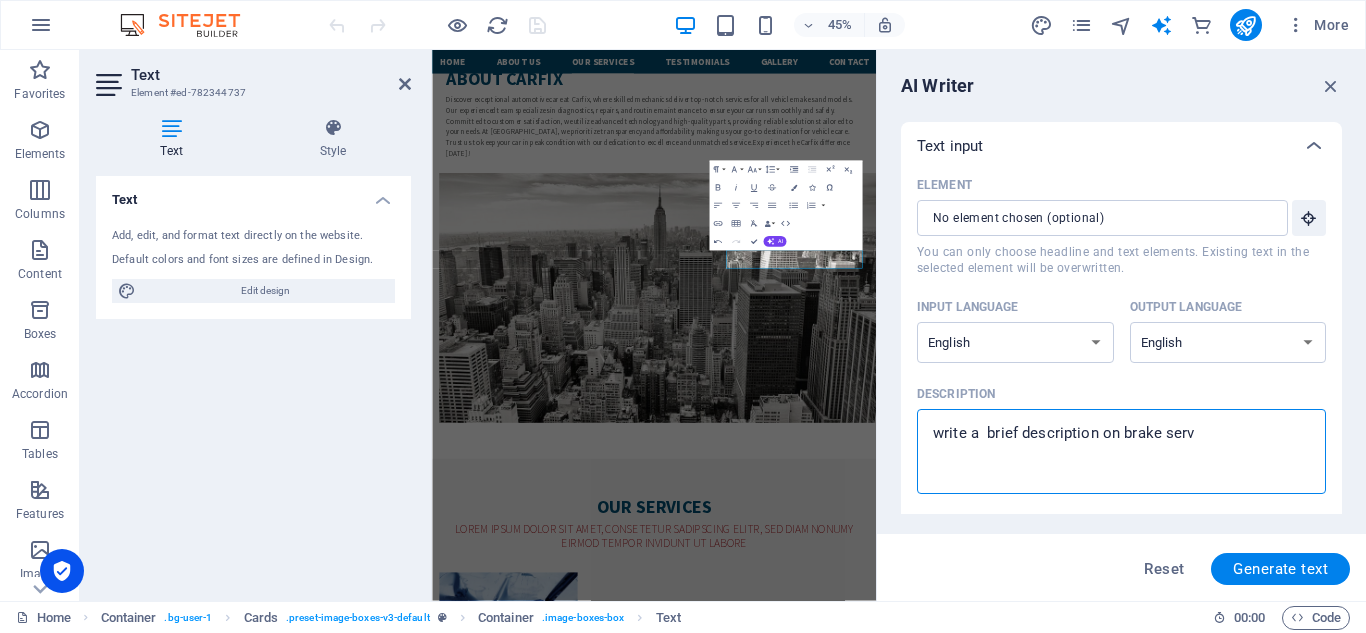 type on "write a  brief description on brake servi" 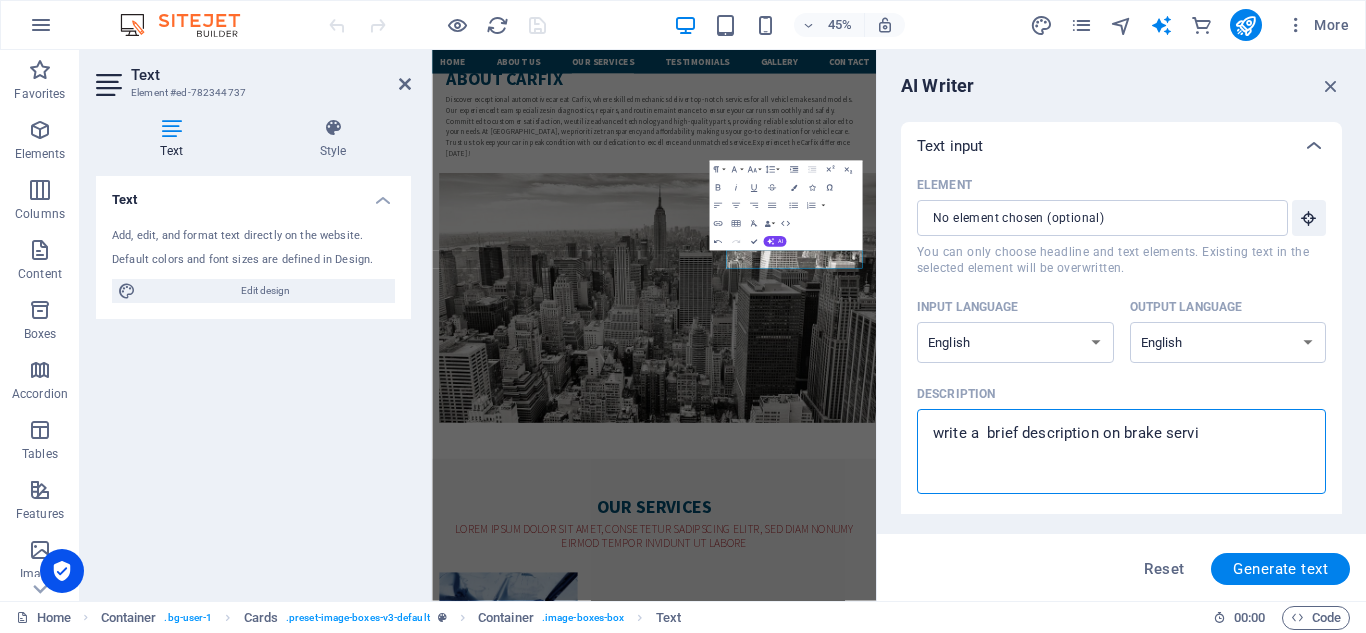 type on "write a  brief description on brake servic" 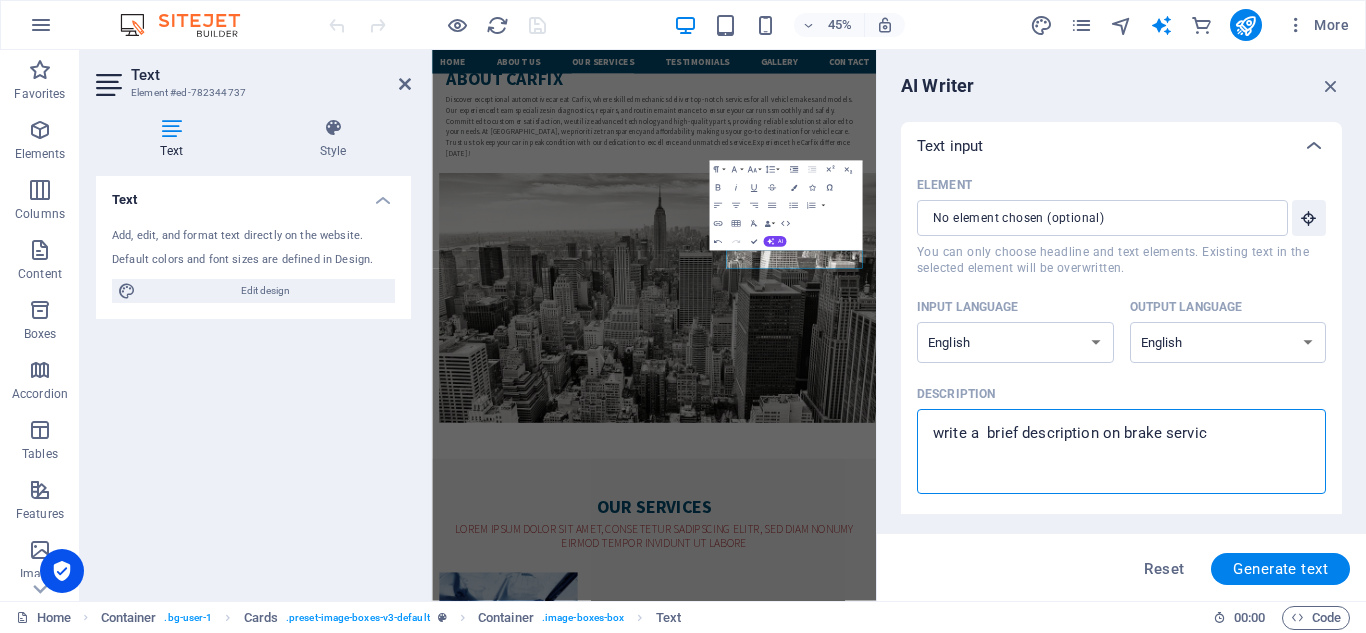 type on "write a  brief description on brake service" 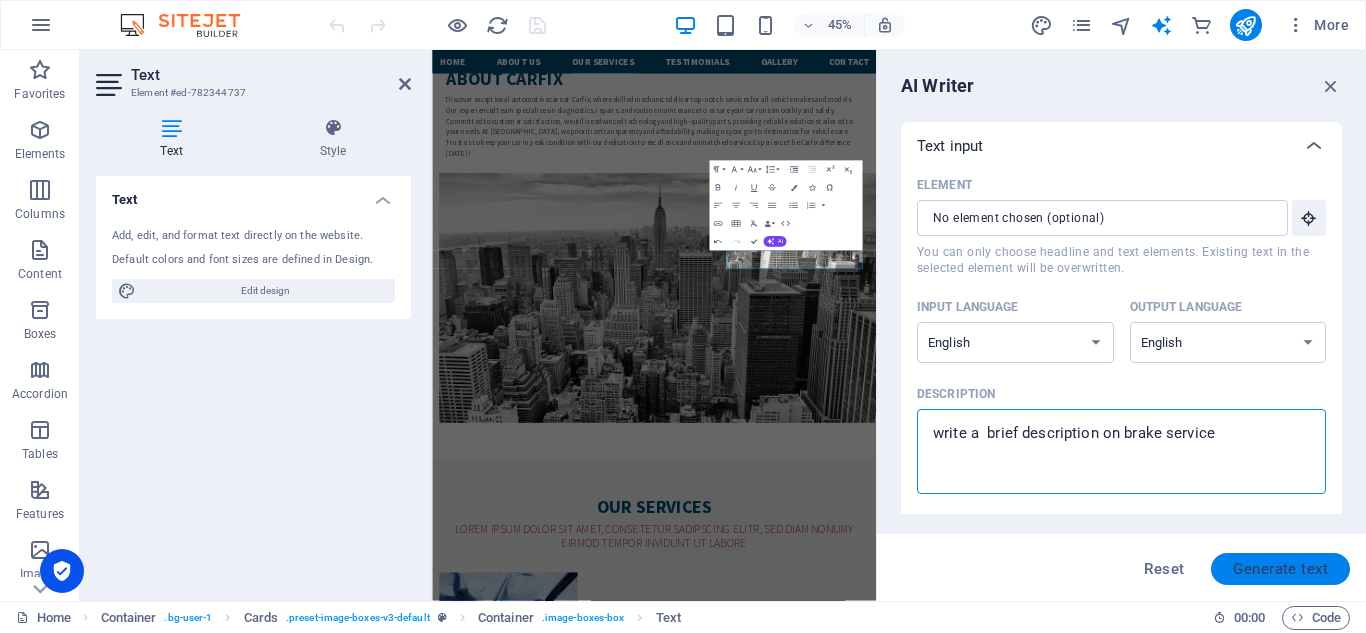 type on "write a  brief description on brake service" 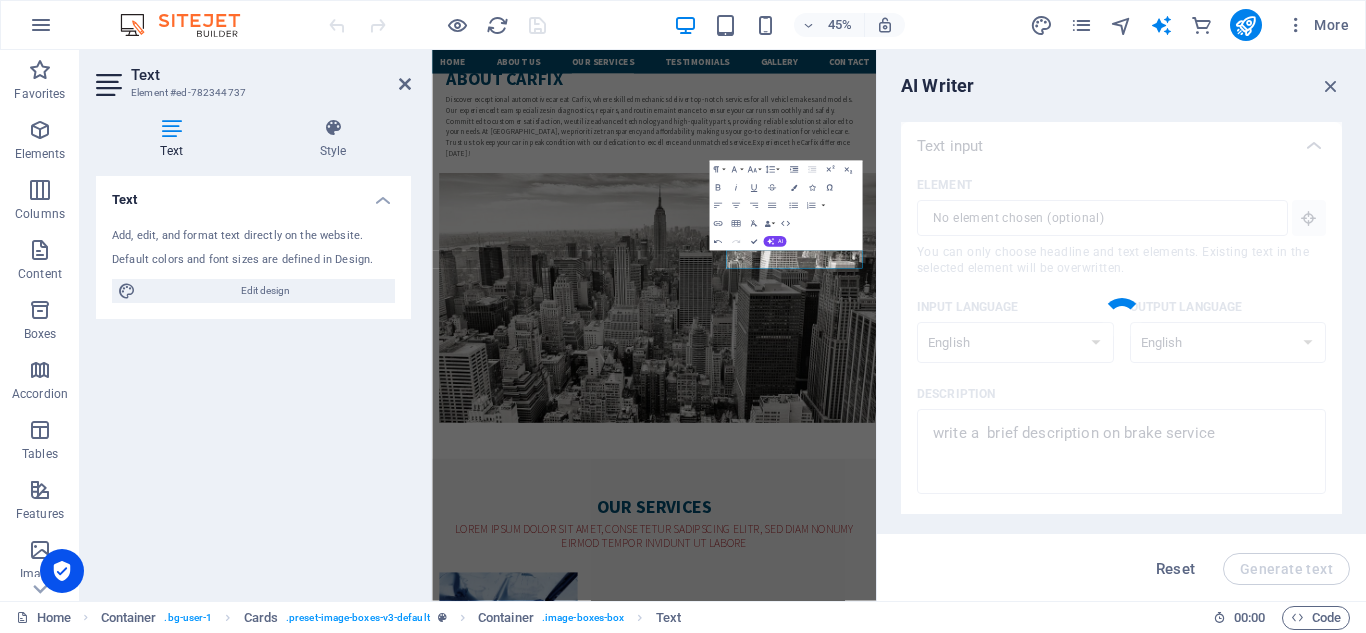 type on "x" 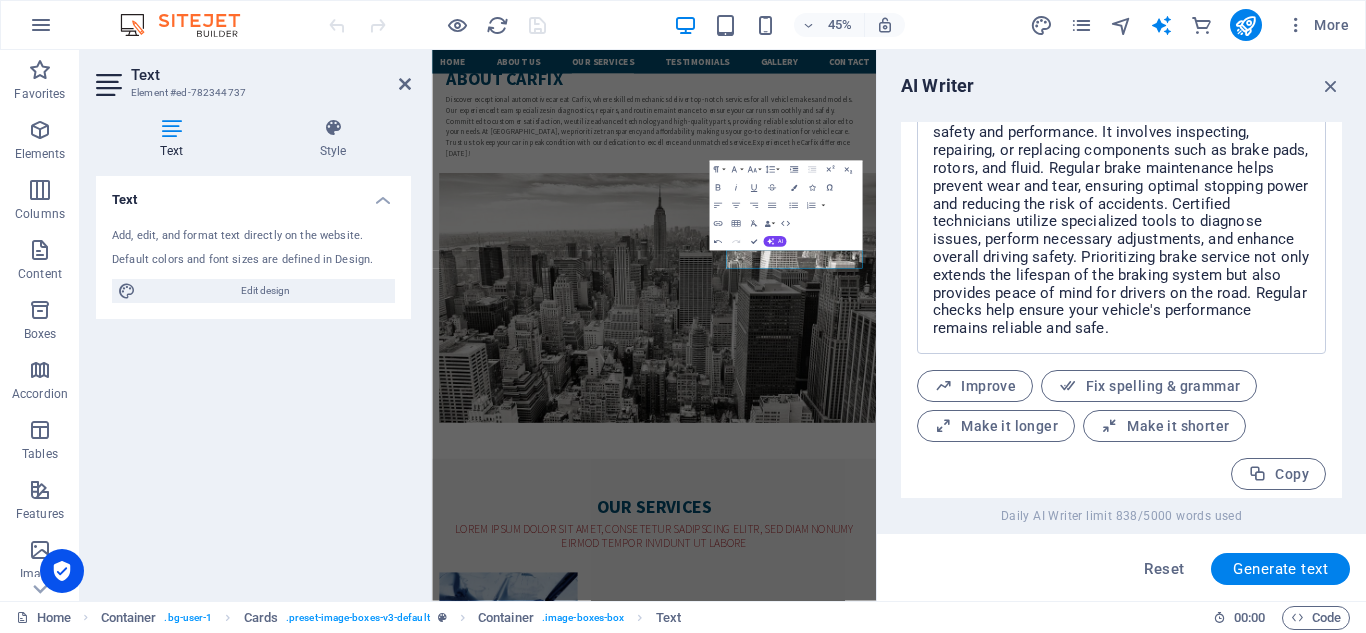 scroll, scrollTop: 841, scrollLeft: 0, axis: vertical 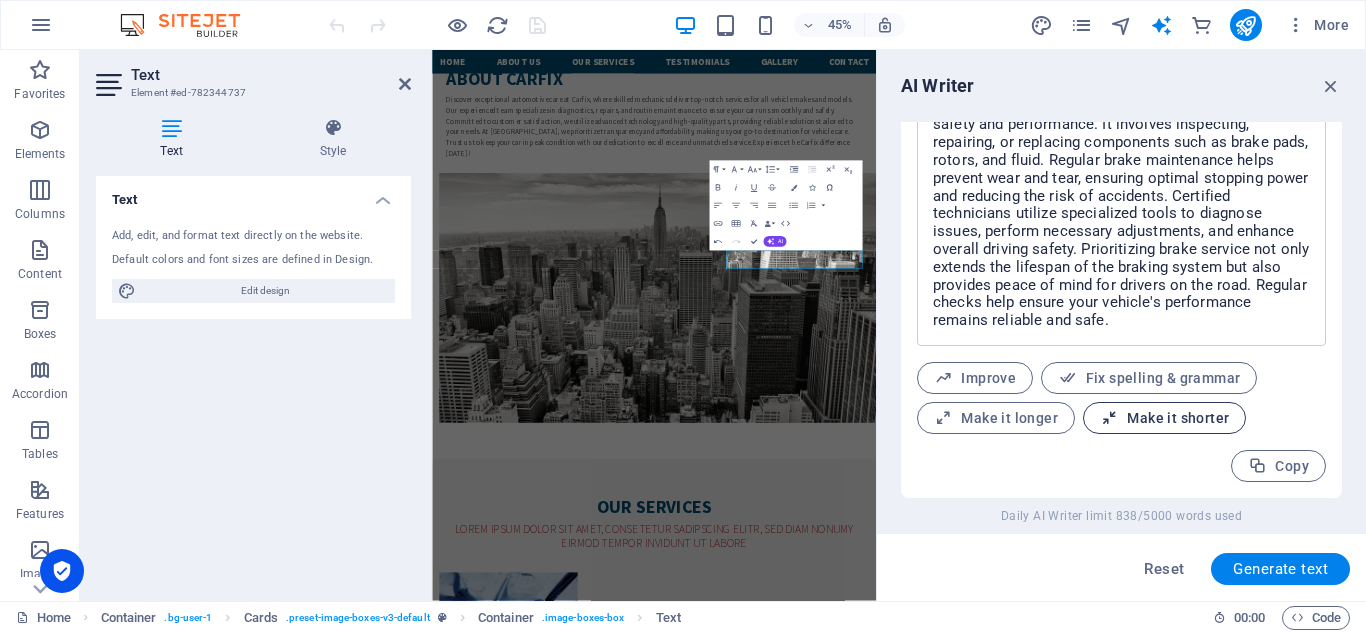 click on "Make it shorter" at bounding box center [1164, 418] 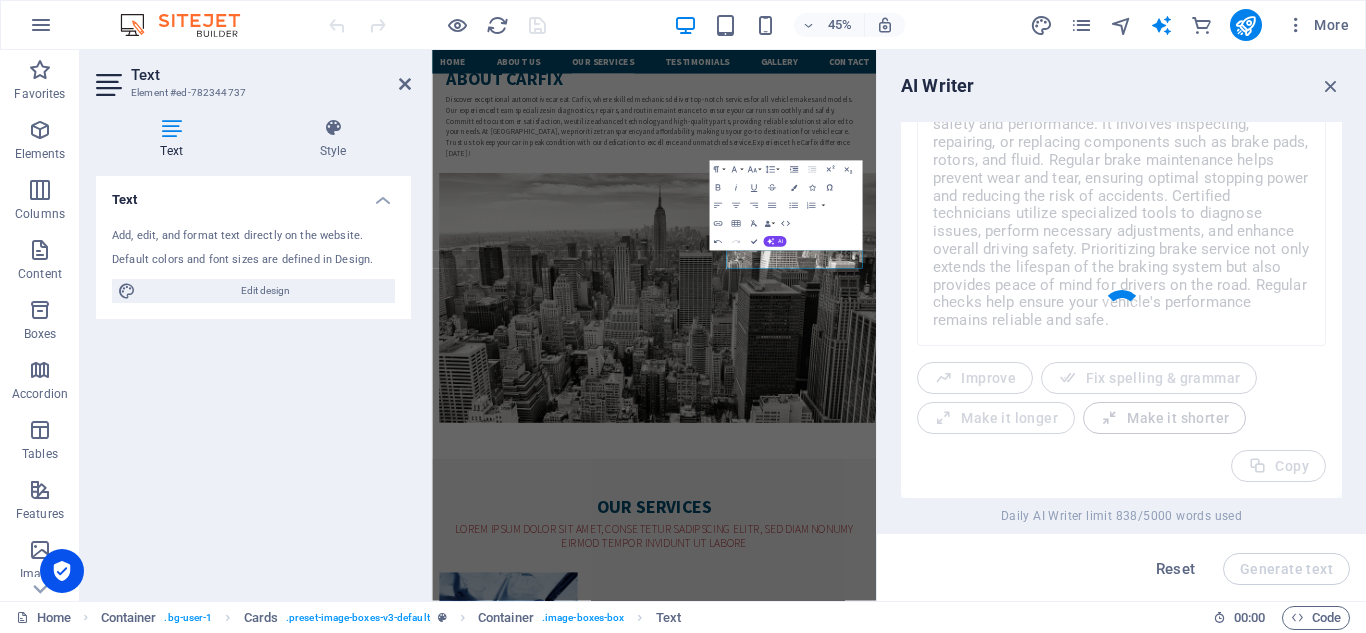 type on "x" 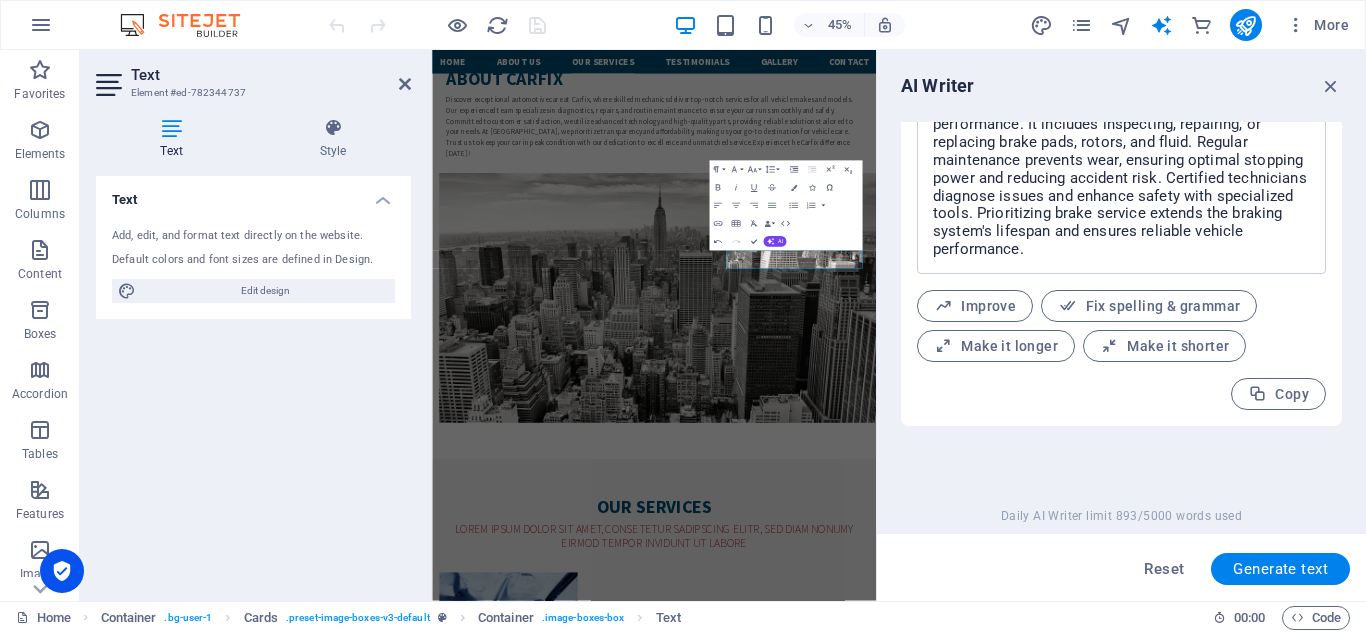 click on "Make it shorter" at bounding box center (1164, 346) 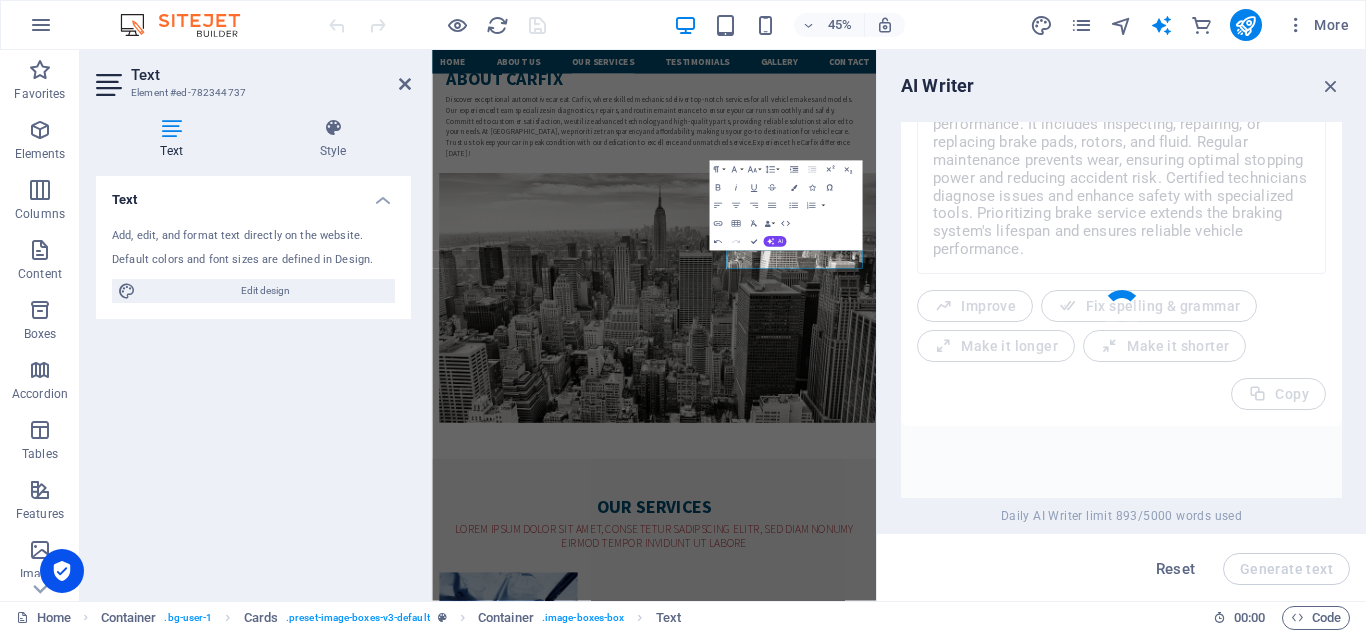 type on "x" 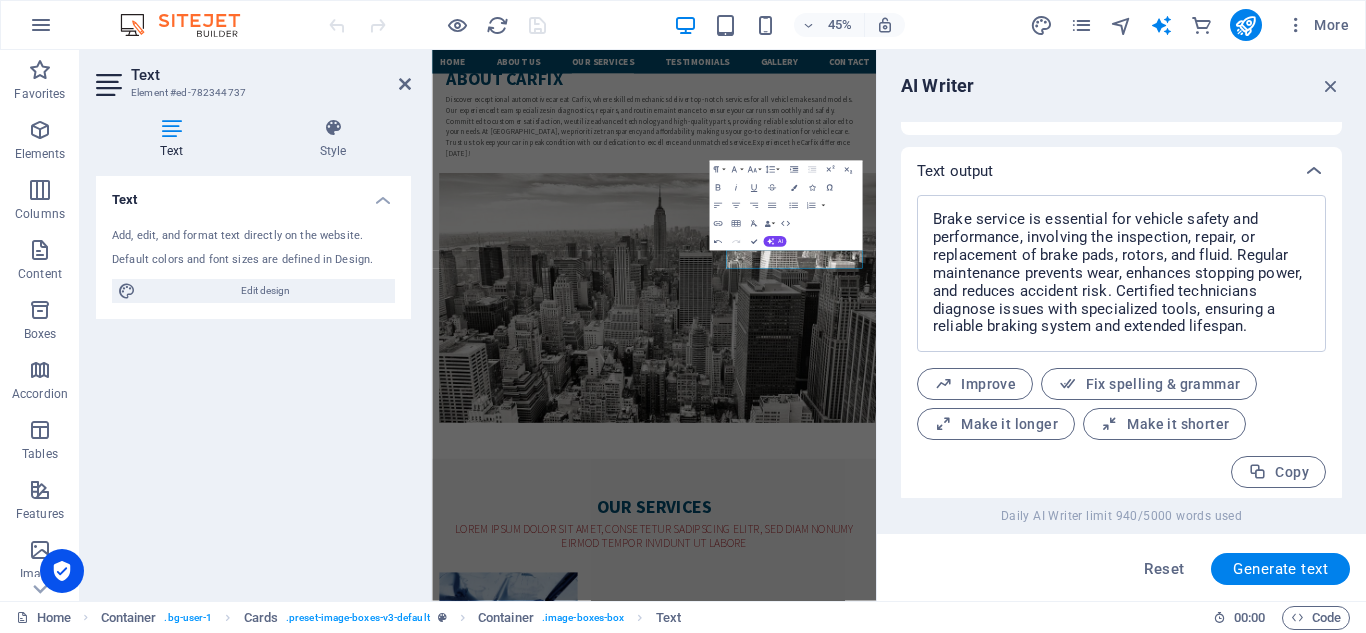 scroll, scrollTop: 724, scrollLeft: 0, axis: vertical 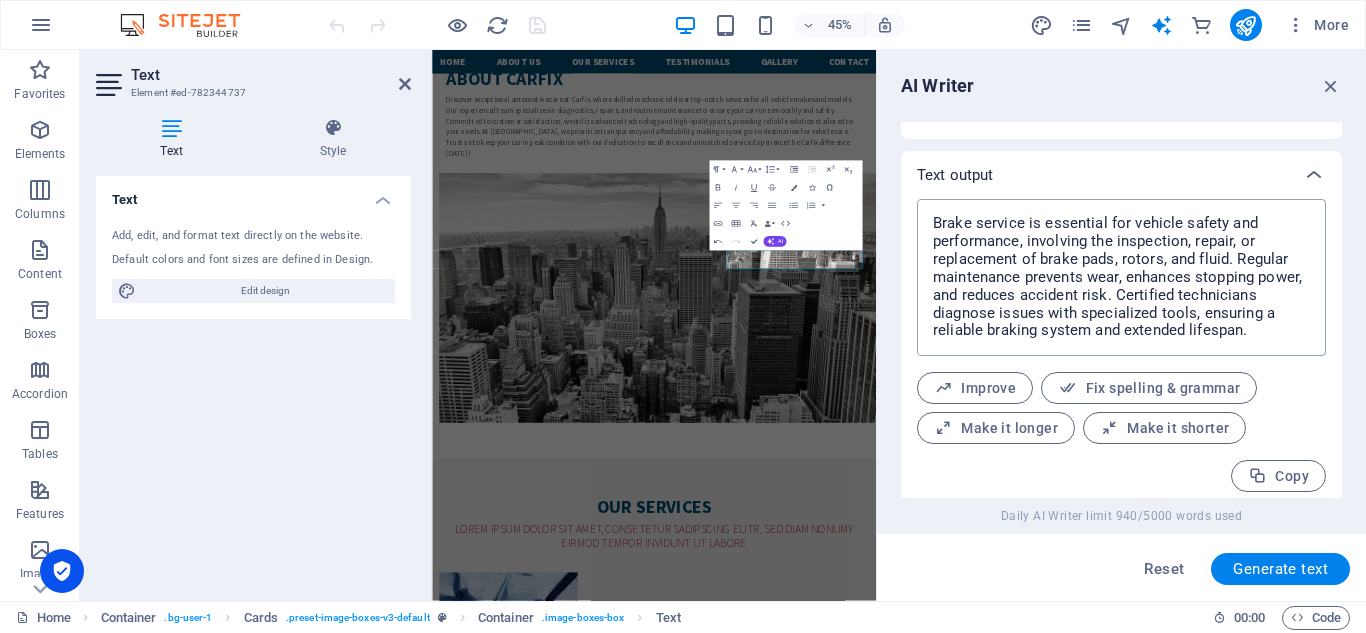 drag, startPoint x: 926, startPoint y: 219, endPoint x: 1051, endPoint y: 316, distance: 158.22136 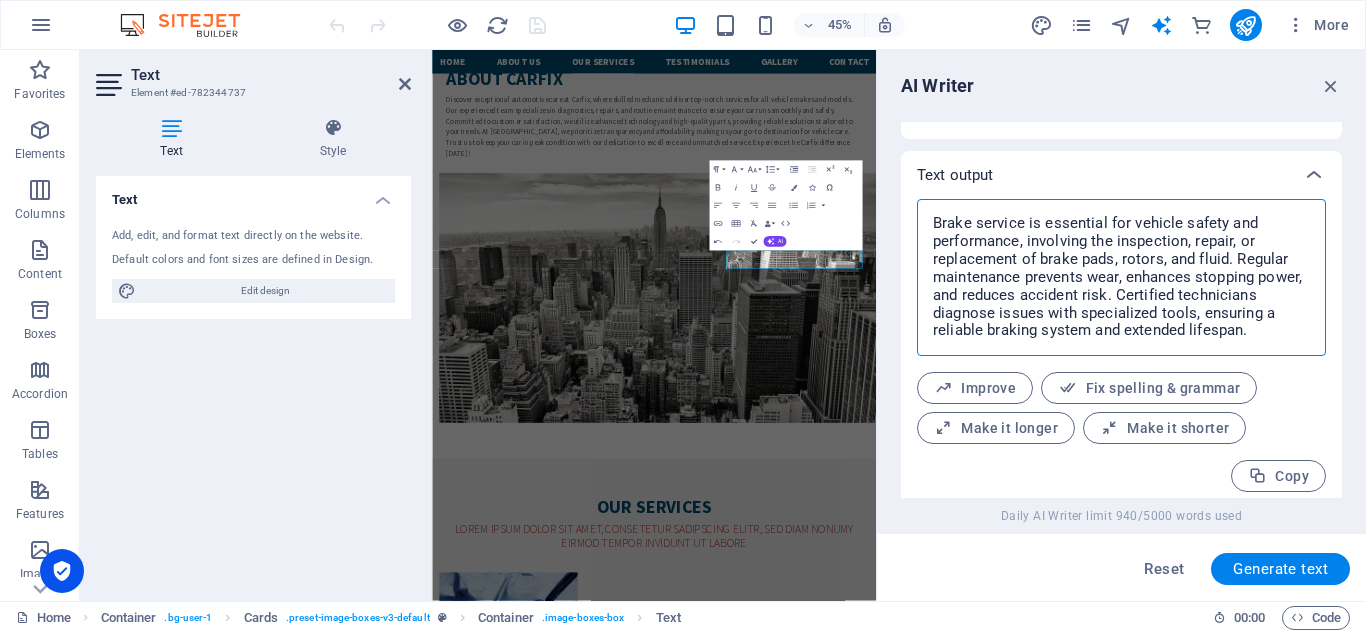 drag, startPoint x: 931, startPoint y: 216, endPoint x: 1294, endPoint y: 334, distance: 381.6975 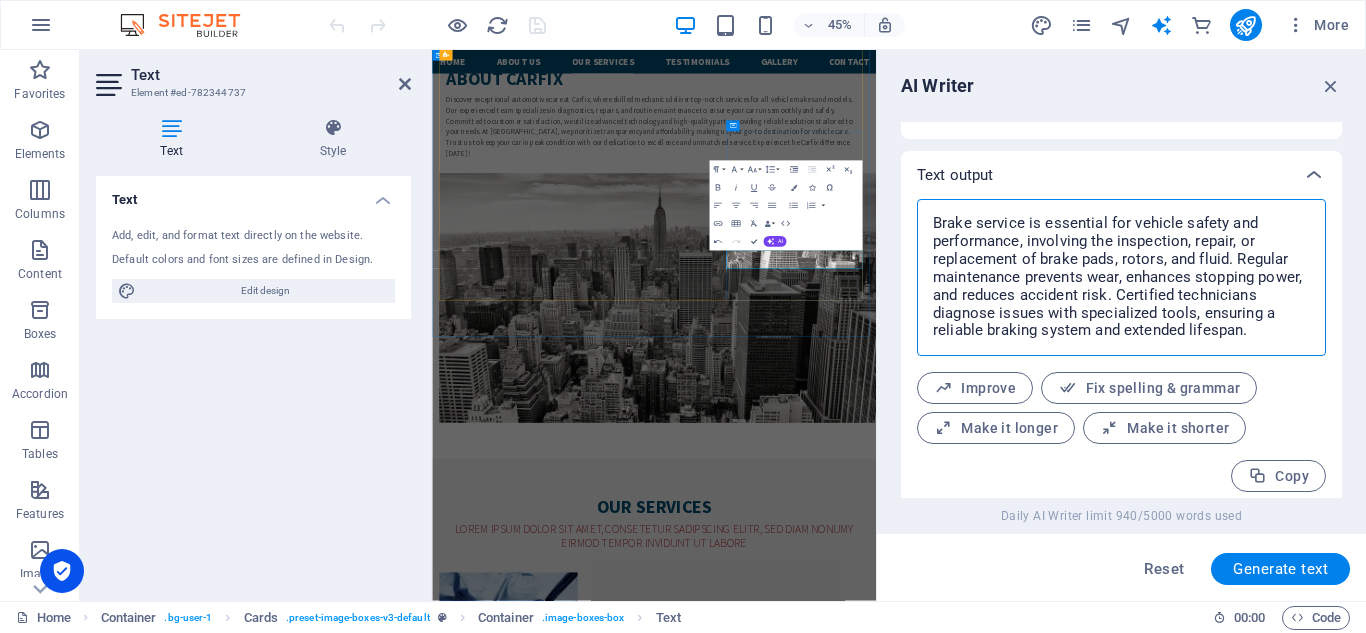type on "x" 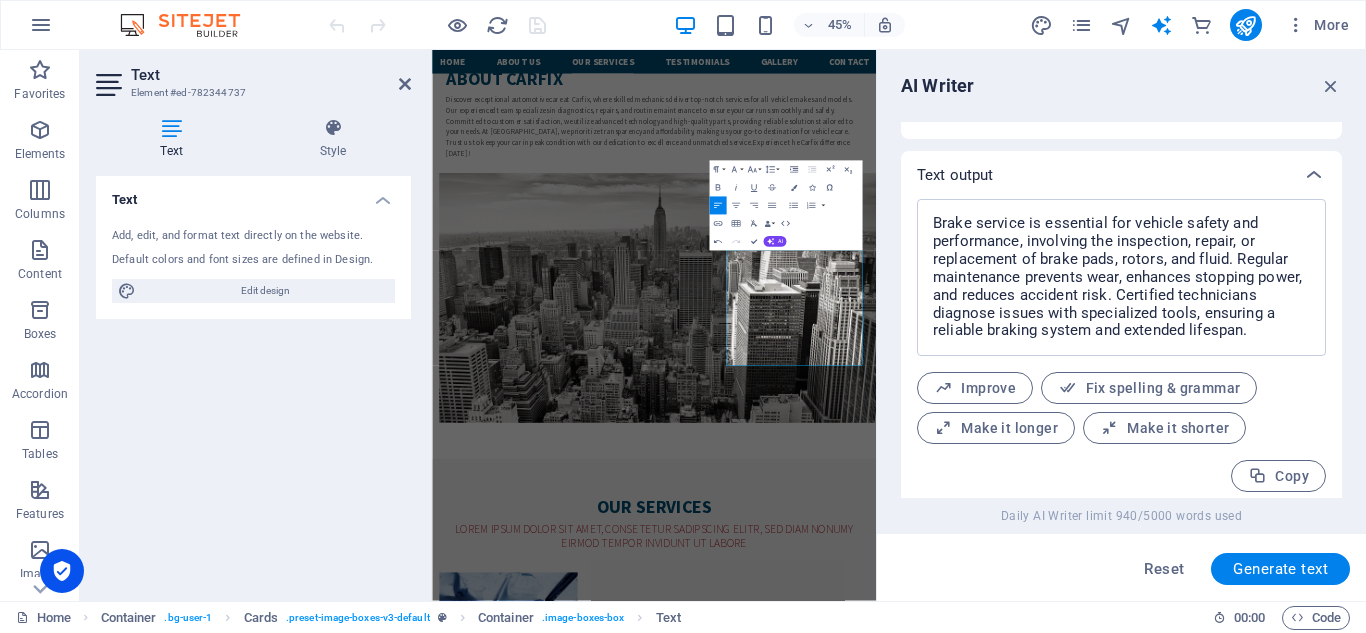 scroll, scrollTop: 5631, scrollLeft: 2, axis: both 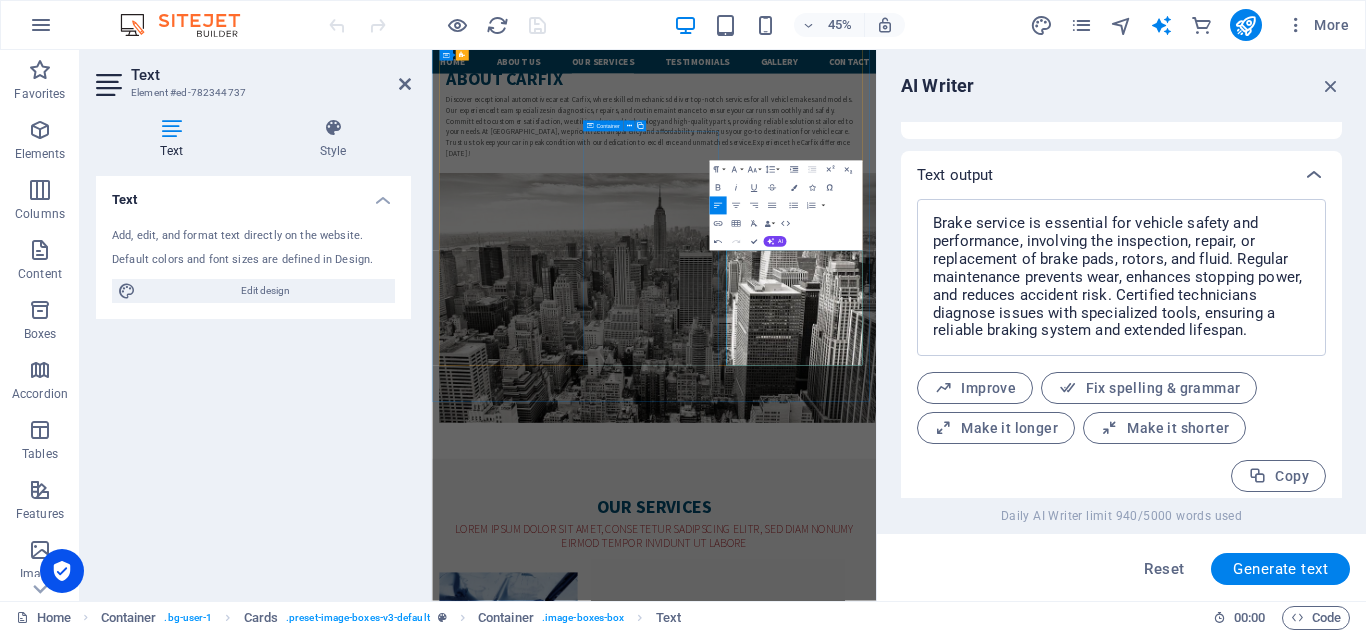 click on "CAR WASH Experience top-quality exterior and interior car wash services, from quick washes to full detailing, tailored to your schedule. Enjoy exceptional results!" at bounding box center [602, 3288] 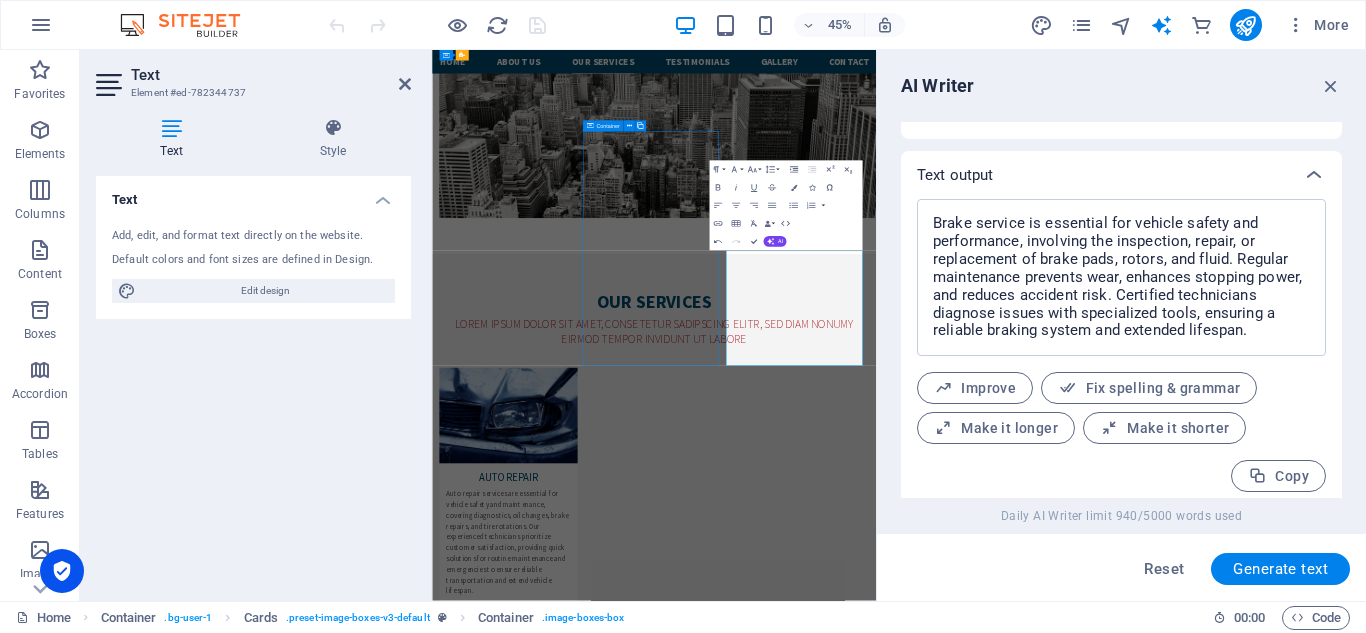 scroll, scrollTop: 2256, scrollLeft: 0, axis: vertical 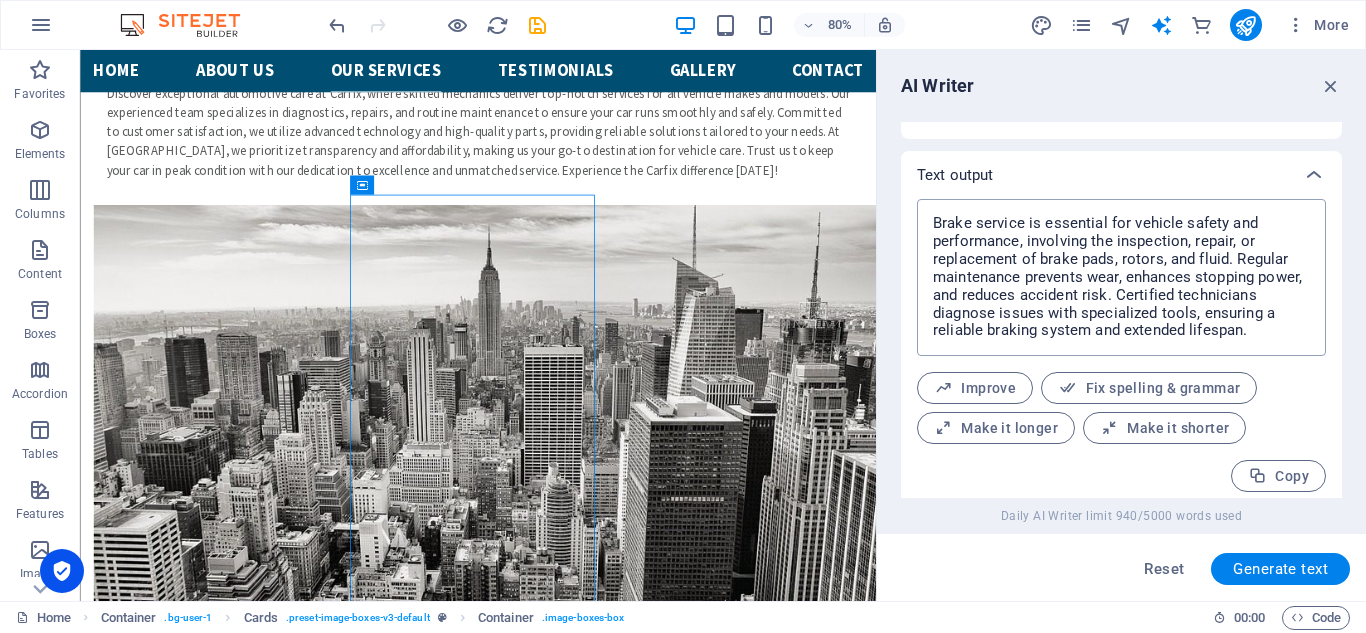 drag, startPoint x: 1091, startPoint y: 189, endPoint x: 1163, endPoint y: 242, distance: 89.40358 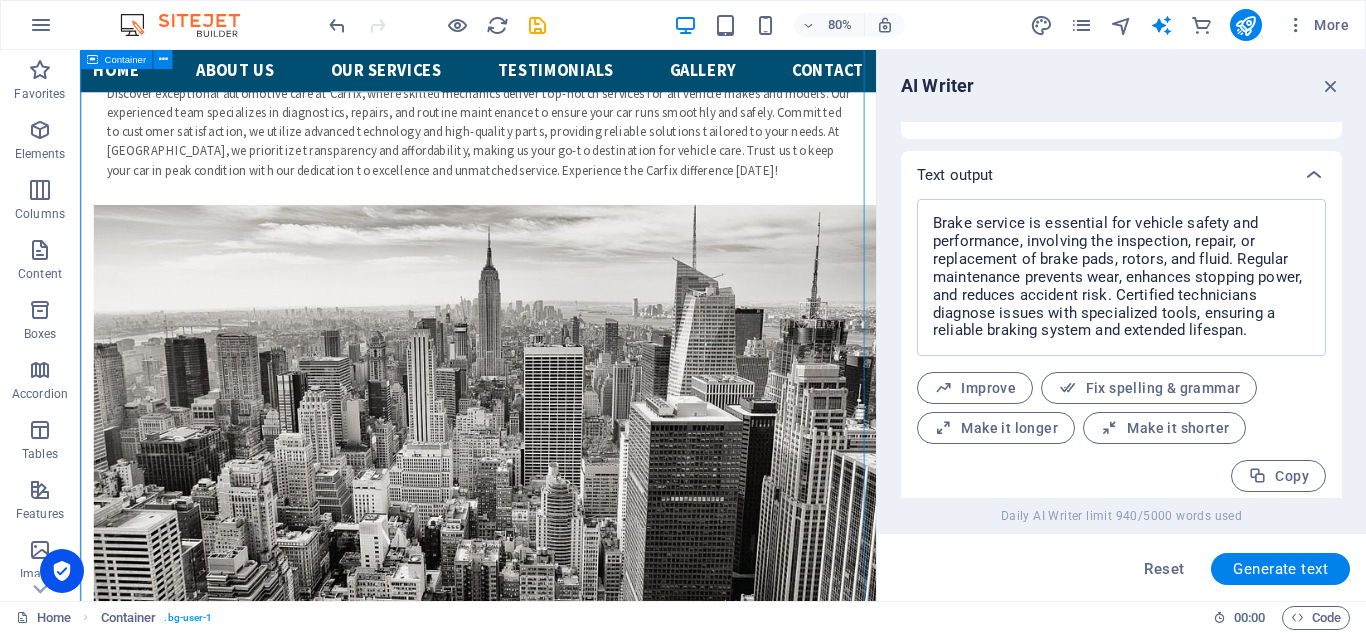 click on "Our Services Lorem ipsum dolor sit amet, consetetur sadipscing elitr, sed diam nonumy eirmod tempor invidunt ut labore Auto Repair Auto repair services are essential for vehicle safety and maintenance, covering diagnostics, oil changes, brake repairs, and tire rotations. Our experienced technicians prioritize customer satisfaction, providing quick solutions for routine maintenance and emergencies to ensure reliable transportation and extend vehicle lifespan. Tire Repair Our tire repair service provides quick and reliable solutions for punctures and damages. Our skilled technicians use high-quality materials for safe repairs, ensuring customer satisfaction and fast turnaround times. Trust us to keep you safe on the road. Engine Diagnostic Electrical System Lorem ipsum dolor sit amet, consectetur adipisicing elit. Veritatis, dolorem! CAR WASH Experience top-quality exterior and interior car wash services, from quick washes to full detailing, tailored to your schedule. Enjoy exceptional results! BRAKE REPAIR" at bounding box center (577, 2455) 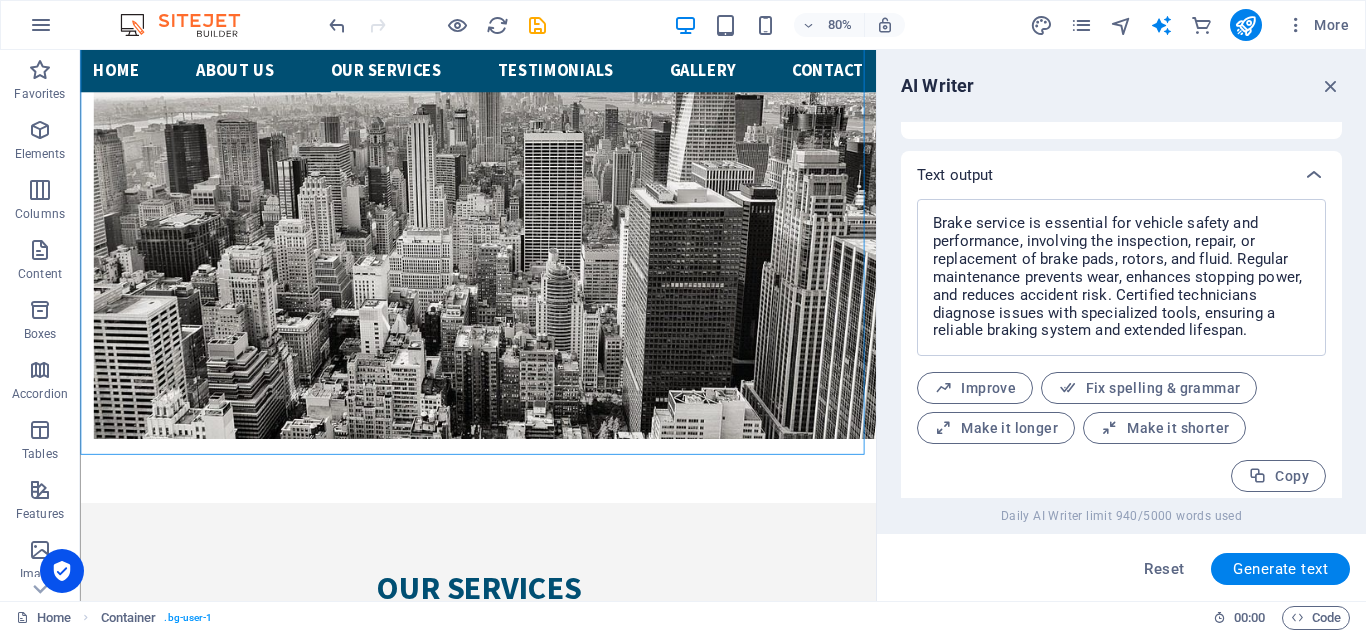 scroll, scrollTop: 2533, scrollLeft: 0, axis: vertical 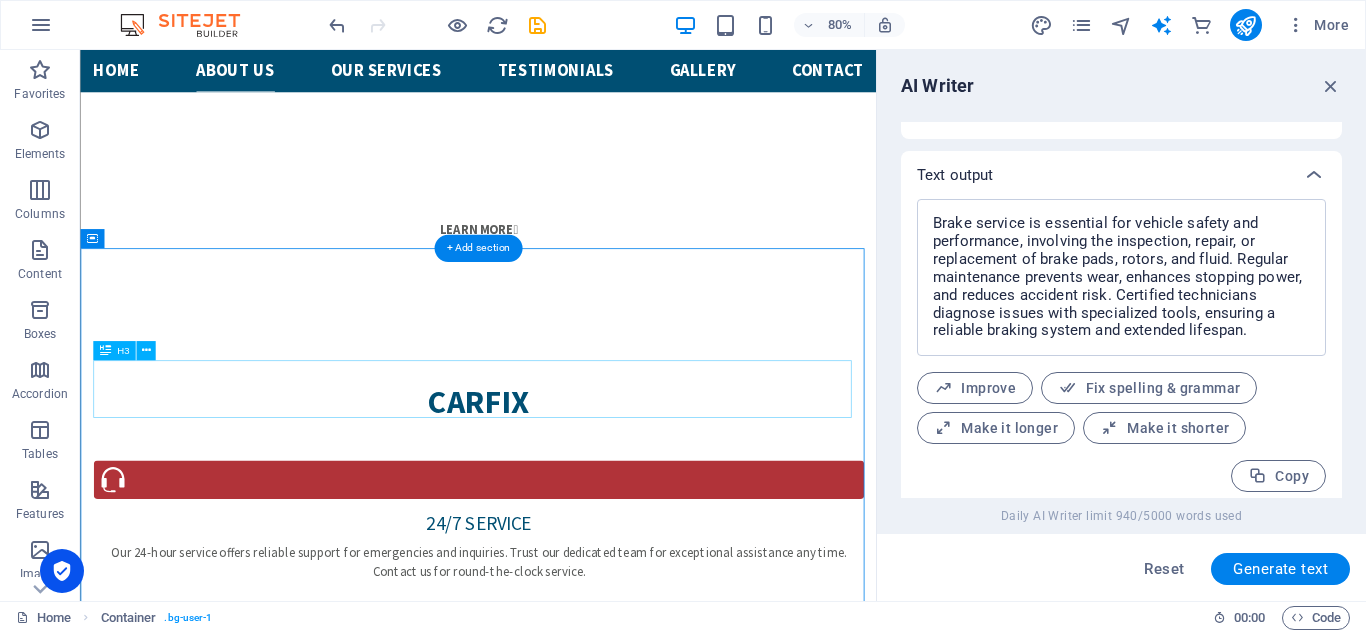 click on "Lorem ipsum dolor sit amet, consetetur sadipscing elitr, sed diam nonumy eirmod tempor invidunt ut labore" at bounding box center (577, 1913) 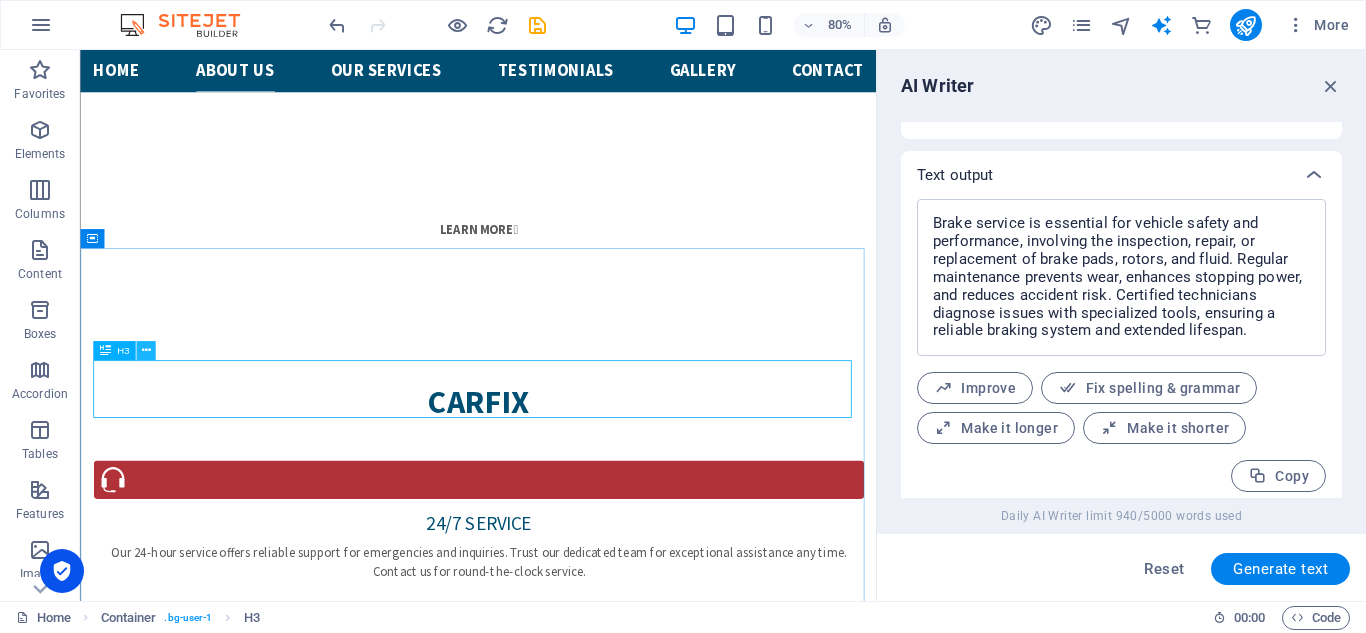 click at bounding box center [145, 350] 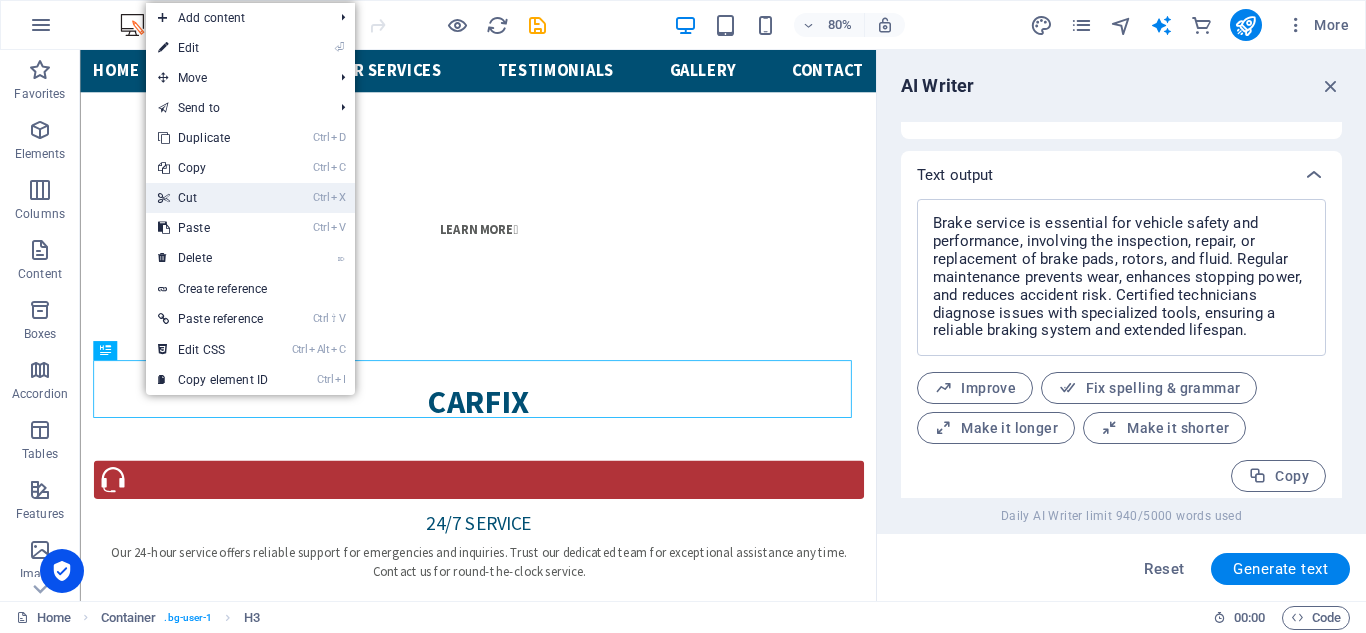 click on "Ctrl X  Cut" at bounding box center (213, 198) 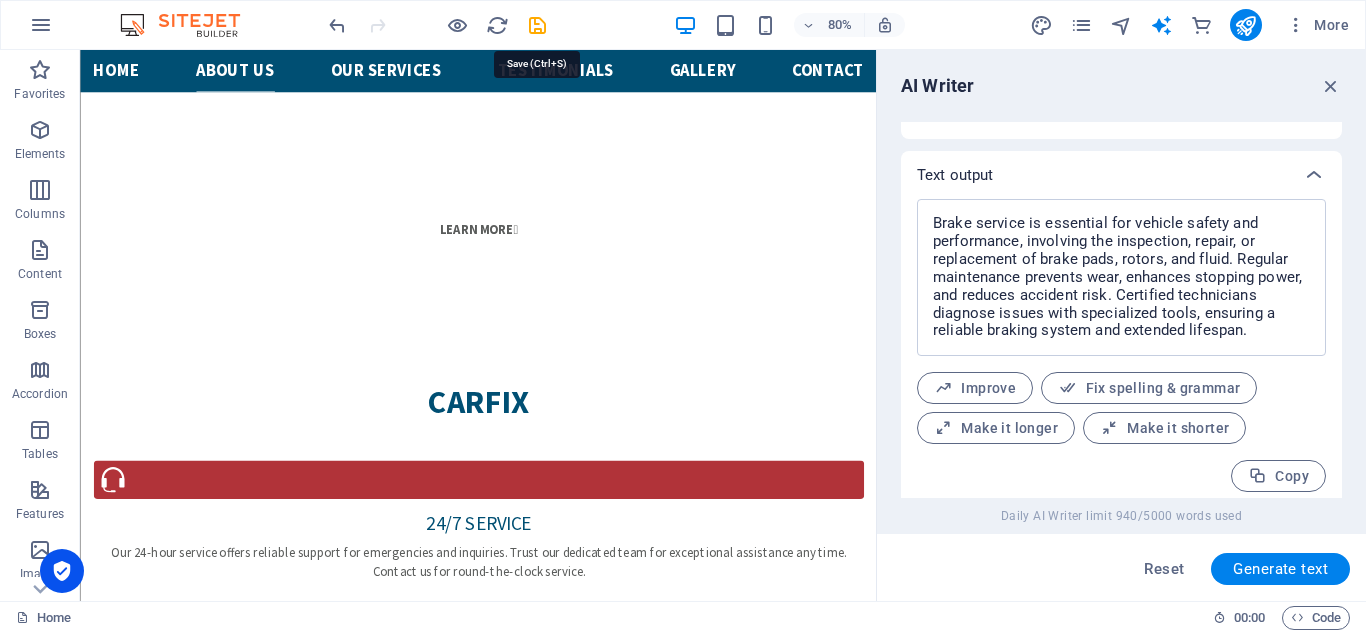 click at bounding box center (437, 25) 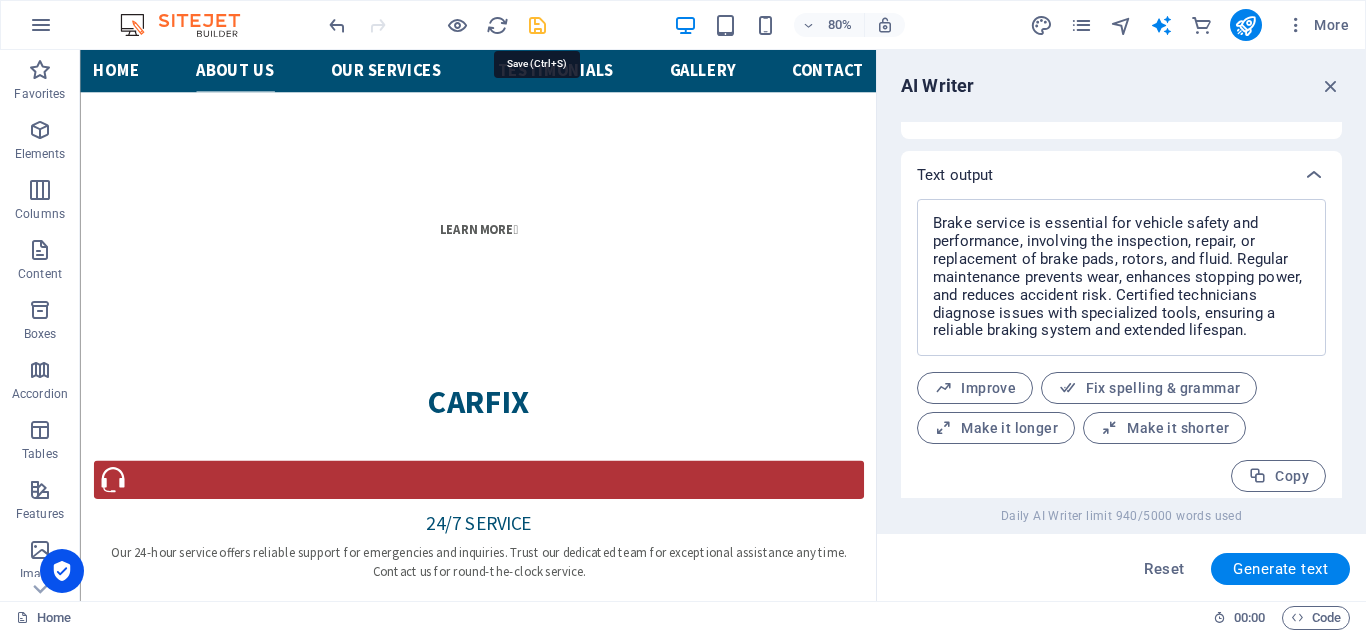 click at bounding box center (537, 25) 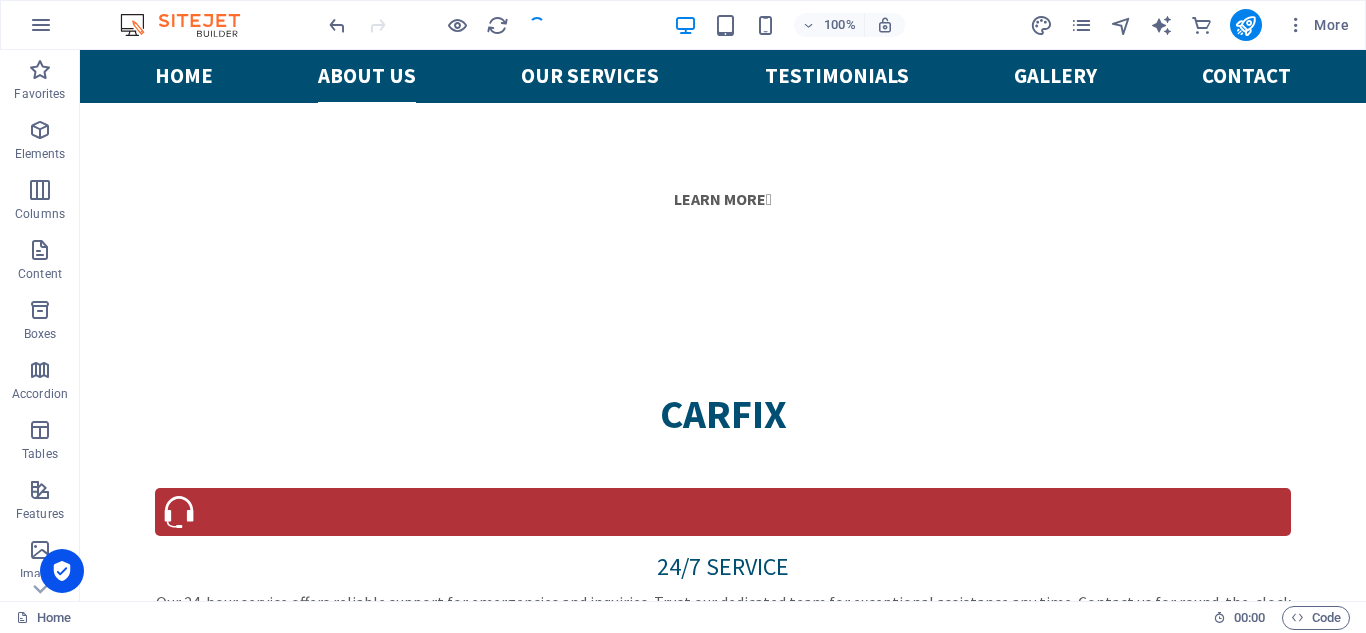 scroll, scrollTop: 1315, scrollLeft: 0, axis: vertical 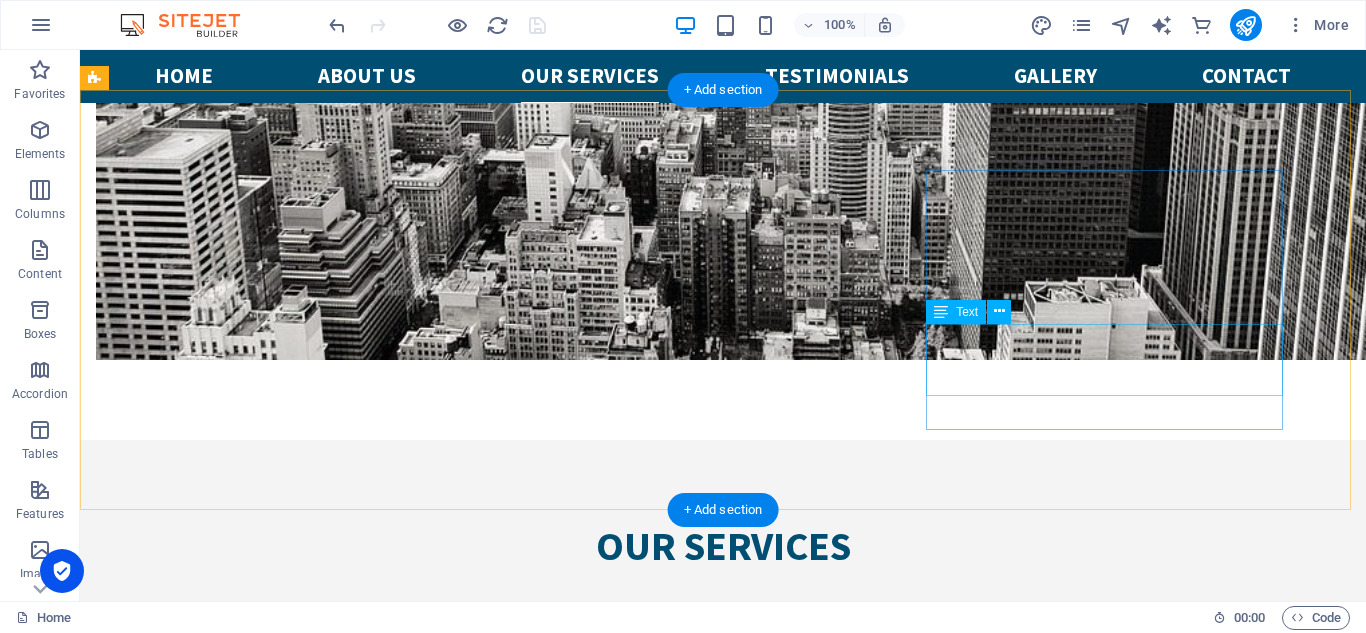 click on "took my car here for oil change and loved it" at bounding box center (274, 4362) 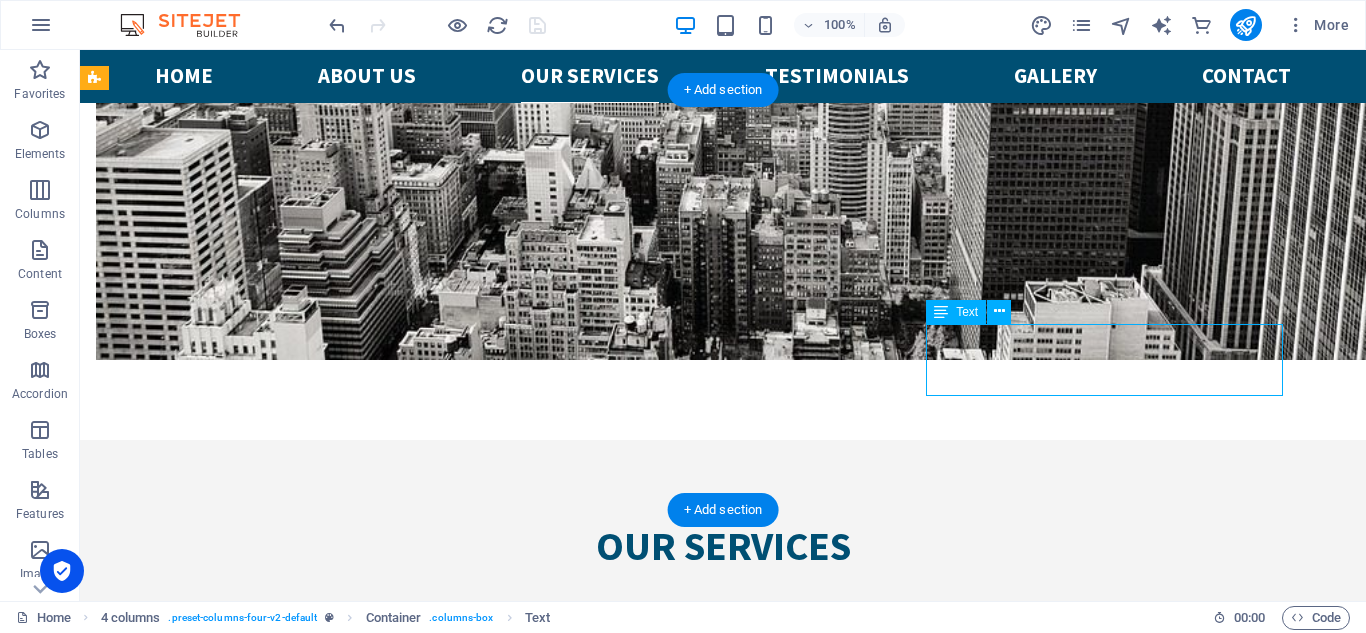 click on "took my car here for oil change and loved it" at bounding box center (274, 4362) 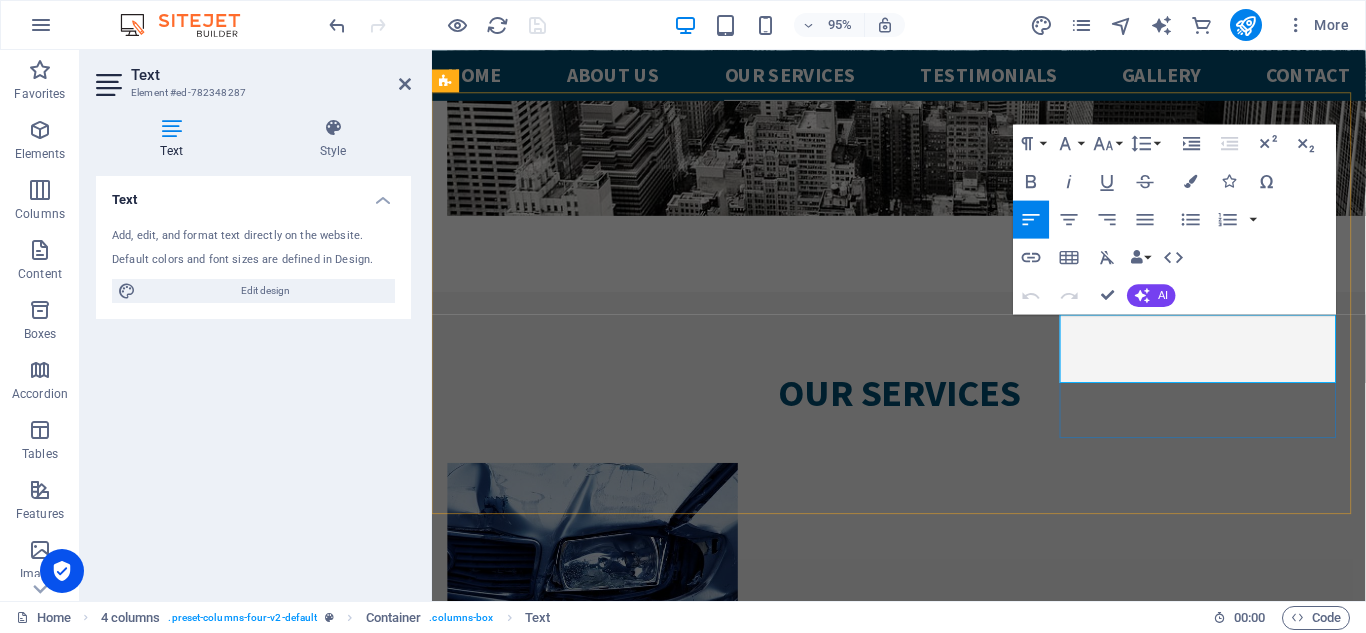 scroll, scrollTop: 2884, scrollLeft: 0, axis: vertical 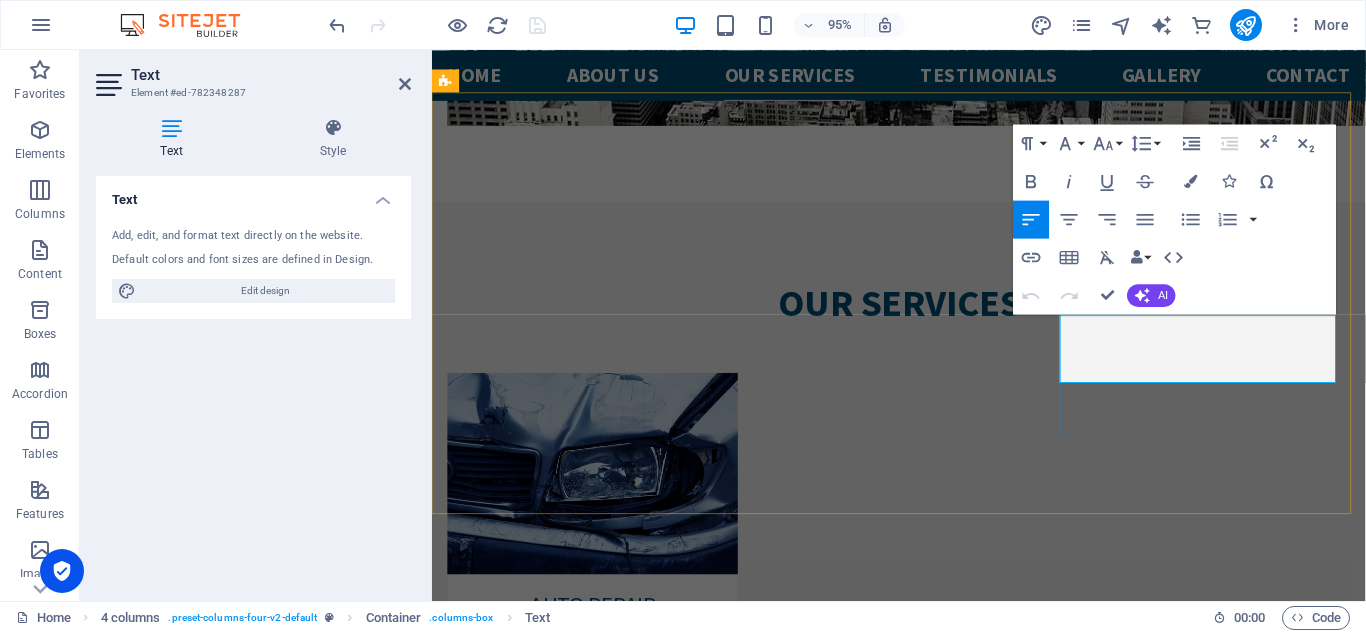 click on "took my car here for oil change and loved it" at bounding box center (596, 4116) 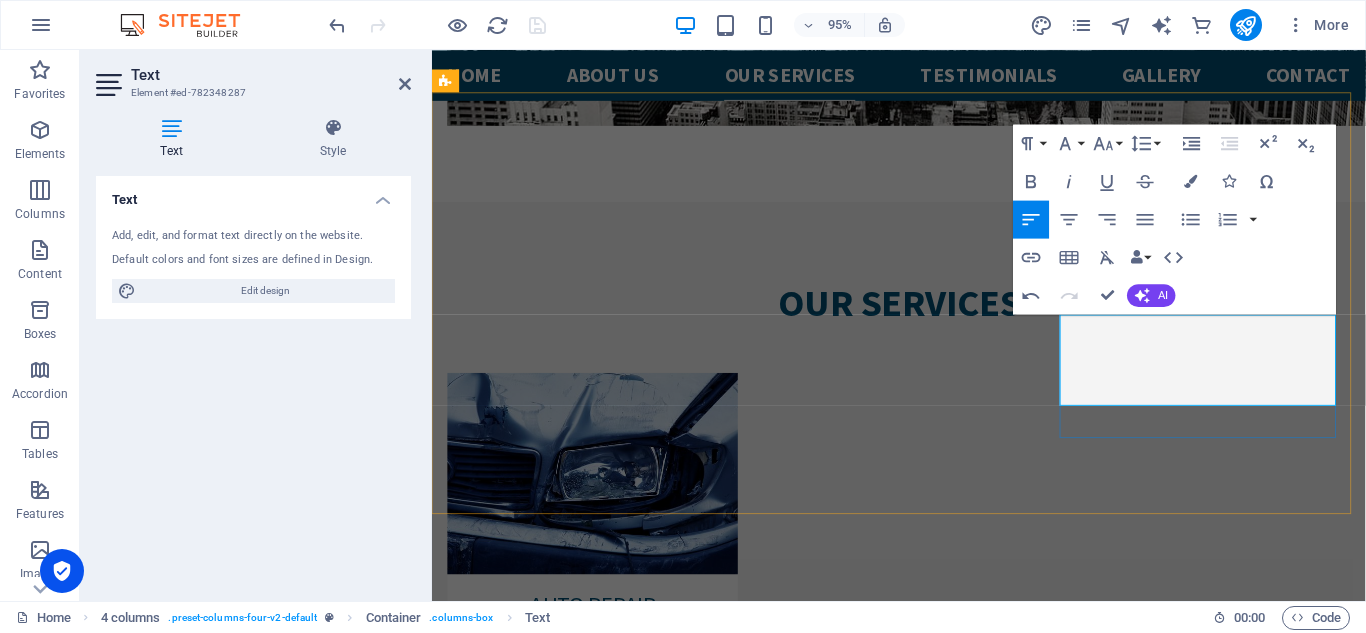 click at bounding box center (596, 4164) 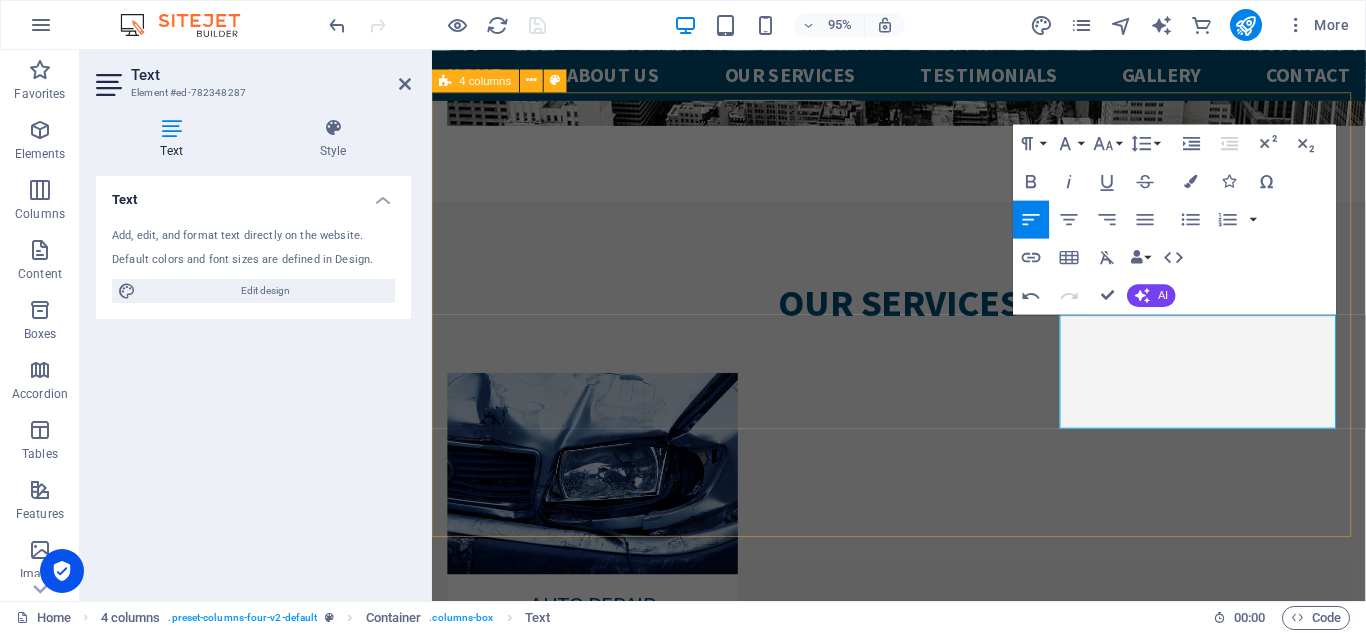 drag, startPoint x: 1034, startPoint y: 134, endPoint x: 1353, endPoint y: 126, distance: 319.1003 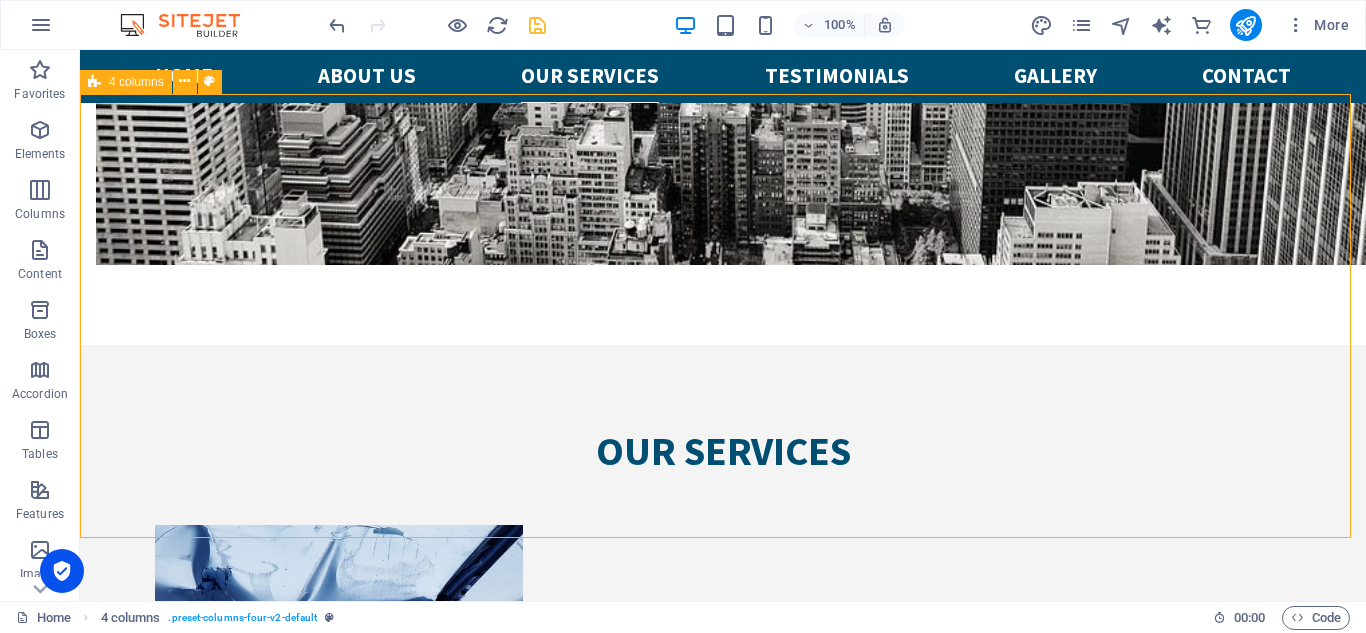 scroll, scrollTop: 2785, scrollLeft: 0, axis: vertical 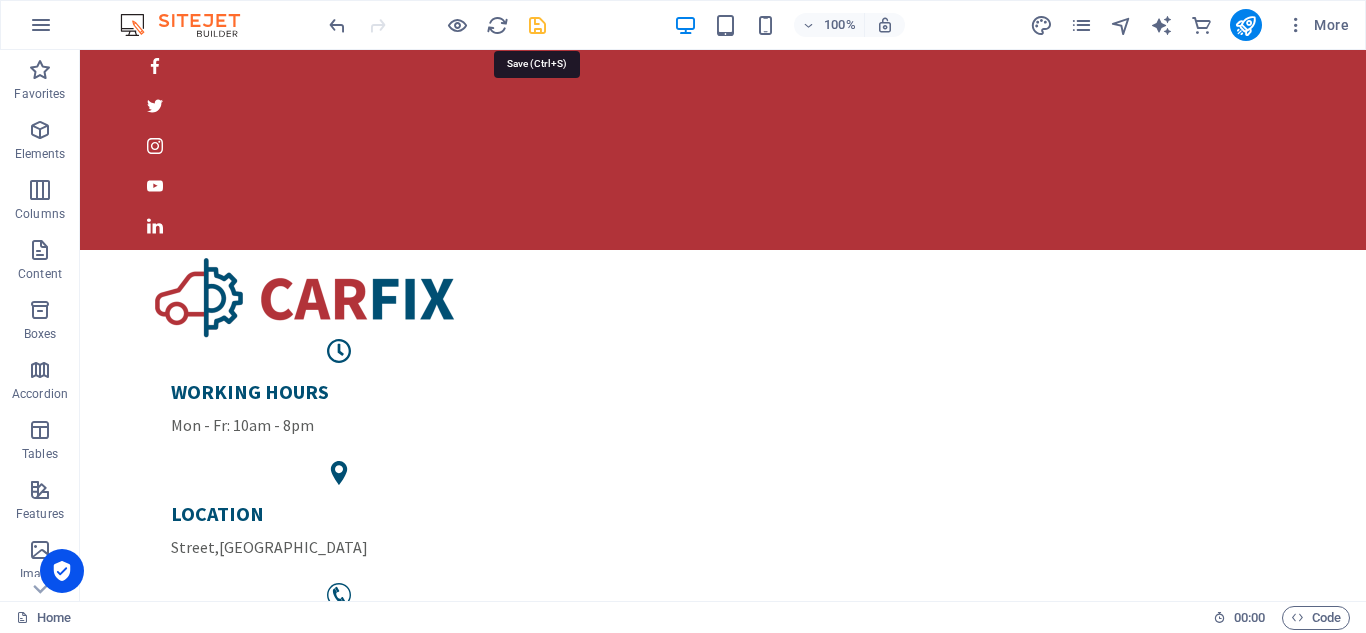 click at bounding box center [537, 25] 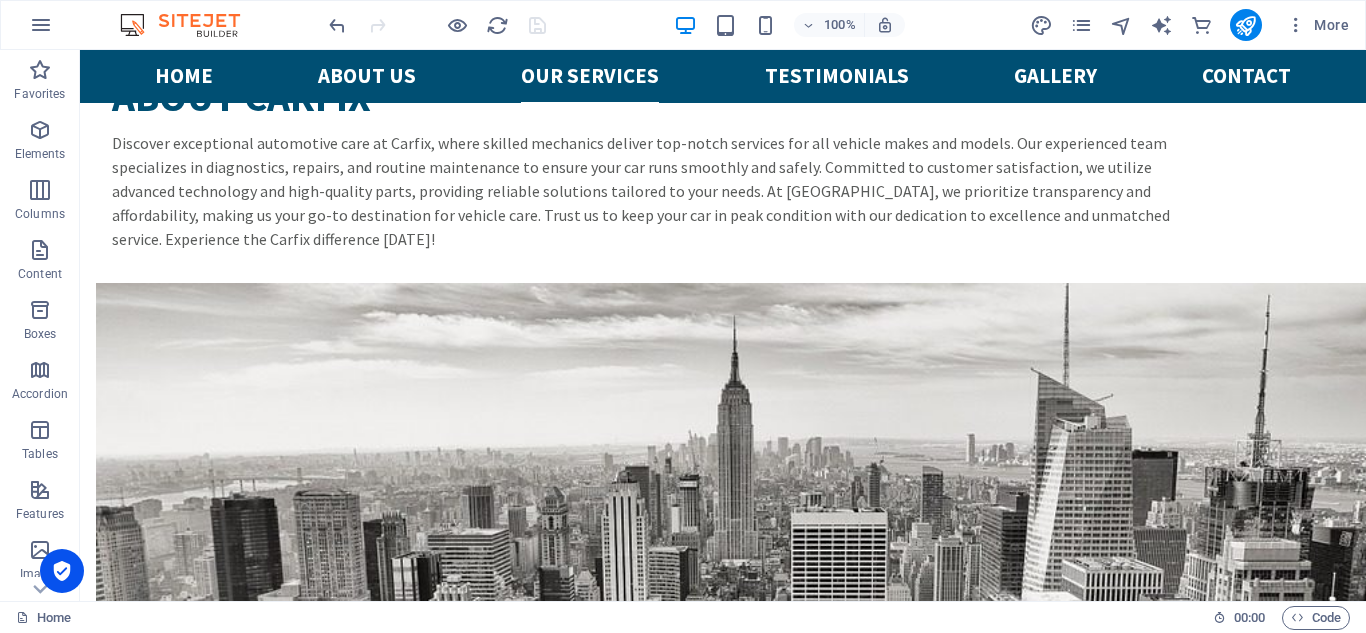 scroll, scrollTop: 2153, scrollLeft: 0, axis: vertical 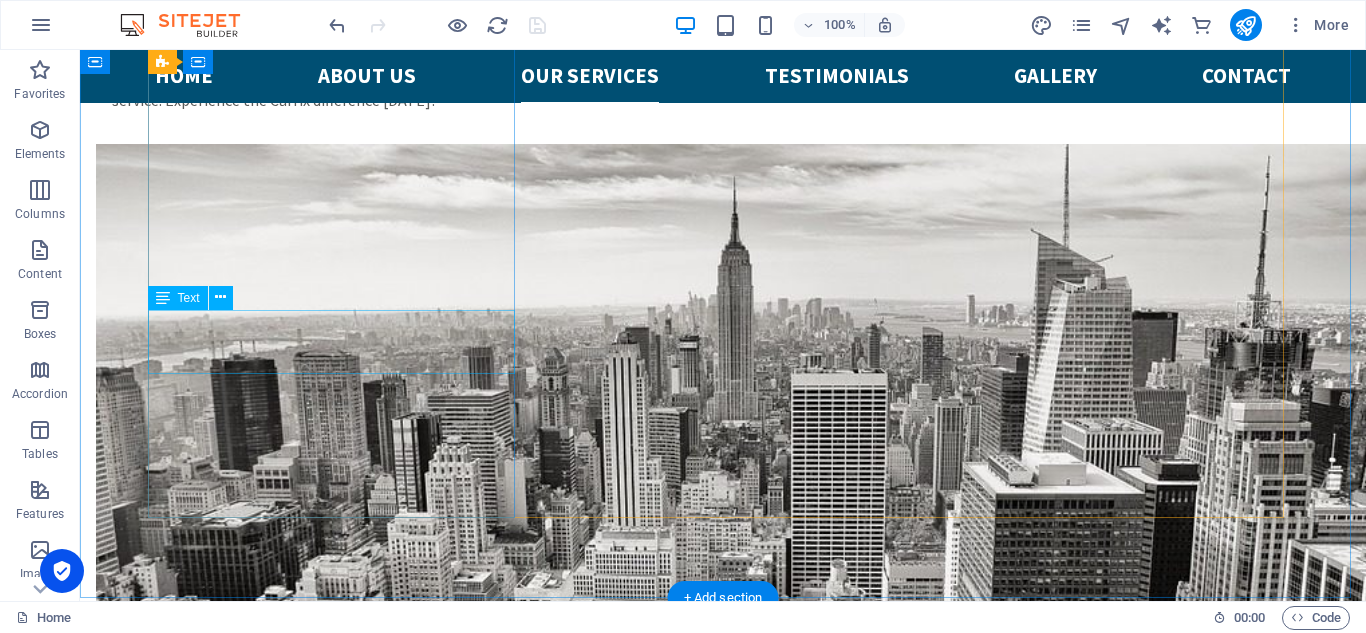 click on "Lorem ipsum dolor sit amet, consectetur adipisicing elit. Veritatis, dolorem!" at bounding box center (339, 2997) 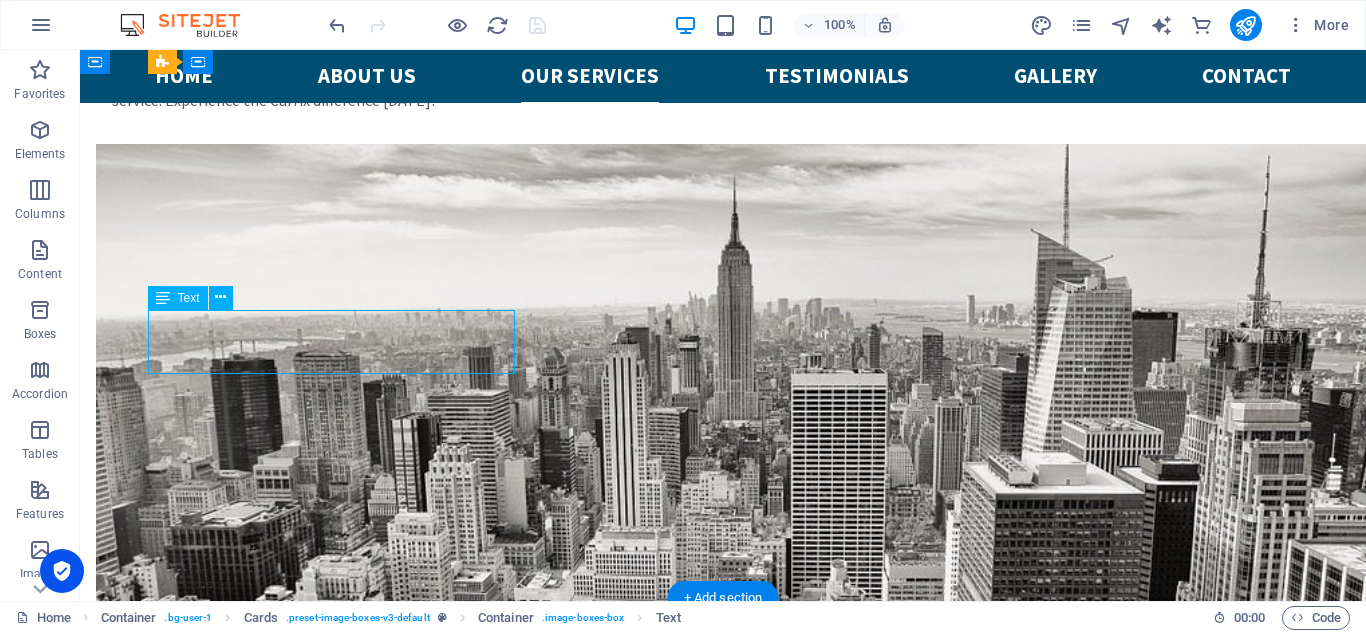 click on "Lorem ipsum dolor sit amet, consectetur adipisicing elit. Veritatis, dolorem!" at bounding box center [339, 2997] 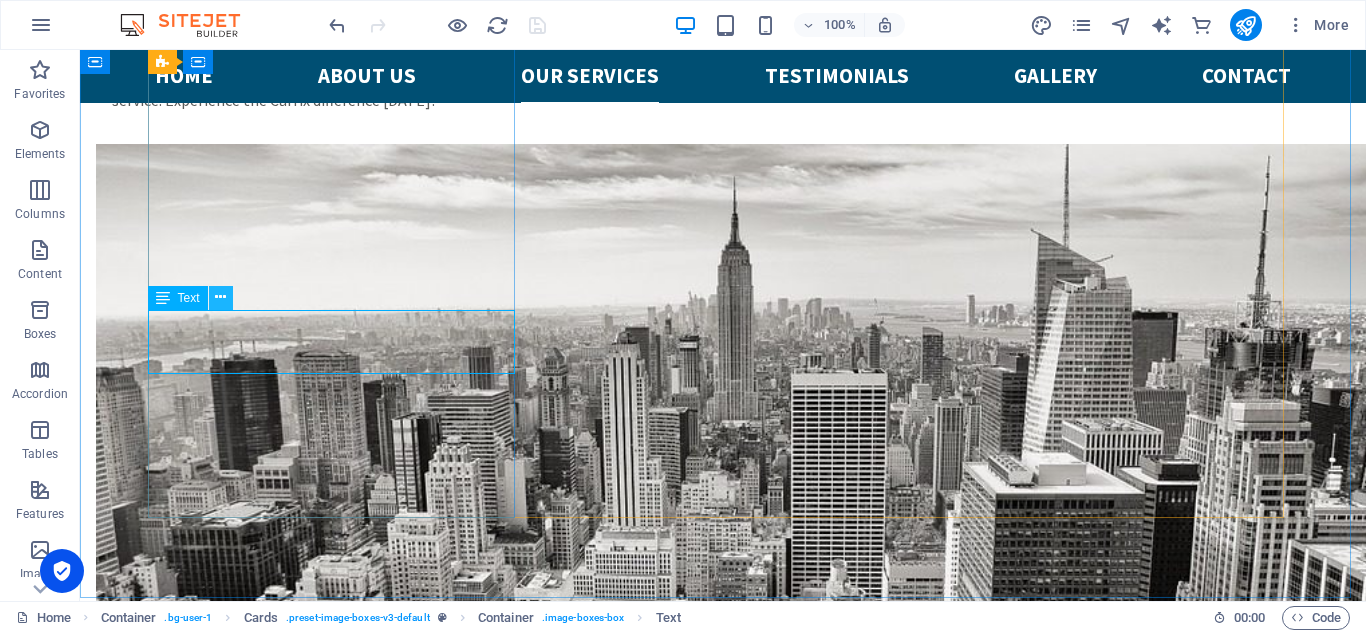 click at bounding box center [220, 297] 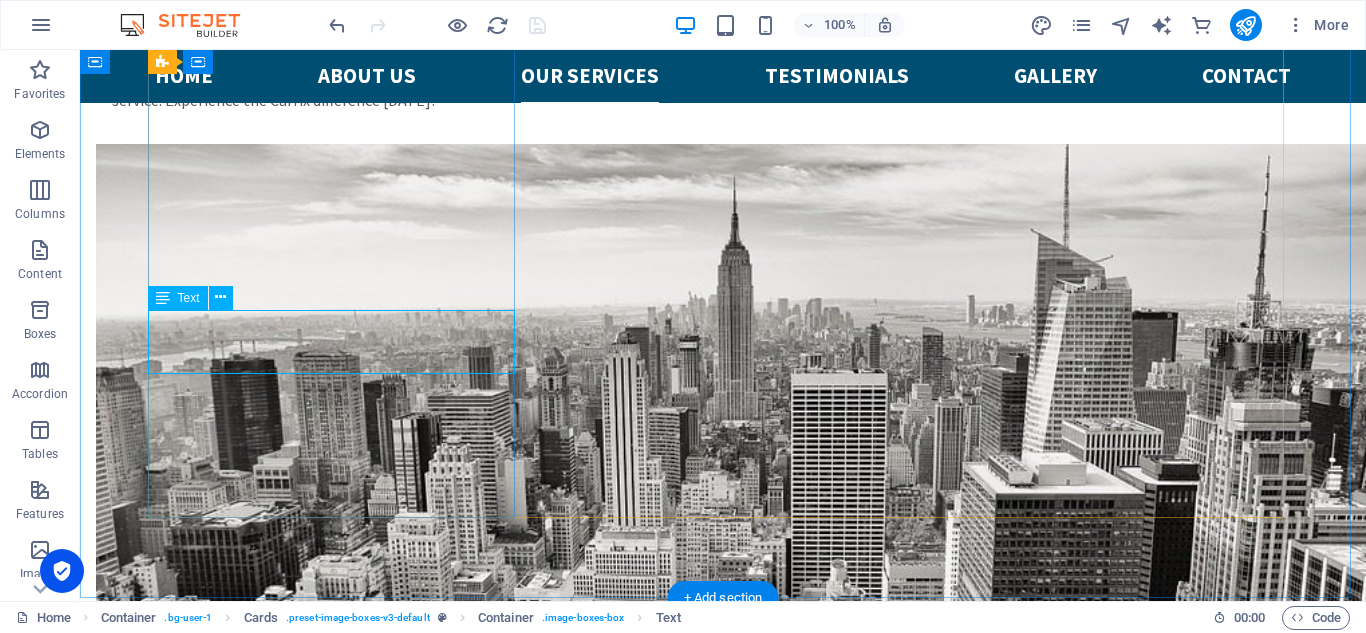 click on "Lorem ipsum dolor sit amet, consectetur adipisicing elit. Veritatis, dolorem!" at bounding box center [339, 2997] 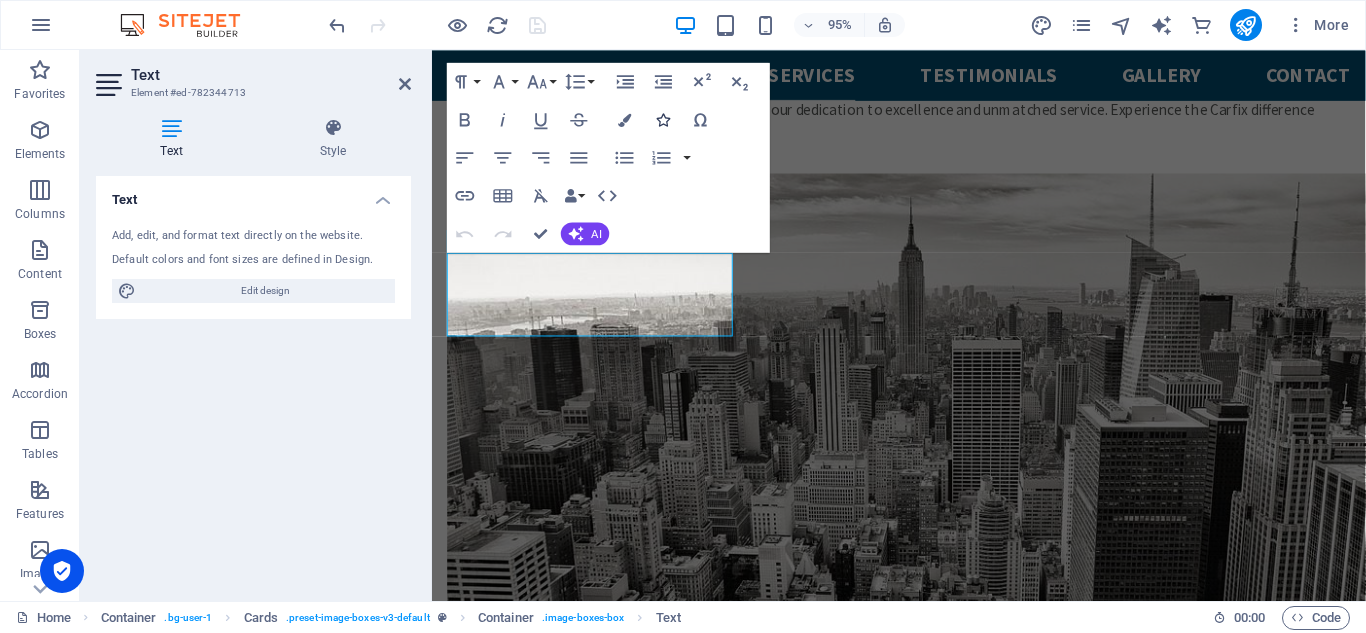 scroll, scrollTop: 2379, scrollLeft: 0, axis: vertical 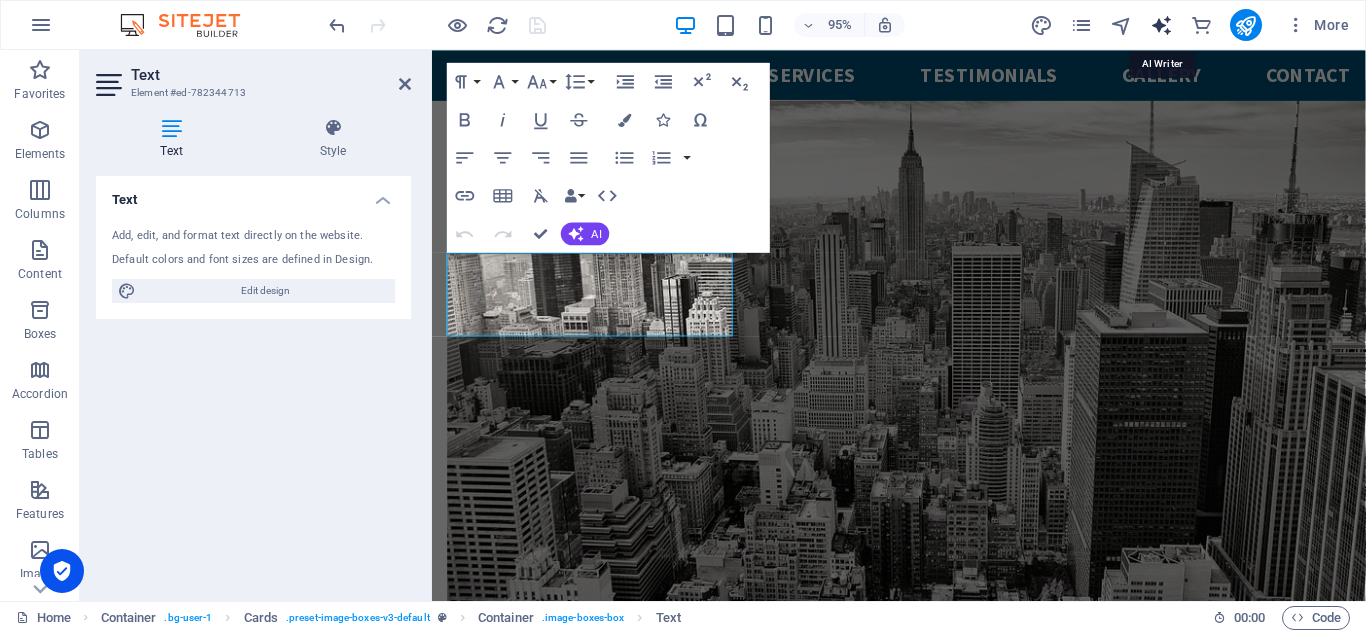 click at bounding box center (1161, 25) 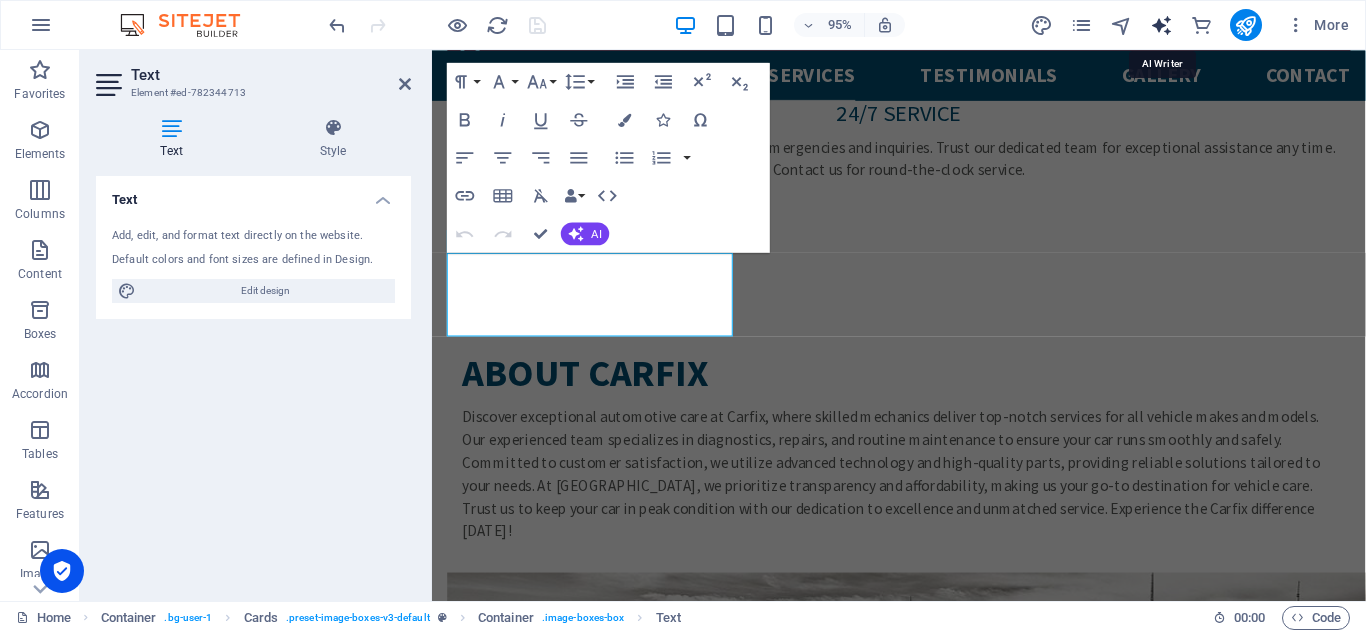 scroll, scrollTop: 2815, scrollLeft: 0, axis: vertical 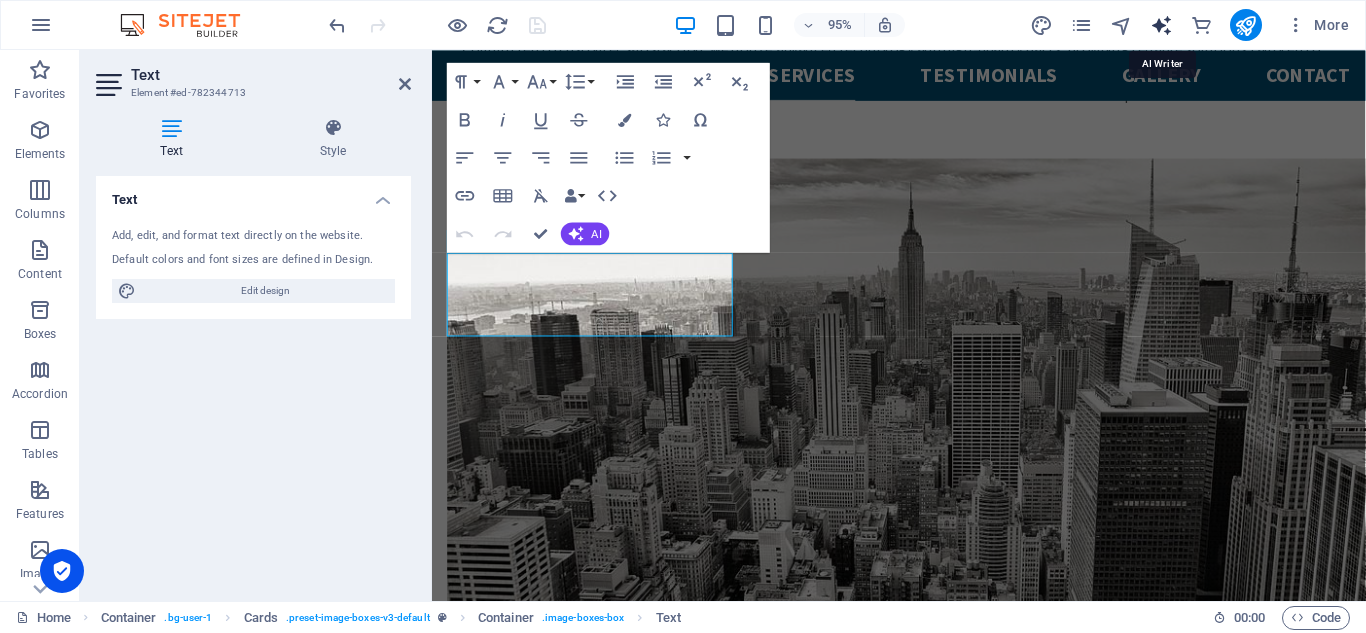 select on "English" 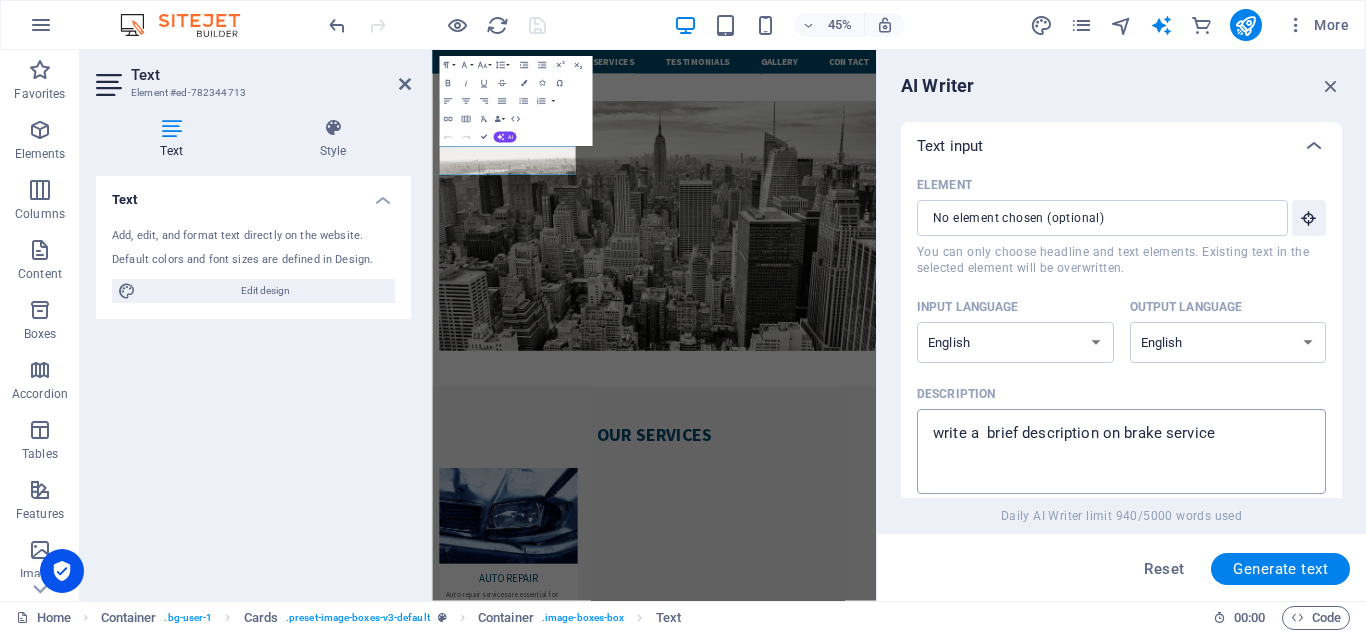 type on "x" 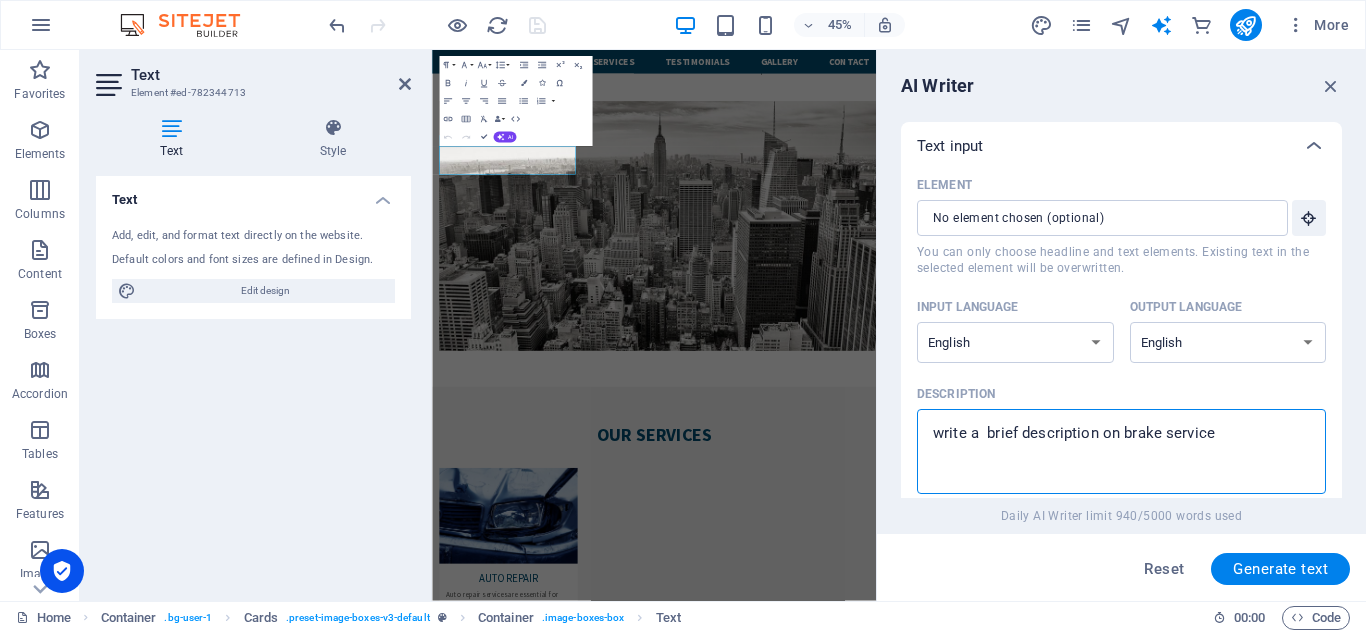 click on "write a  brief description on brake service" at bounding box center (1121, 451) 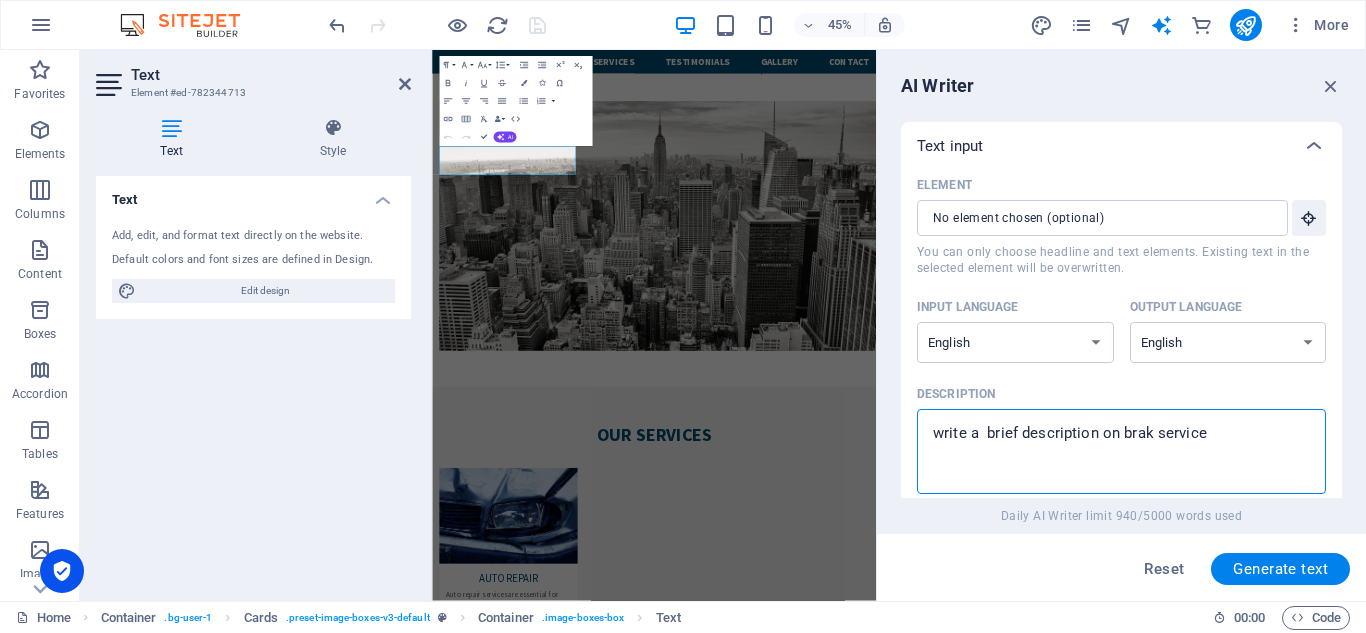 type on "write a  brief description on bra service" 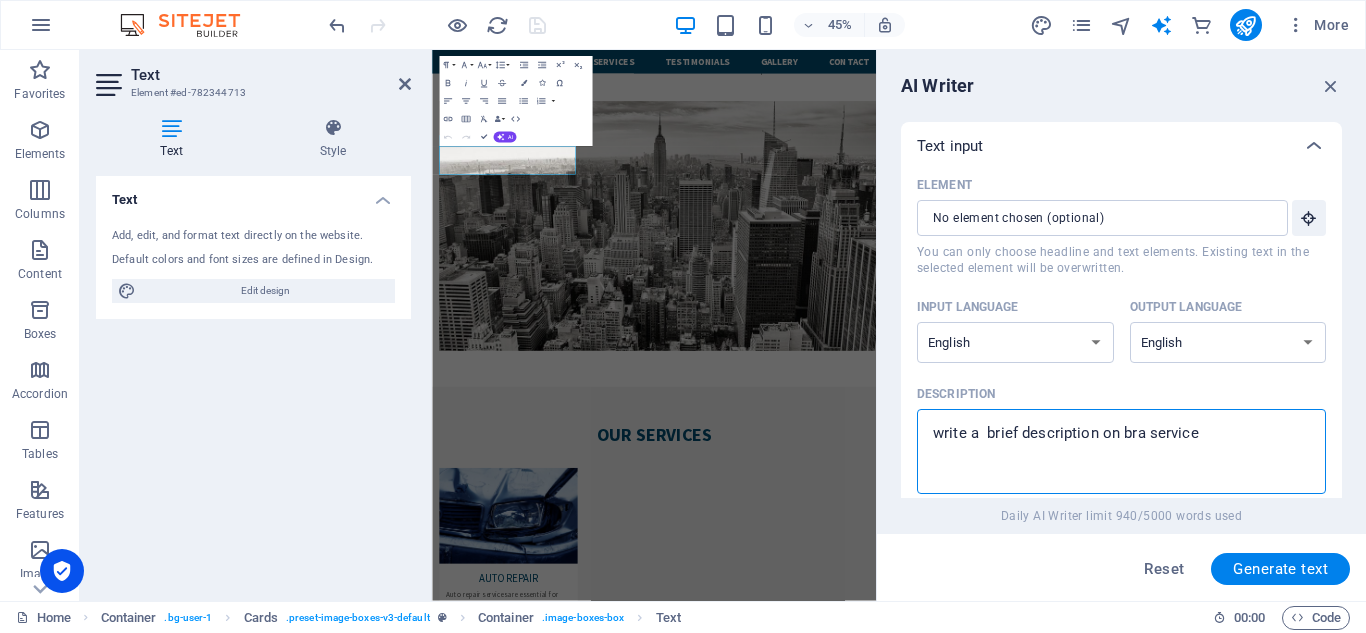 type on "write a  brief description on br service" 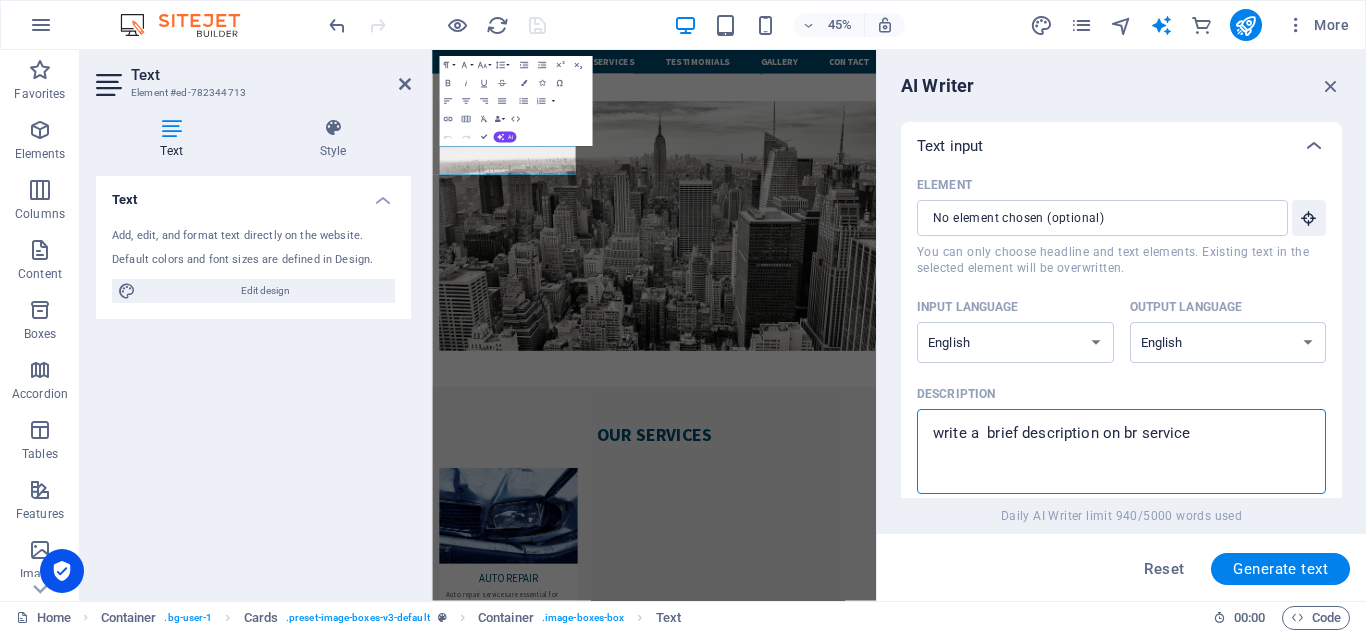 type on "write a  brief description on b service" 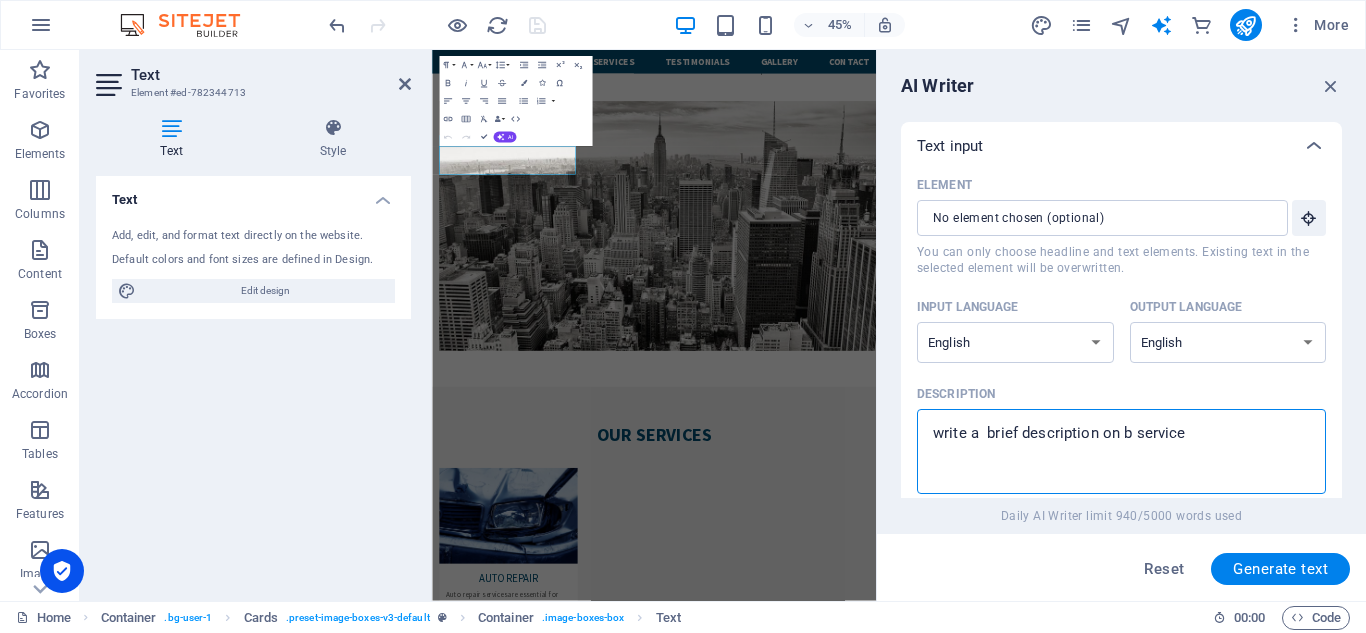 type on "write a  brief description on  service" 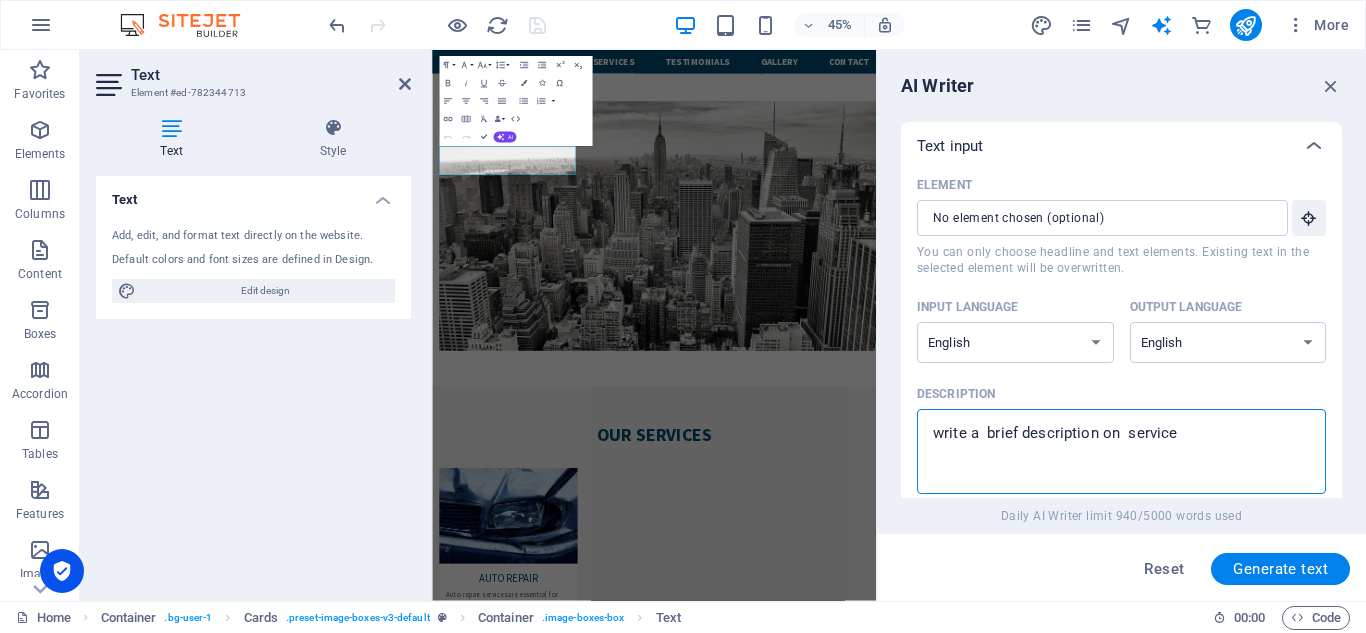 type on "write a  brief description on e service" 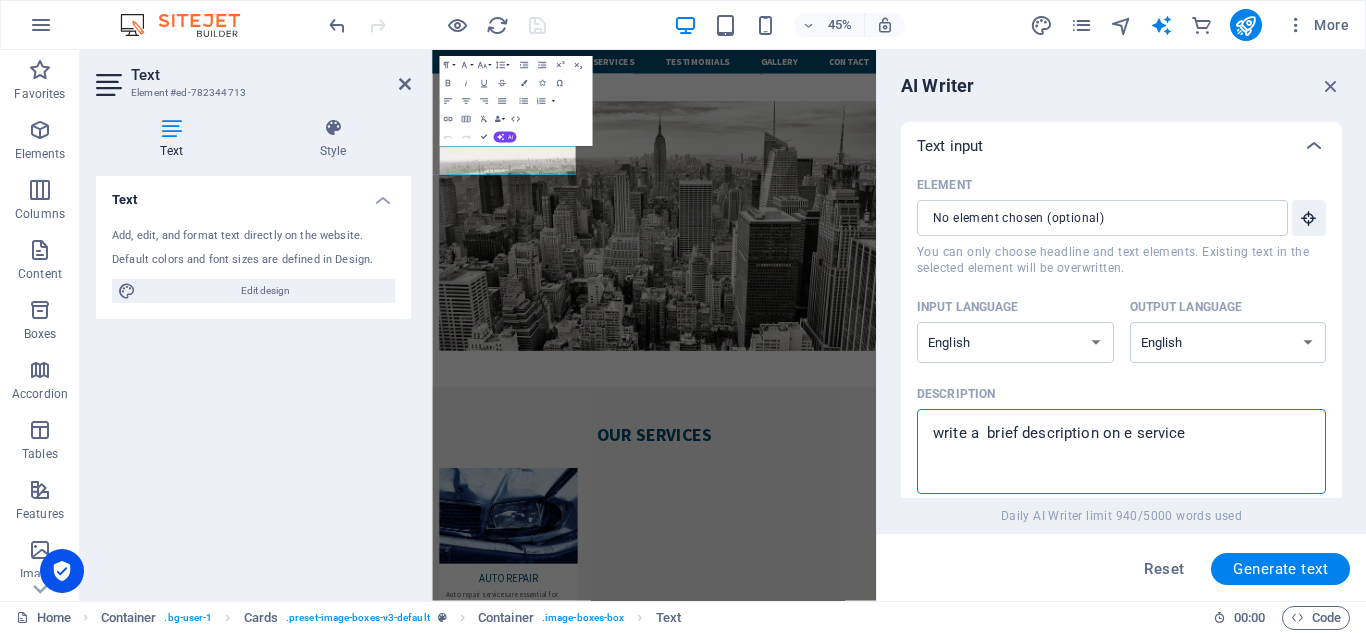 type on "x" 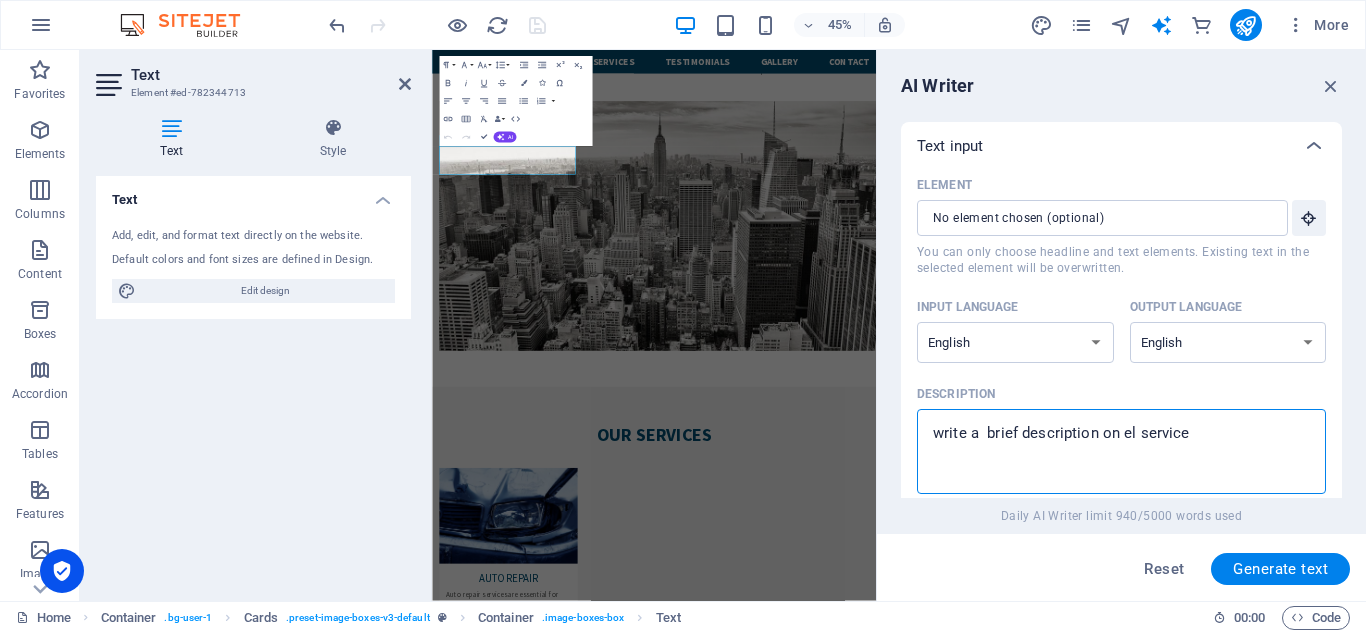 type on "write a  brief description on ele service" 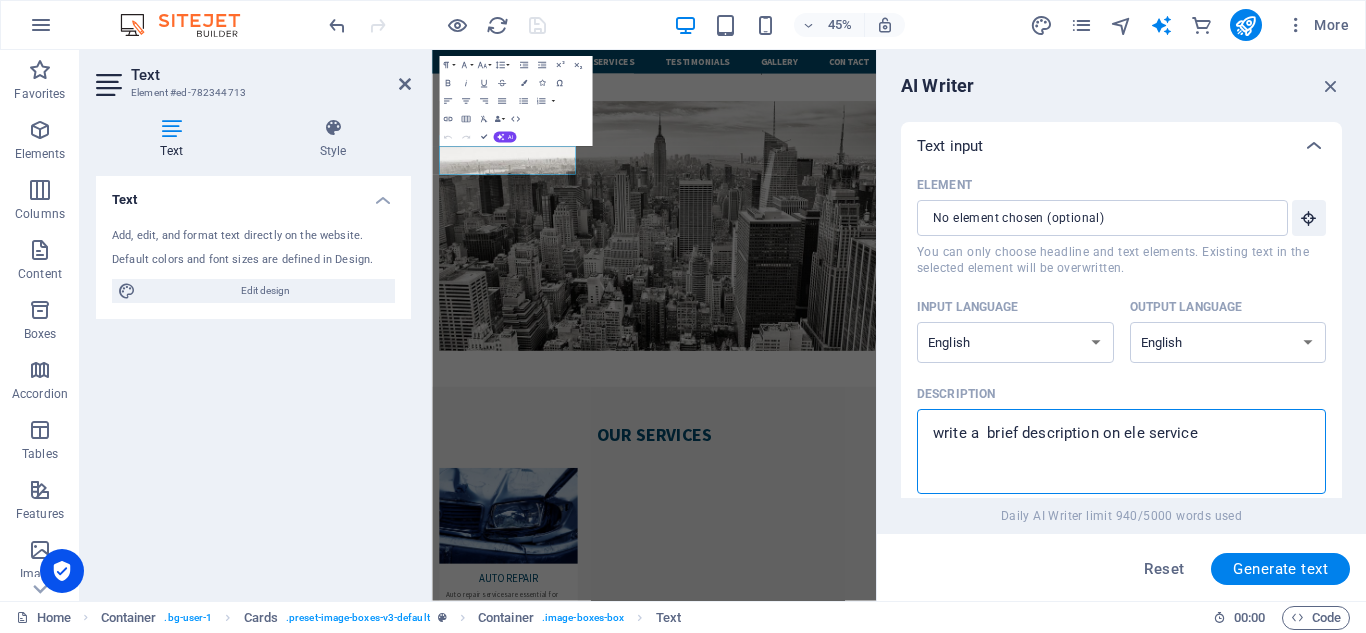 type on "write a  brief description on elec service" 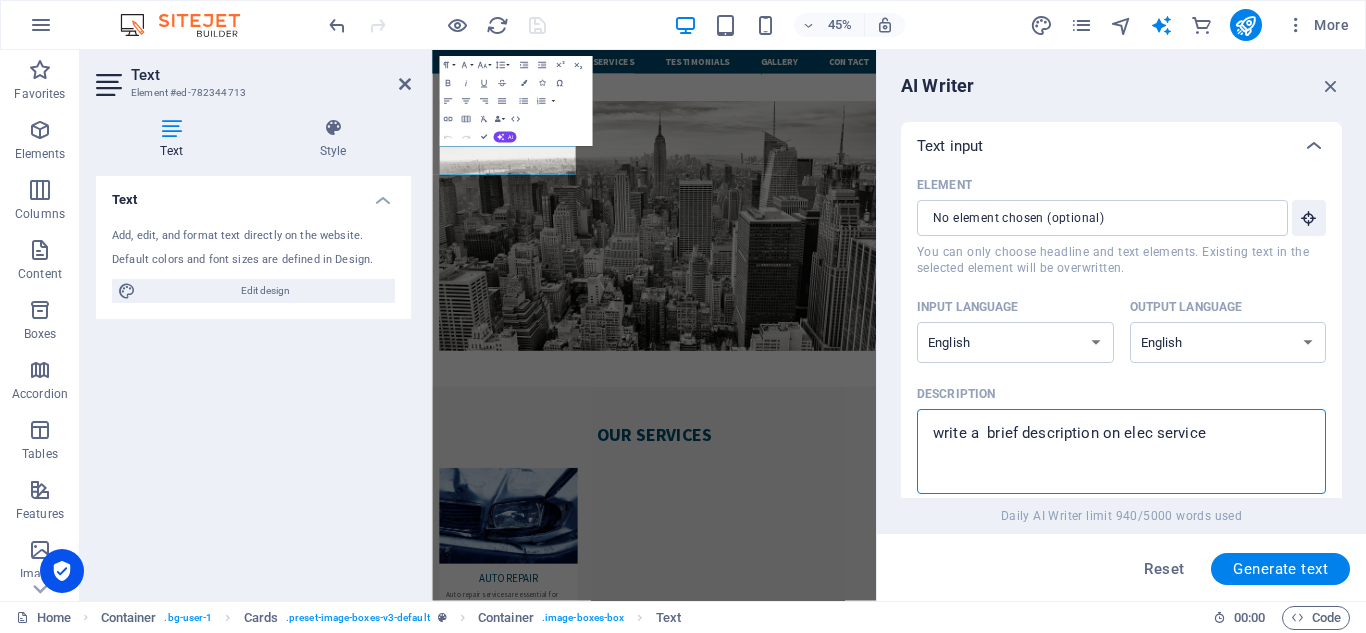 type on "write a  brief description on elect service" 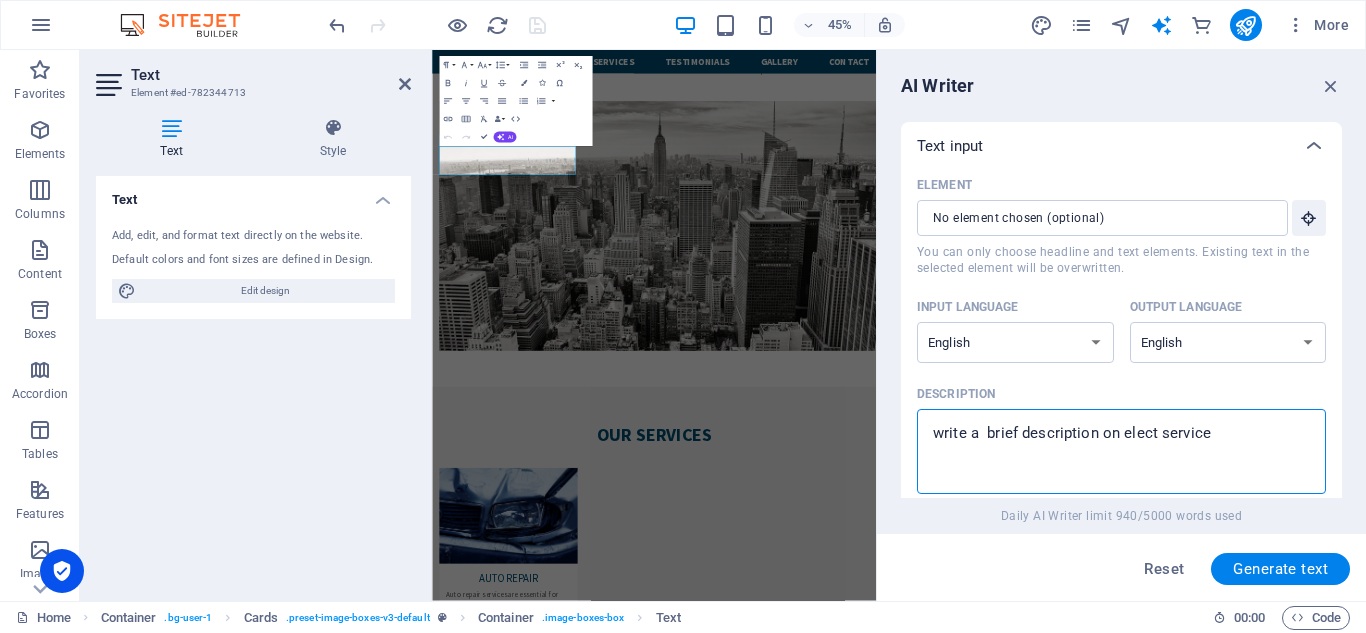 type on "write a  brief description on electr service" 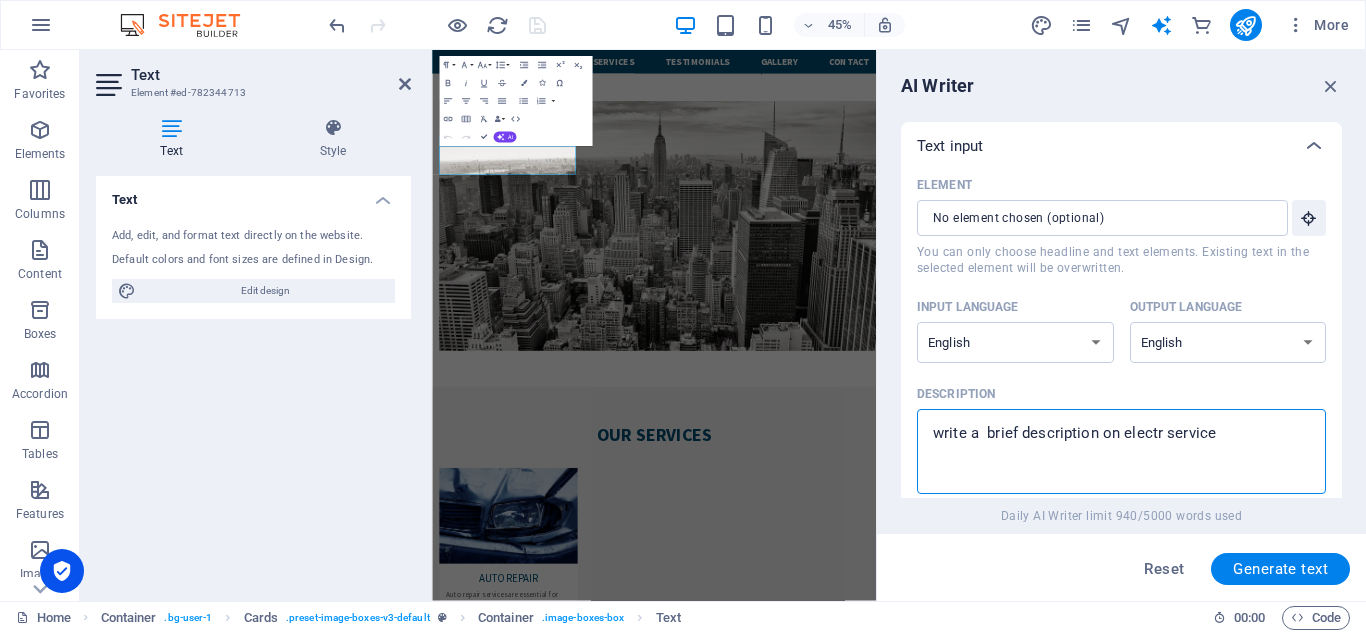 type on "write a  brief description on electri service" 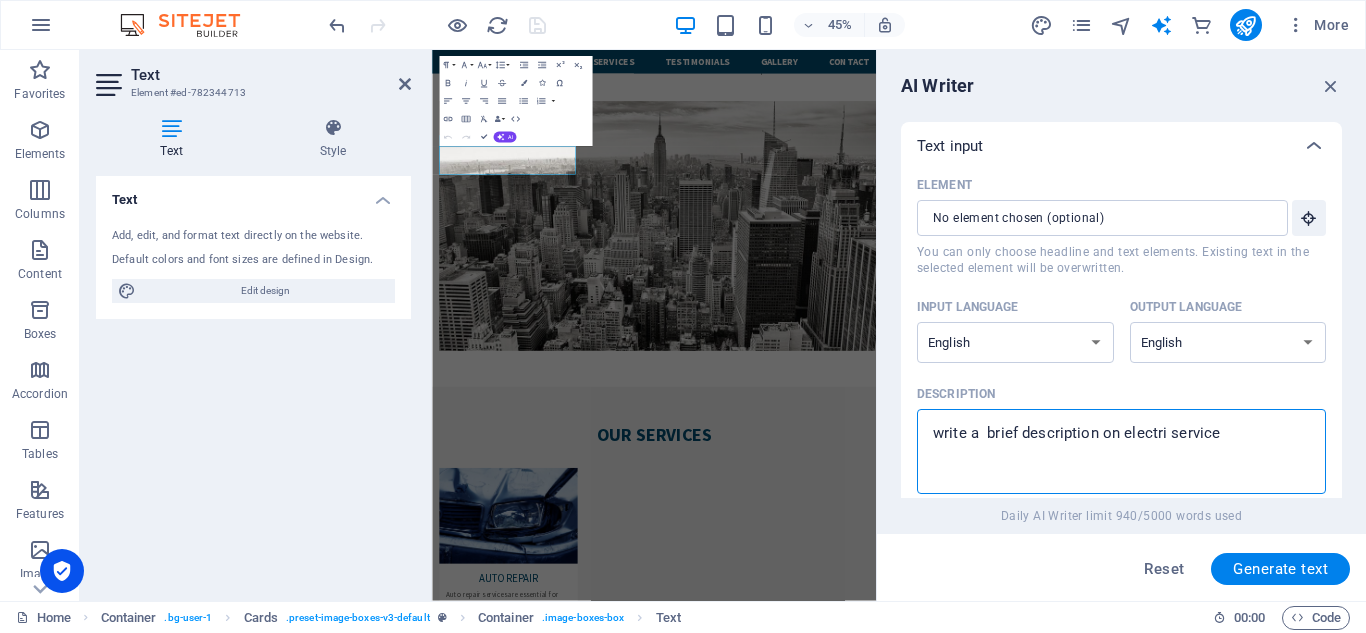 type on "write a  brief description on electric service" 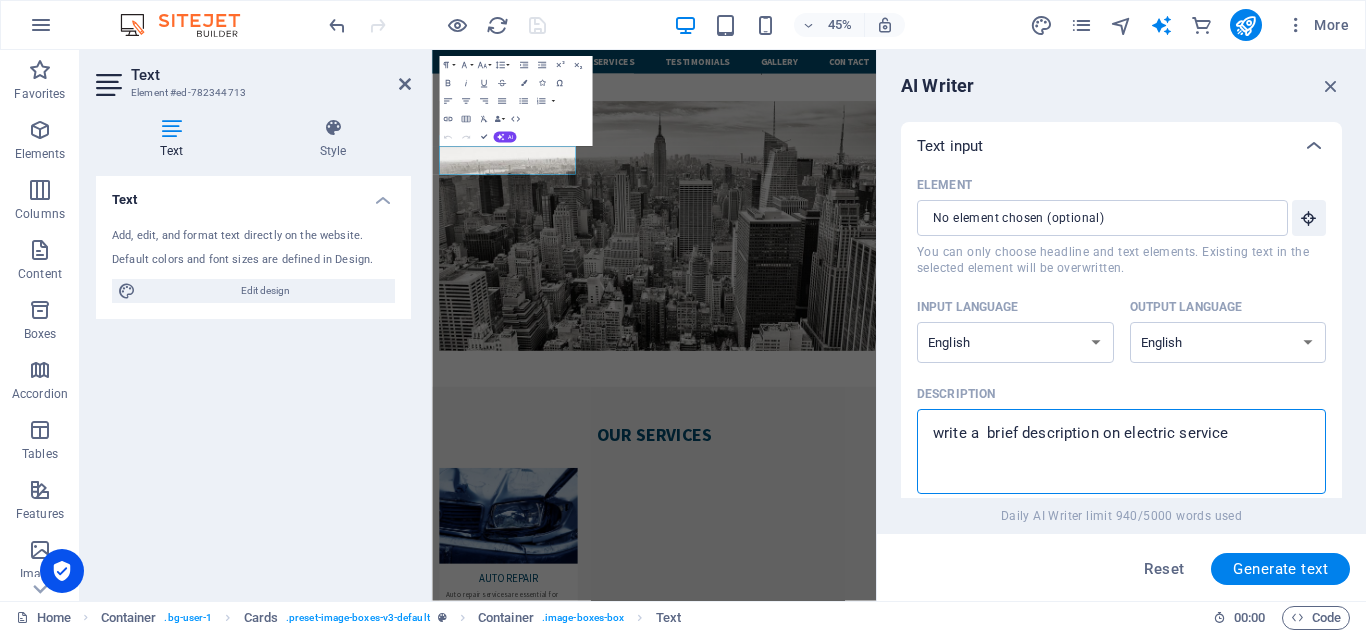 type on "write a  brief description on electrica service" 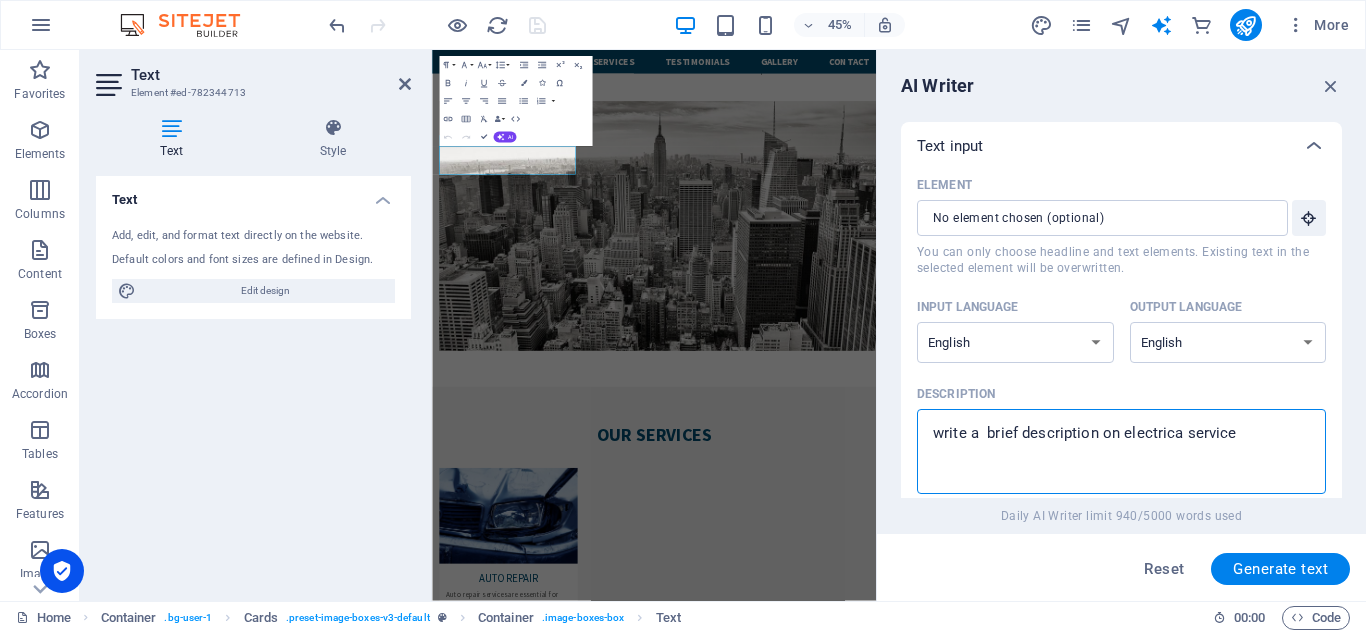 type on "write a  brief description on electrical service" 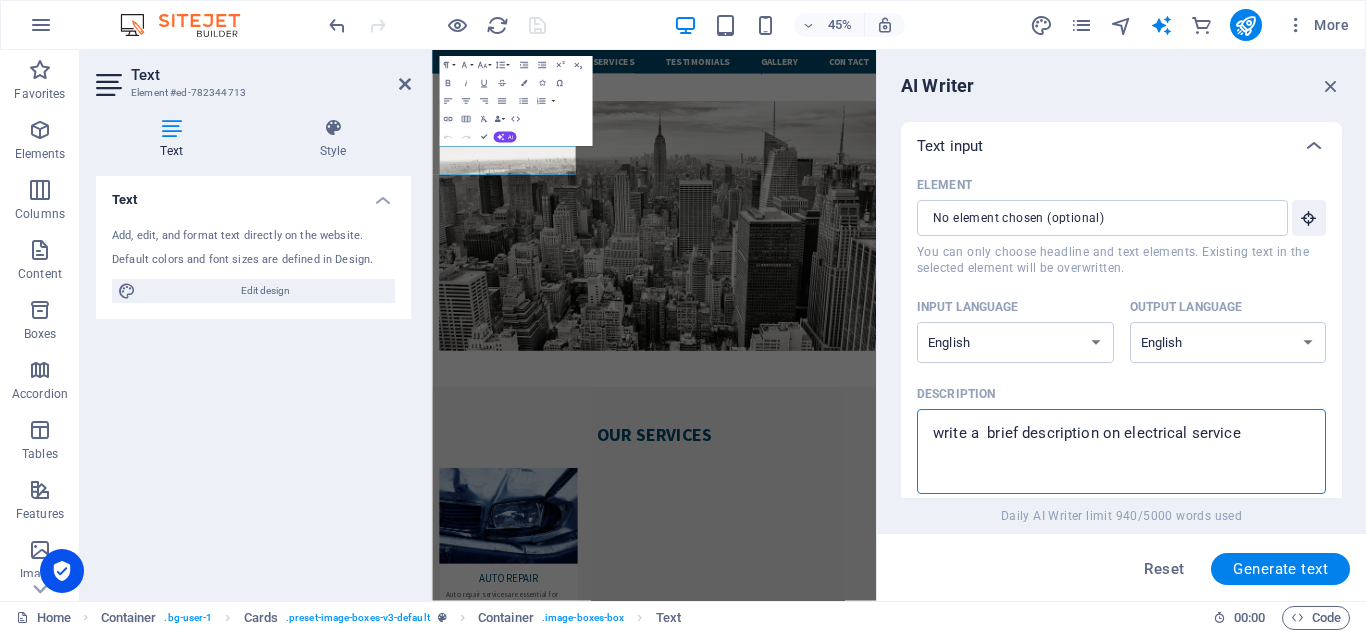 type on "write a  brief description on electrical  service" 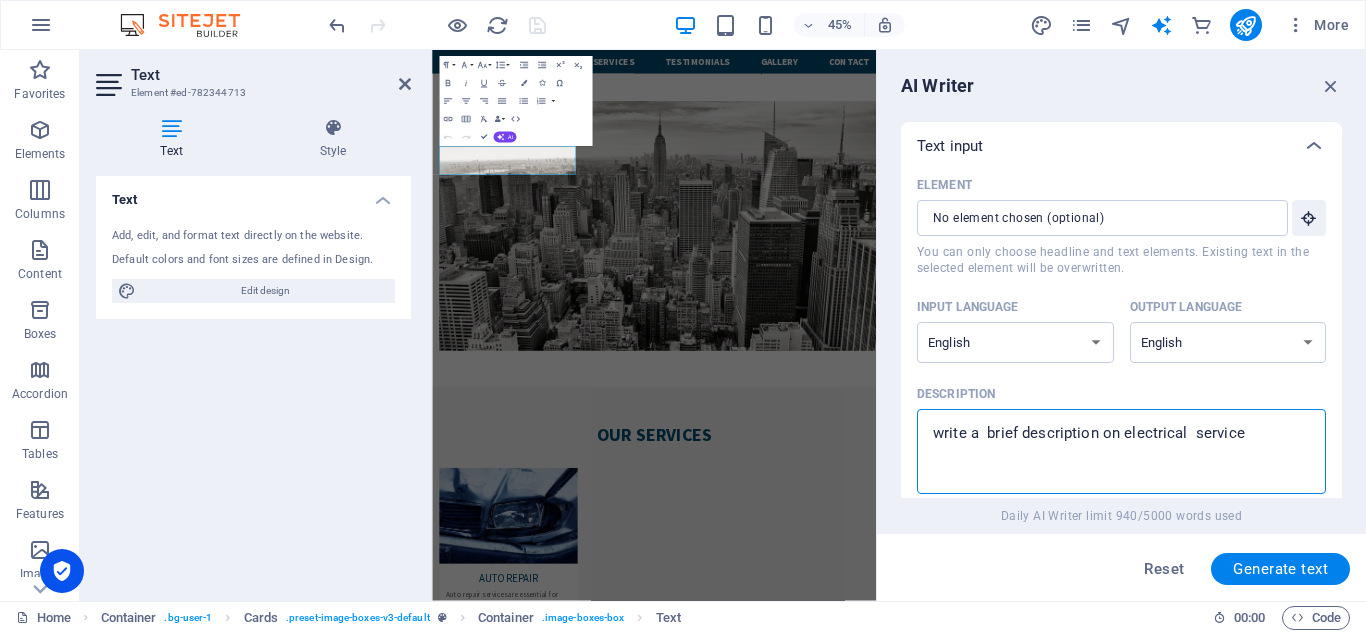 type on "write a  brief description on electrical s service" 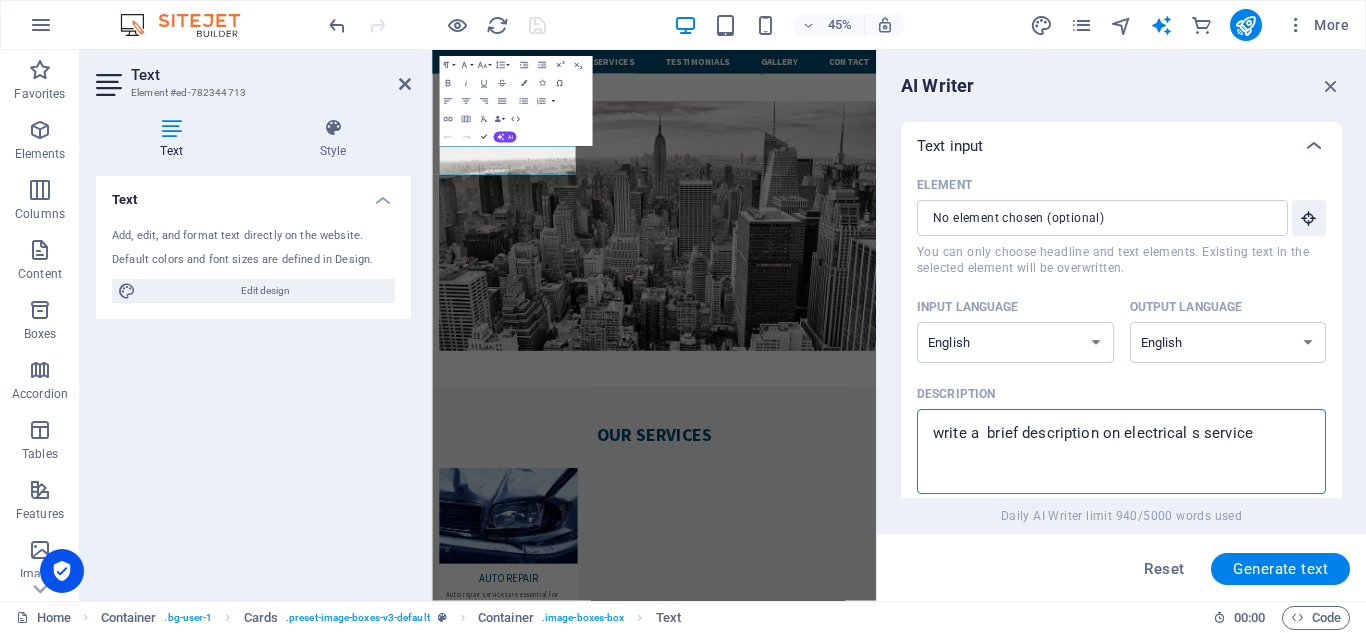 type on "write a  brief description on electrical sy service" 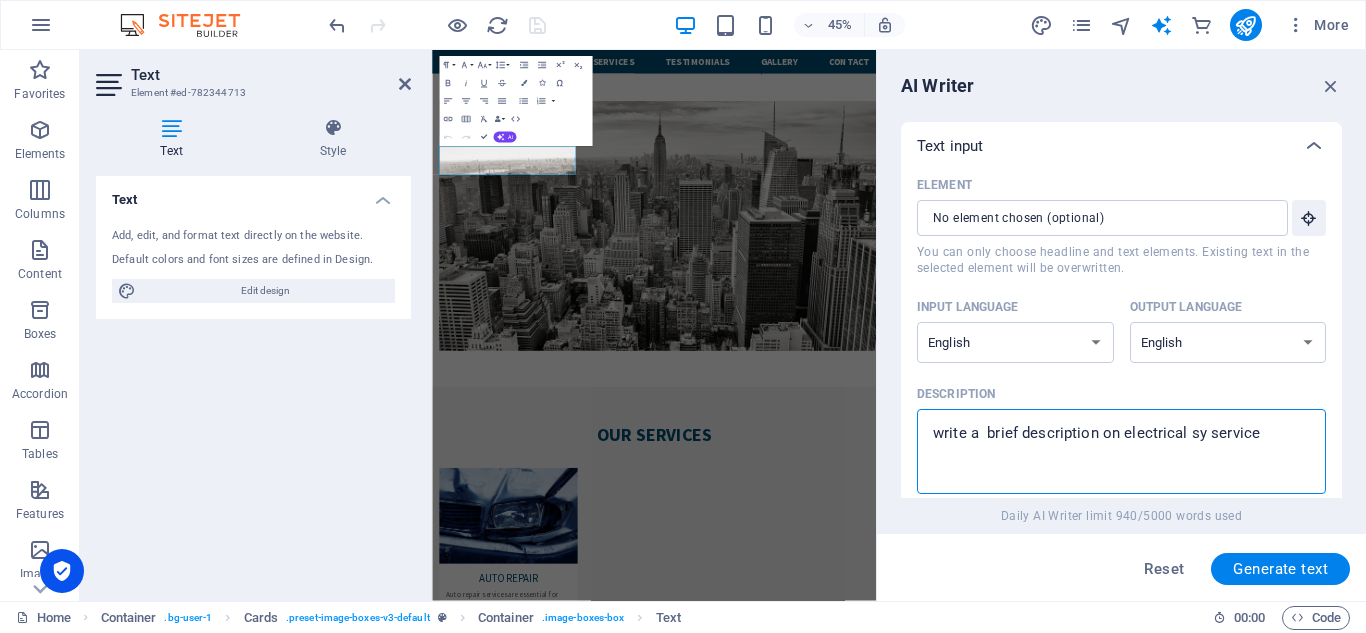 type on "write a  brief description on electrical sys service" 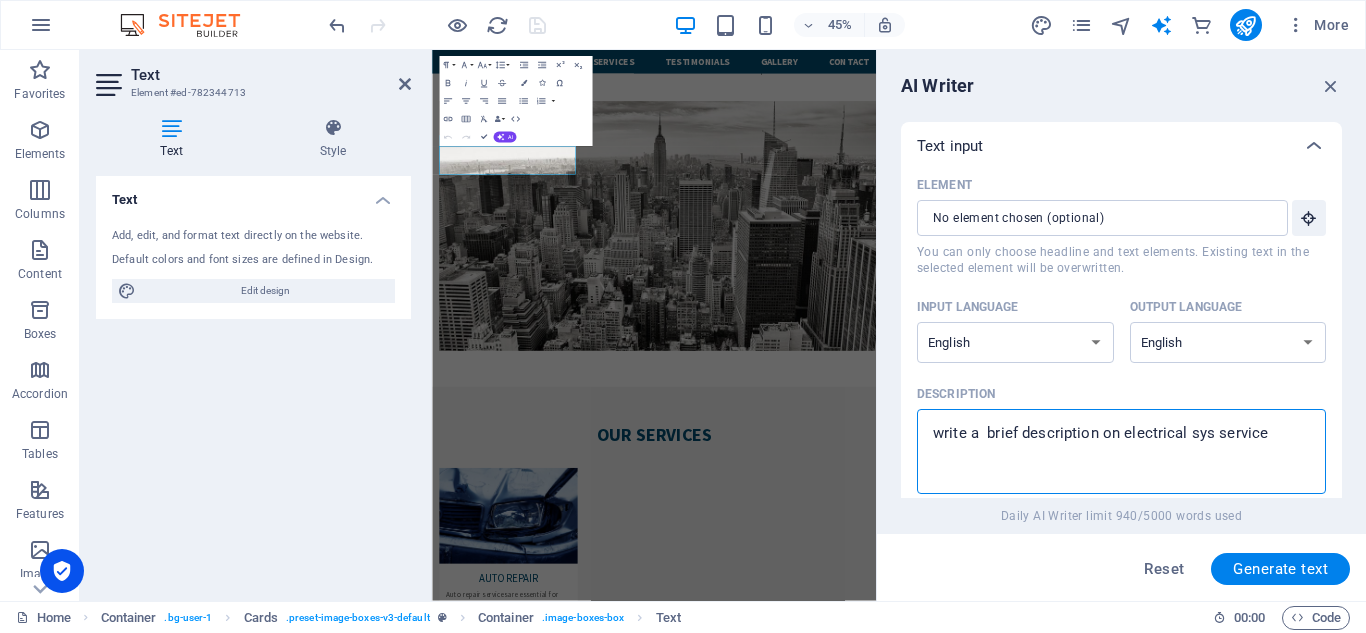 type on "x" 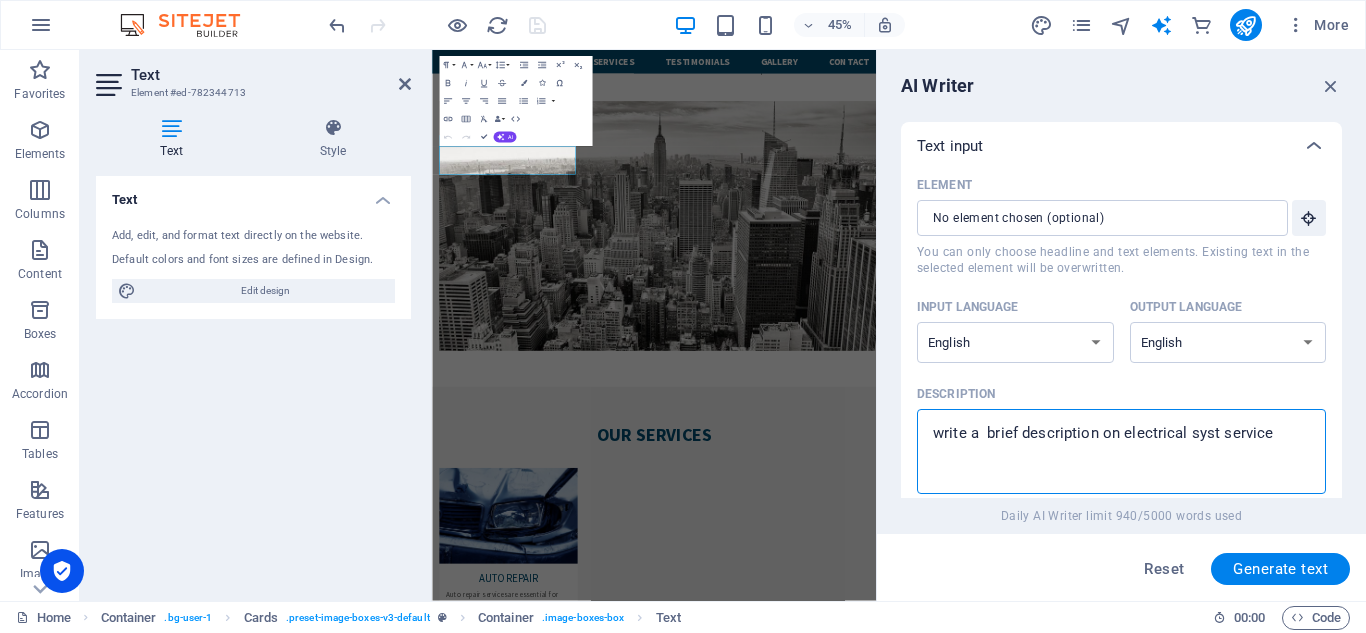 type on "write a  brief description on electrical syste service" 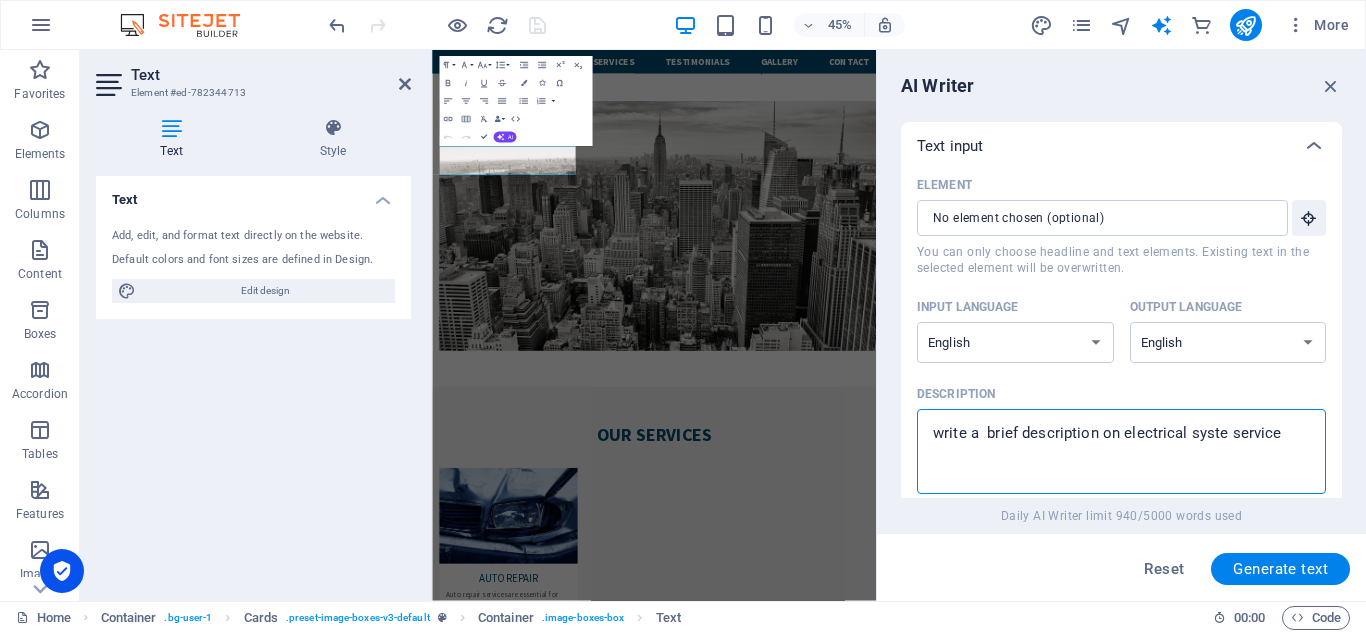 type on "write a  brief description on electrical system service" 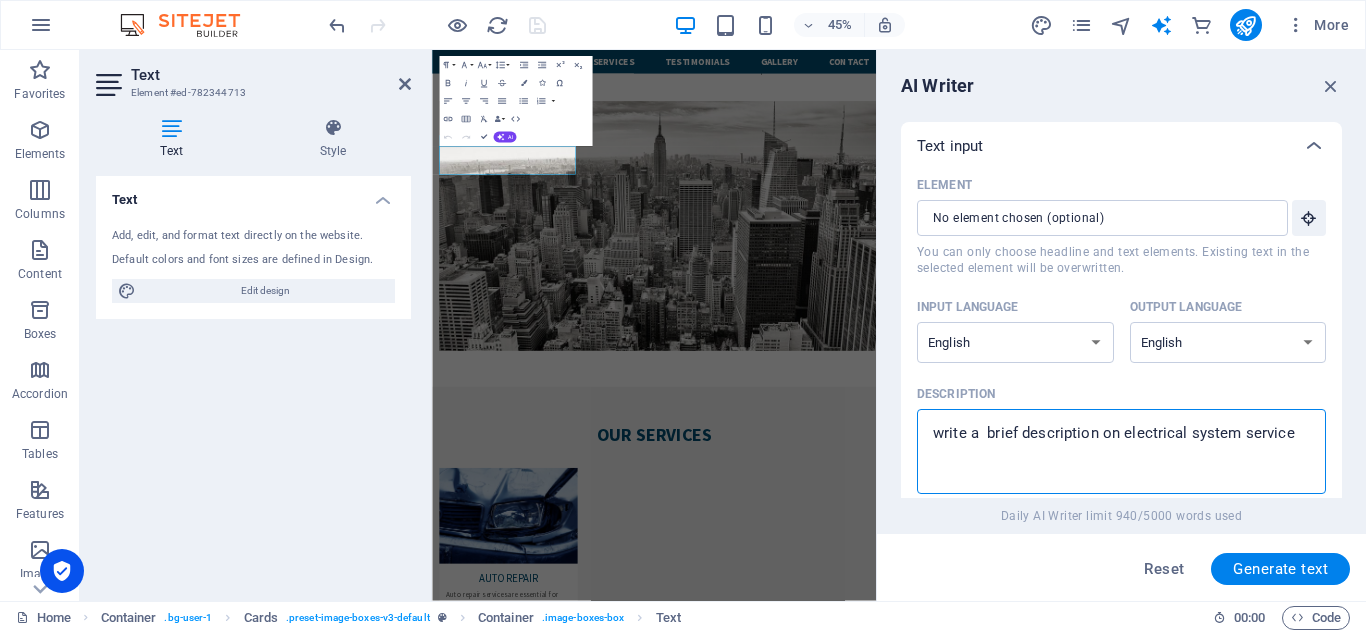 type on "write a  brief description on electrical system  service" 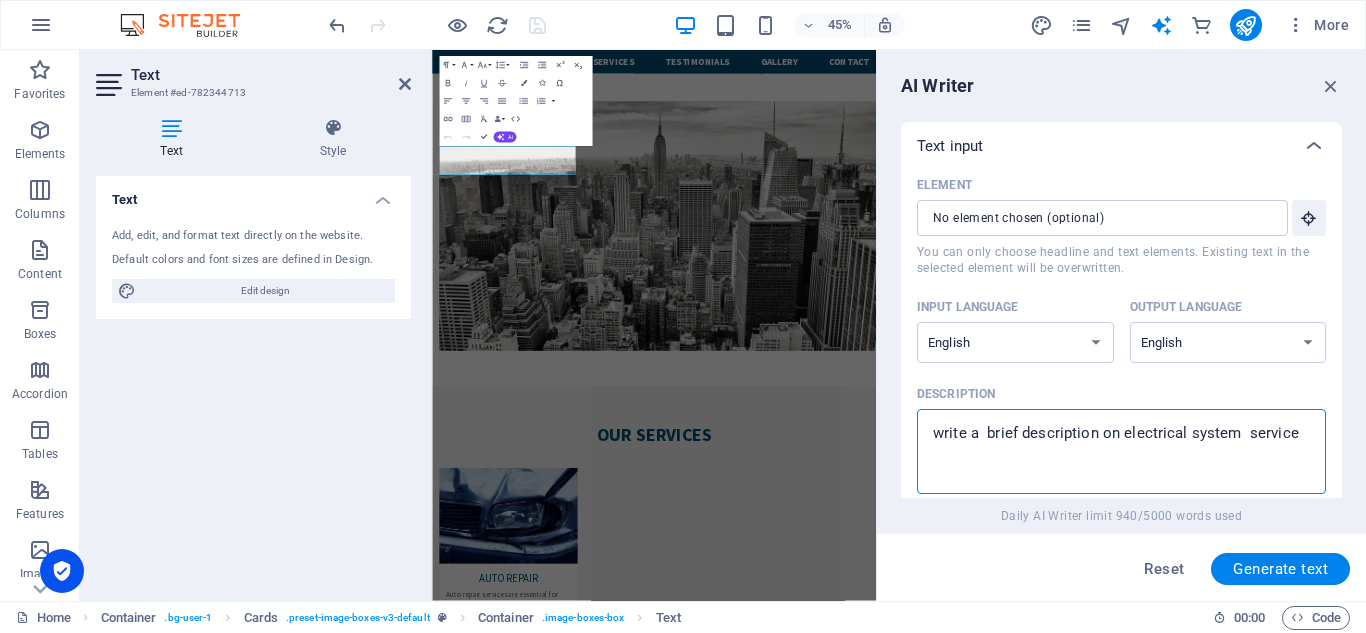 type on "write a  brief description on electrical system r service" 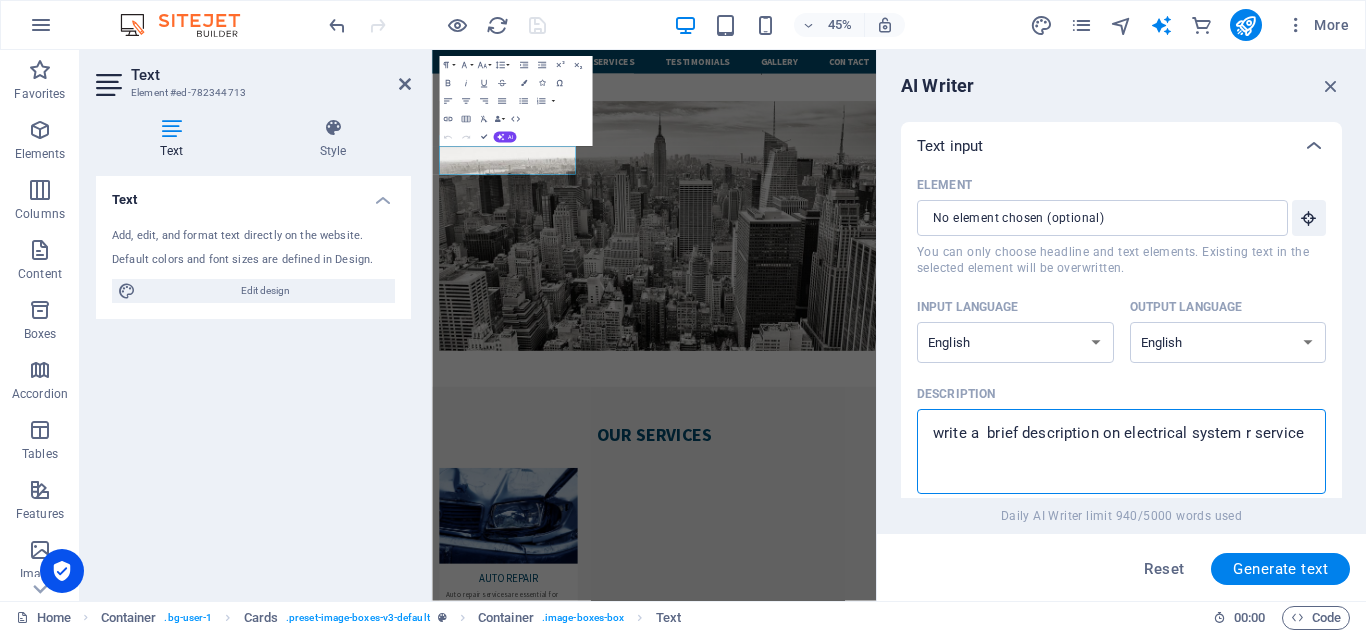 type on "write a  brief description on electrical system re service" 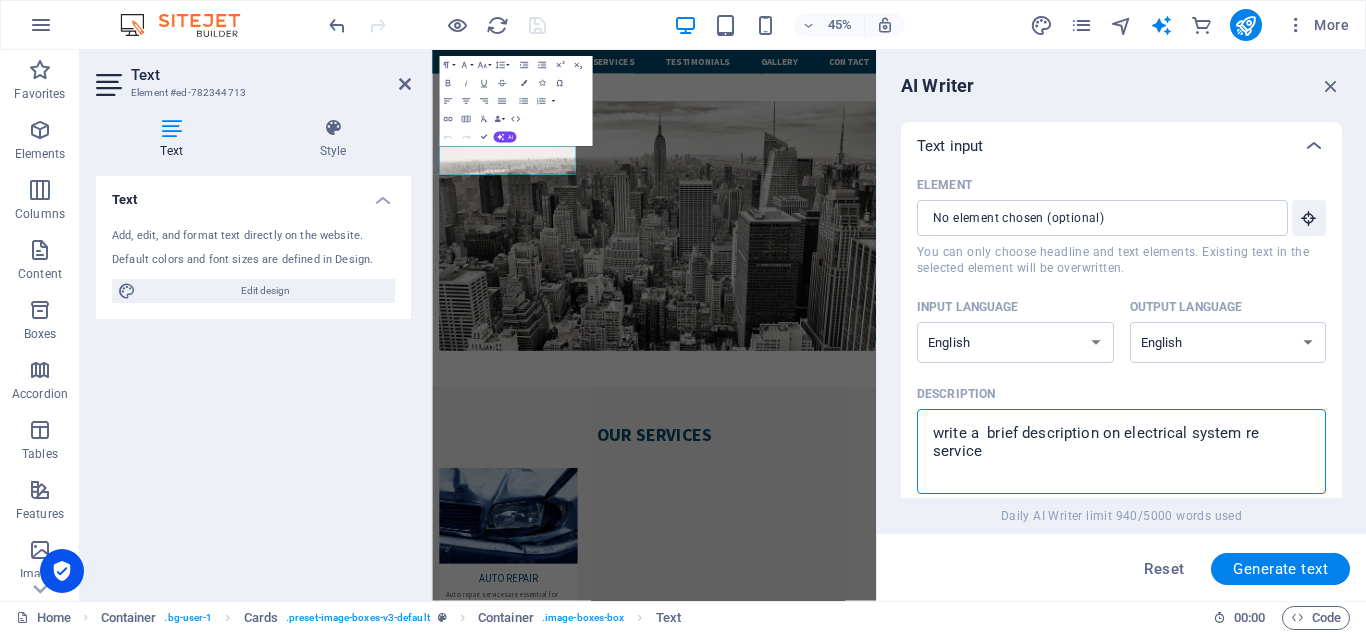 type on "write a  brief description on electrical system res service" 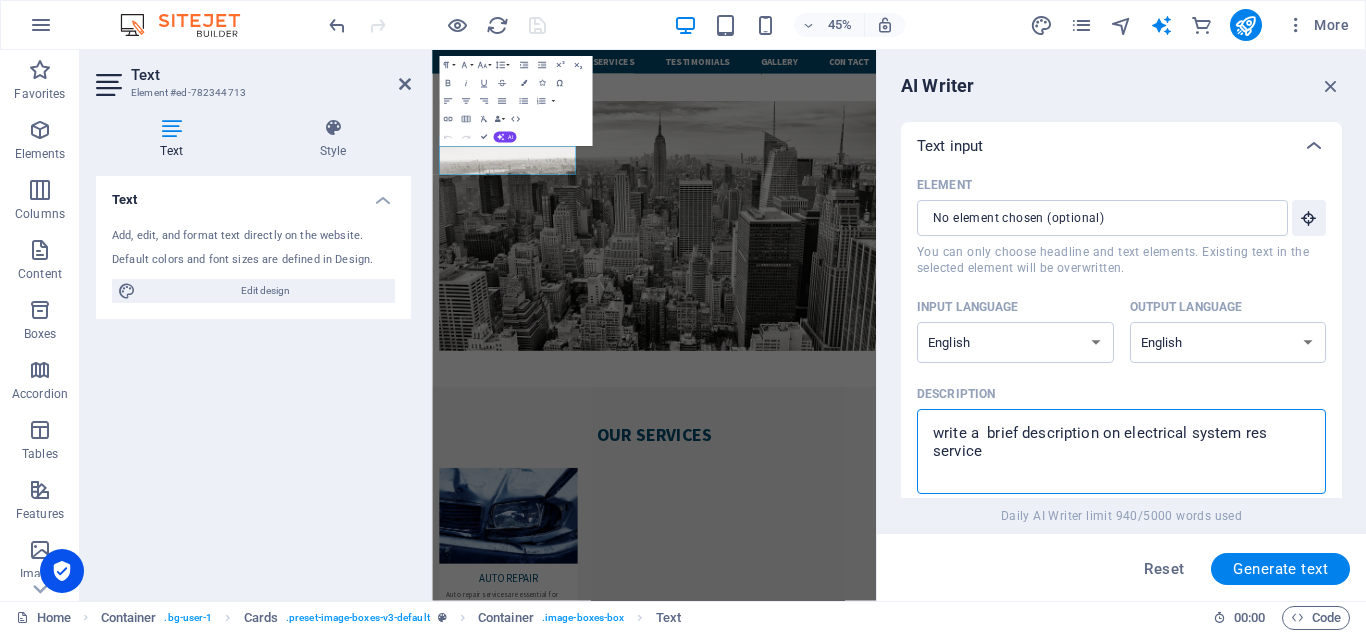 type on "write a  brief description on electrical system resp service" 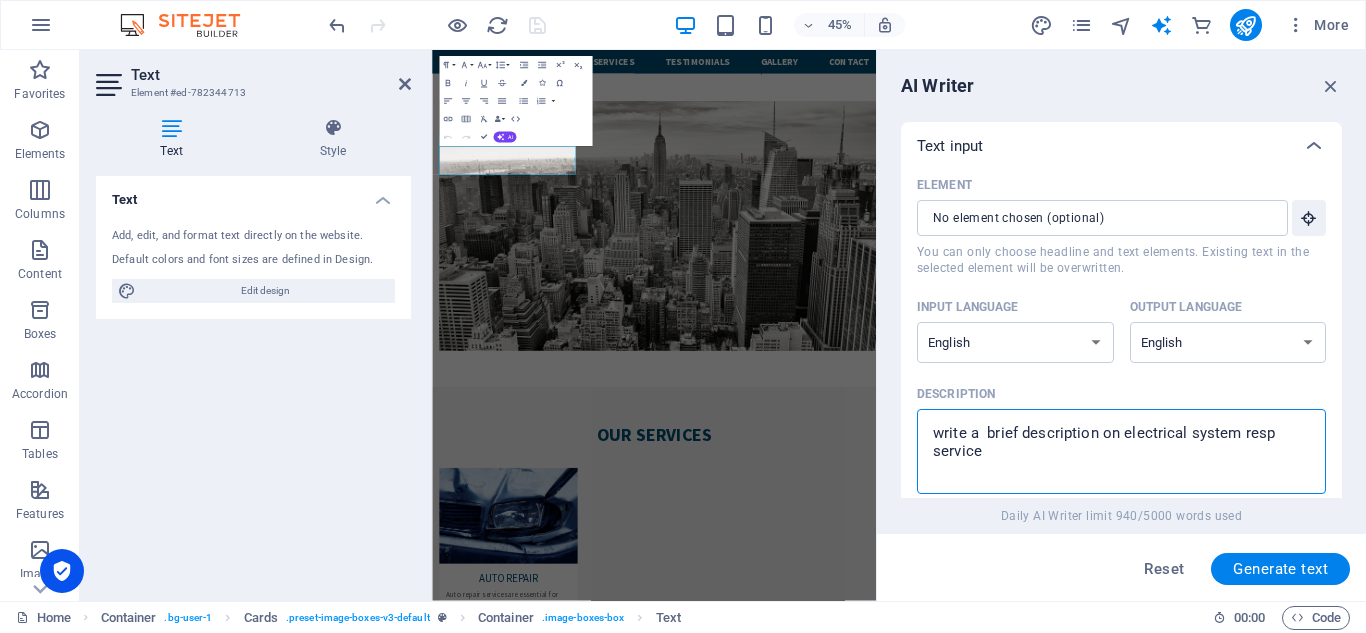 type on "write a  brief description on electrical system respa service" 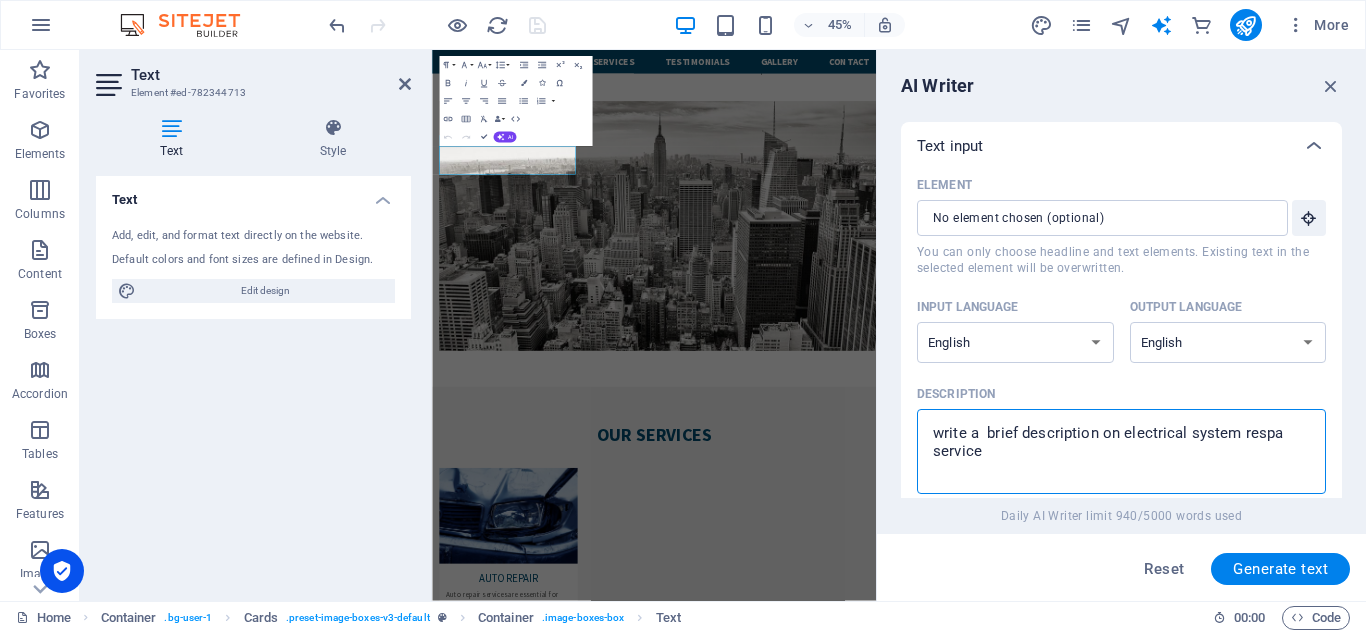 type on "write a  brief description on electrical system respao service" 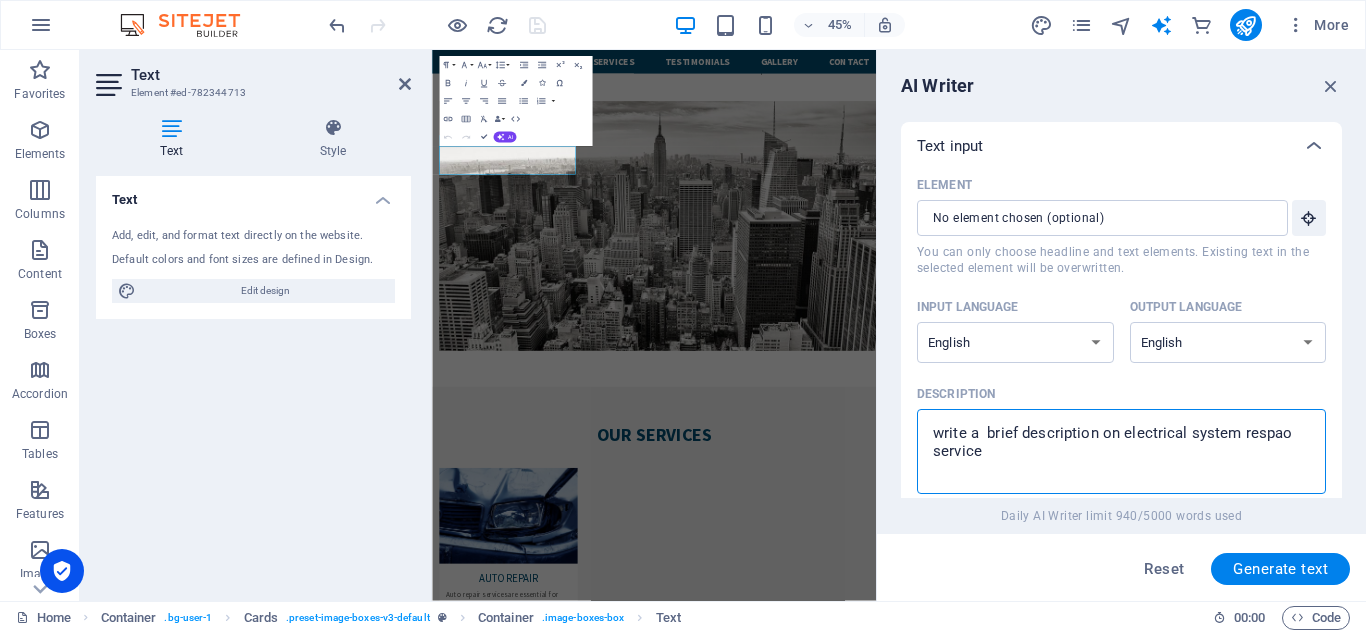 type on "x" 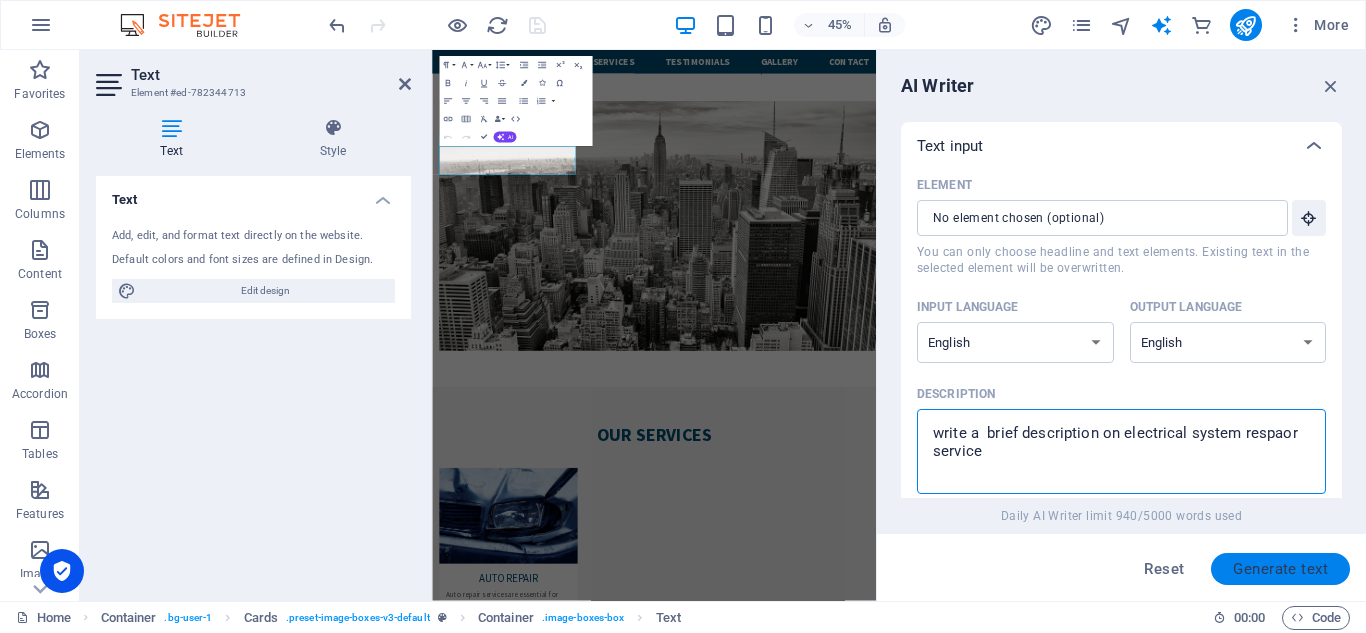 type on "write a  brief description on electrical system respaor service" 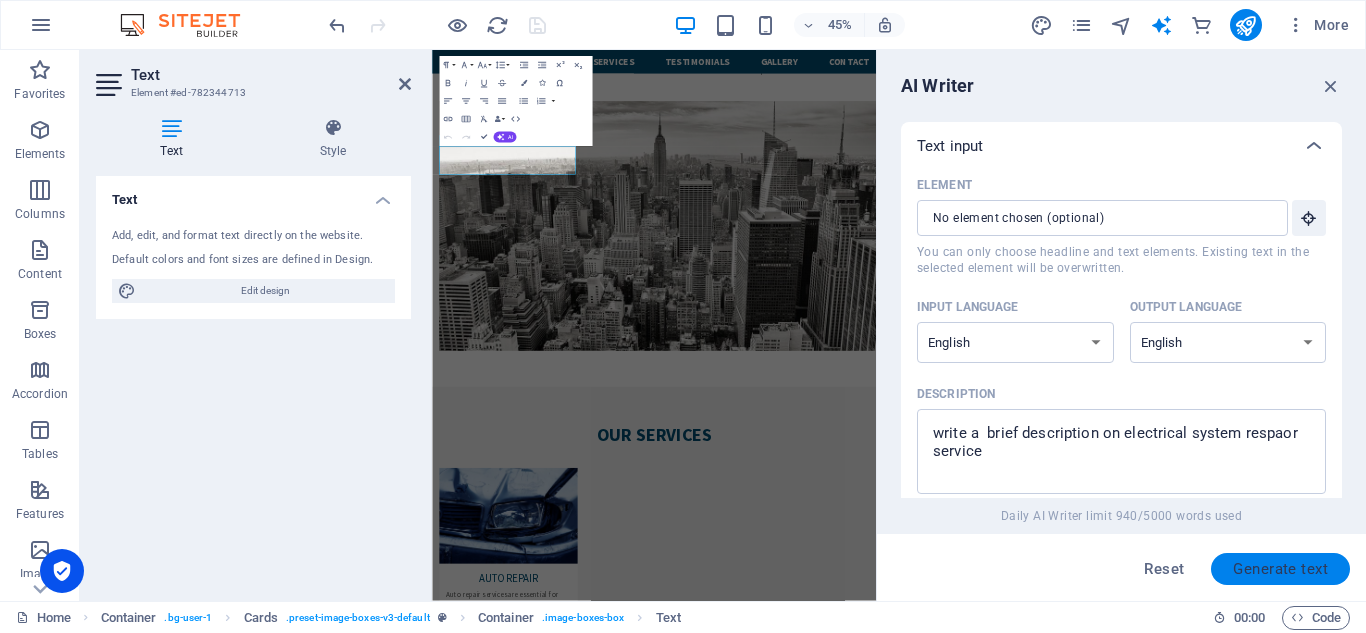 click on "Generate text" at bounding box center (1280, 569) 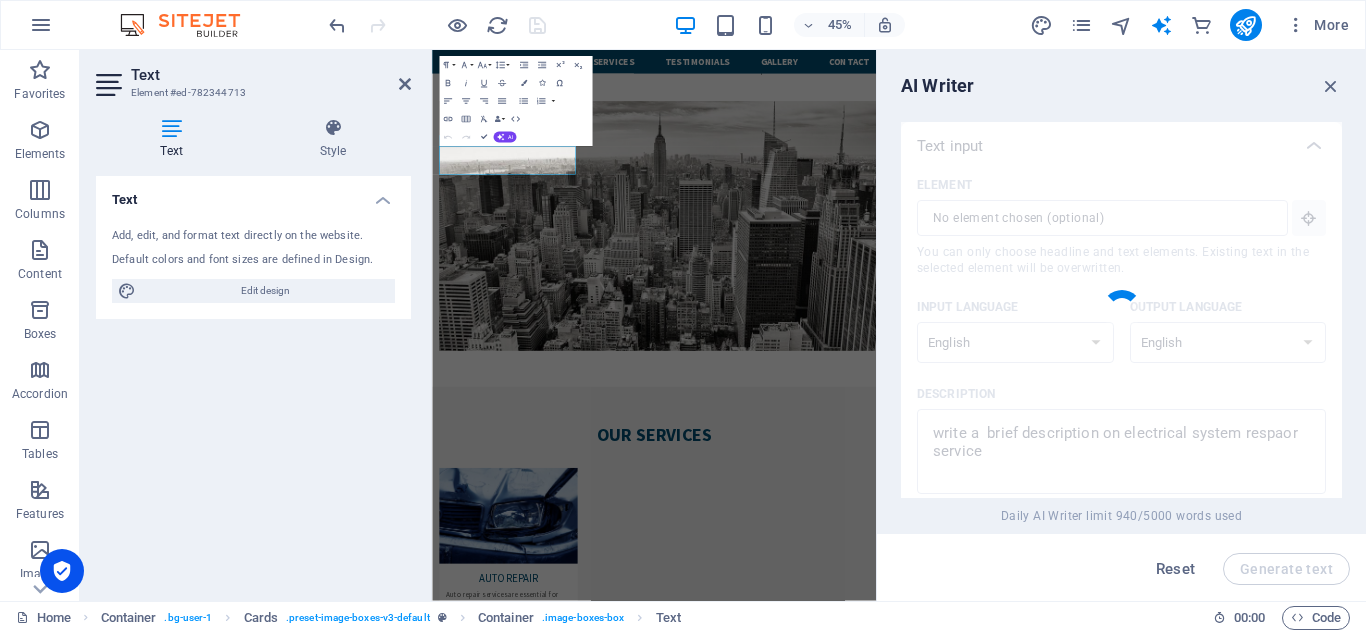 type on "x" 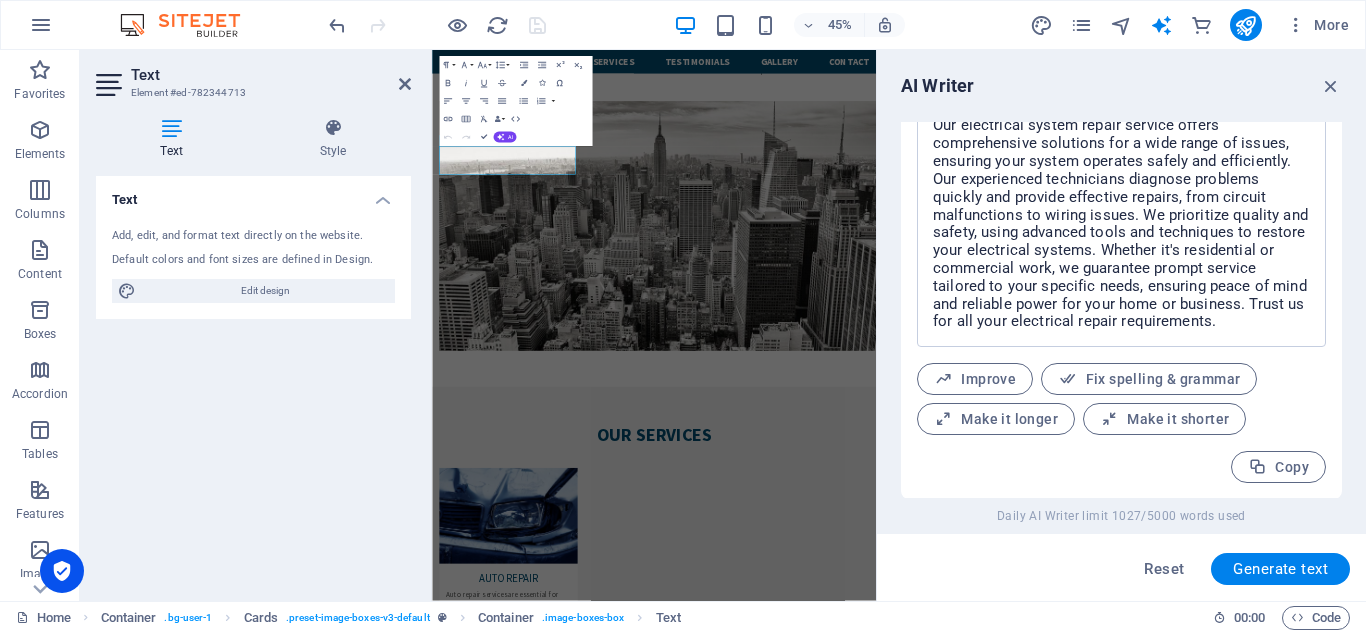 scroll, scrollTop: 823, scrollLeft: 0, axis: vertical 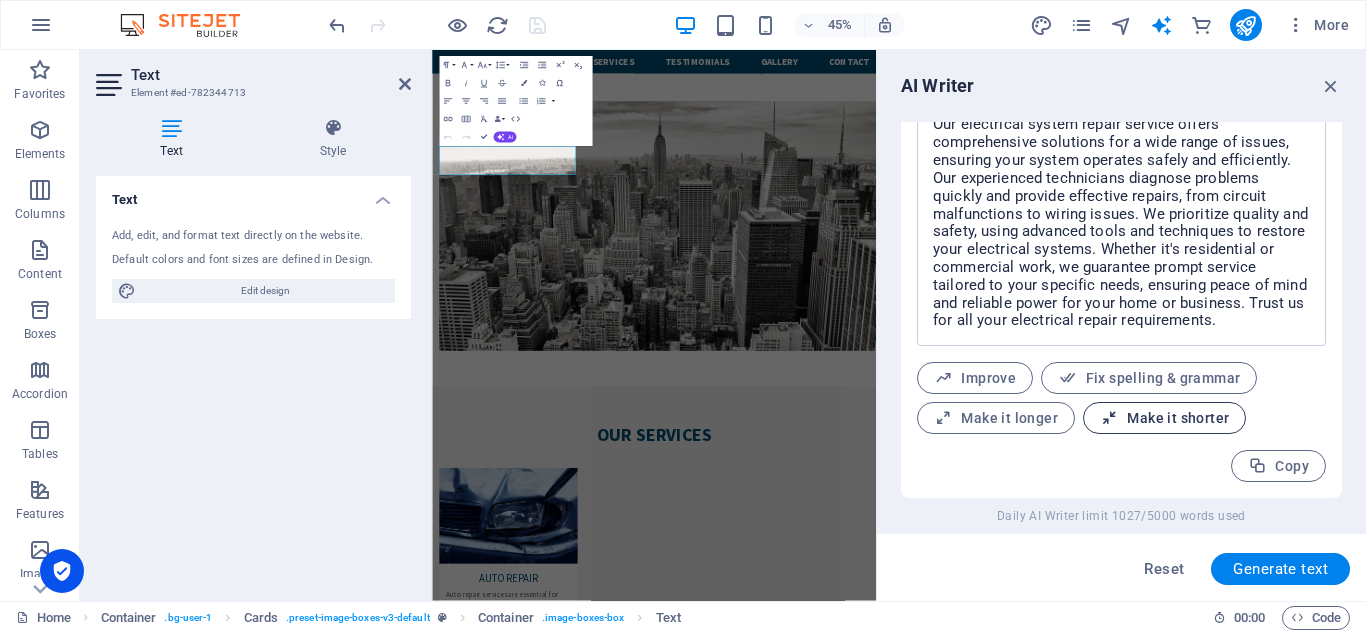 click on "Make it shorter" at bounding box center (1164, 418) 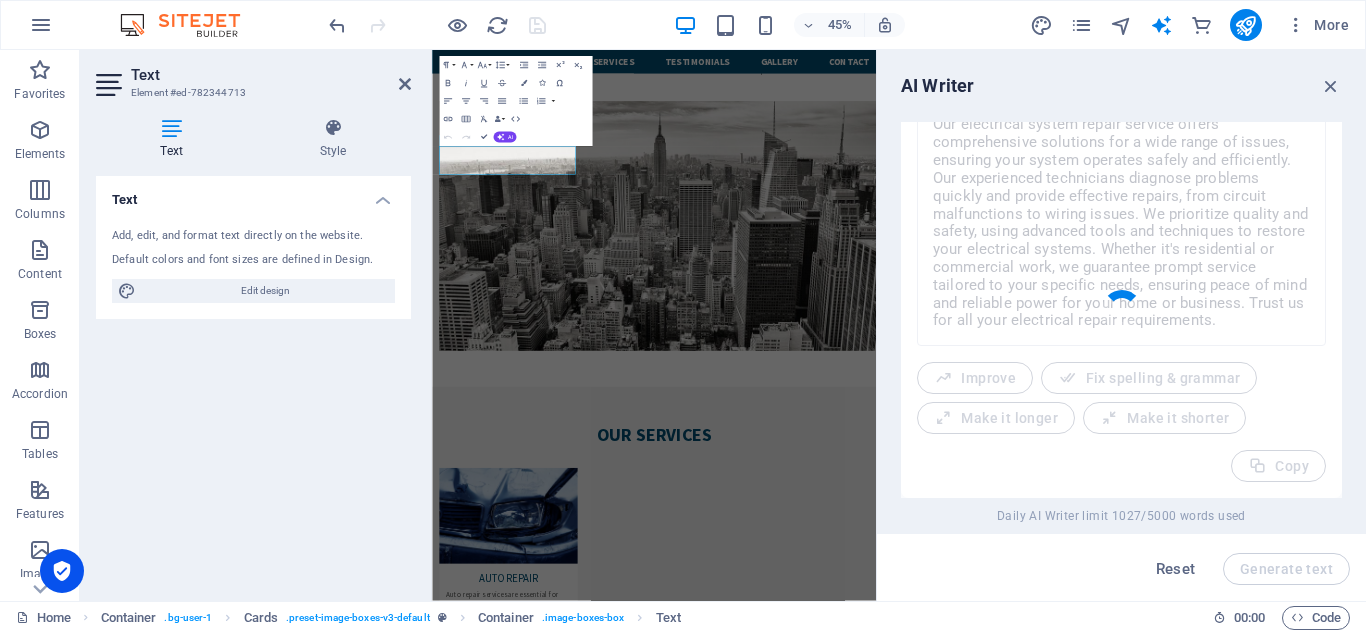 type on "x" 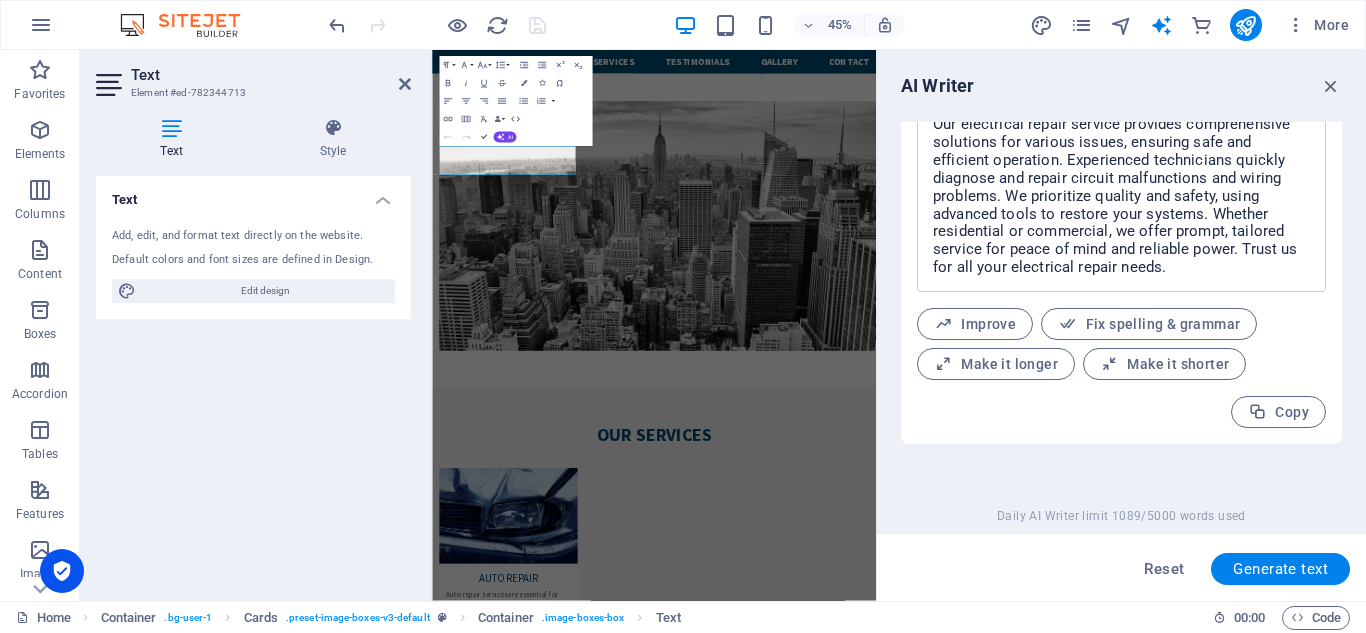 type 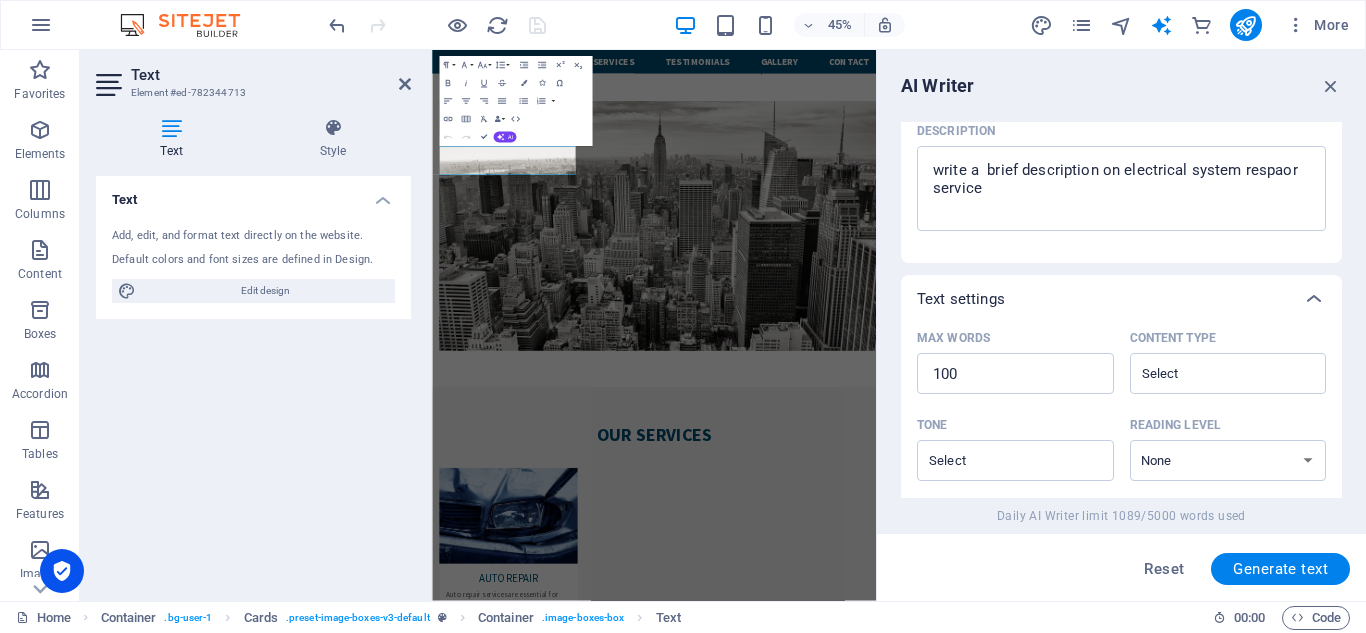 scroll, scrollTop: 223, scrollLeft: 0, axis: vertical 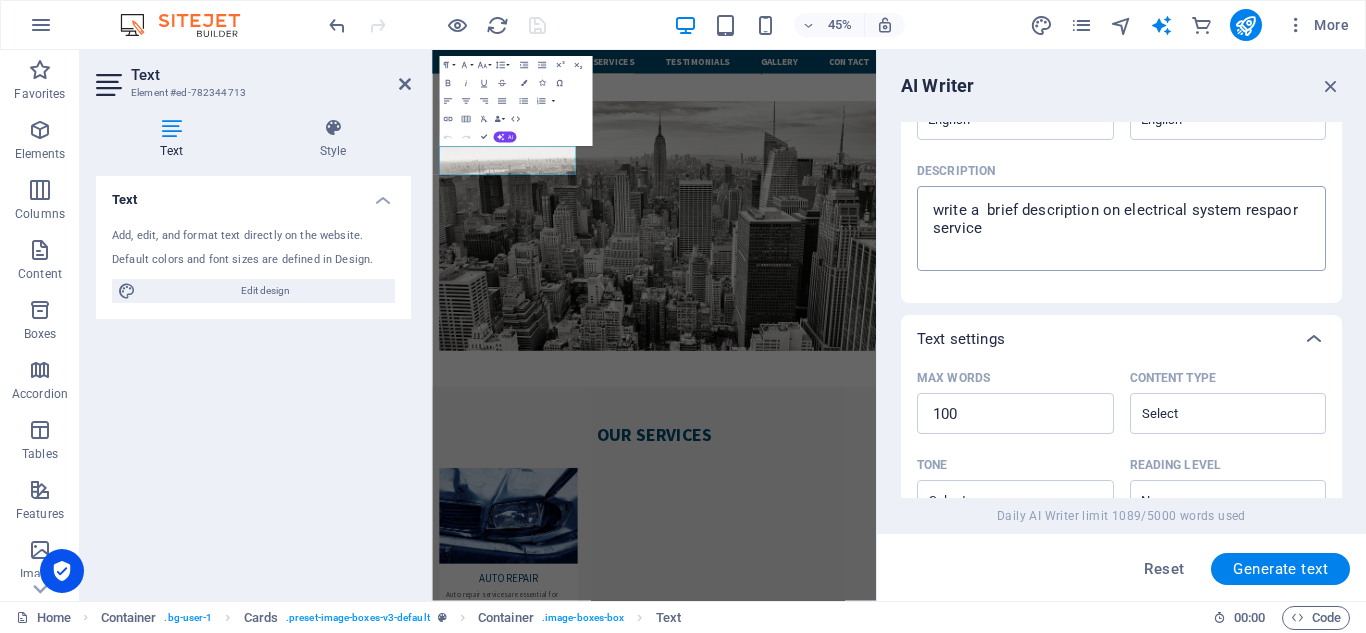 type on "x" 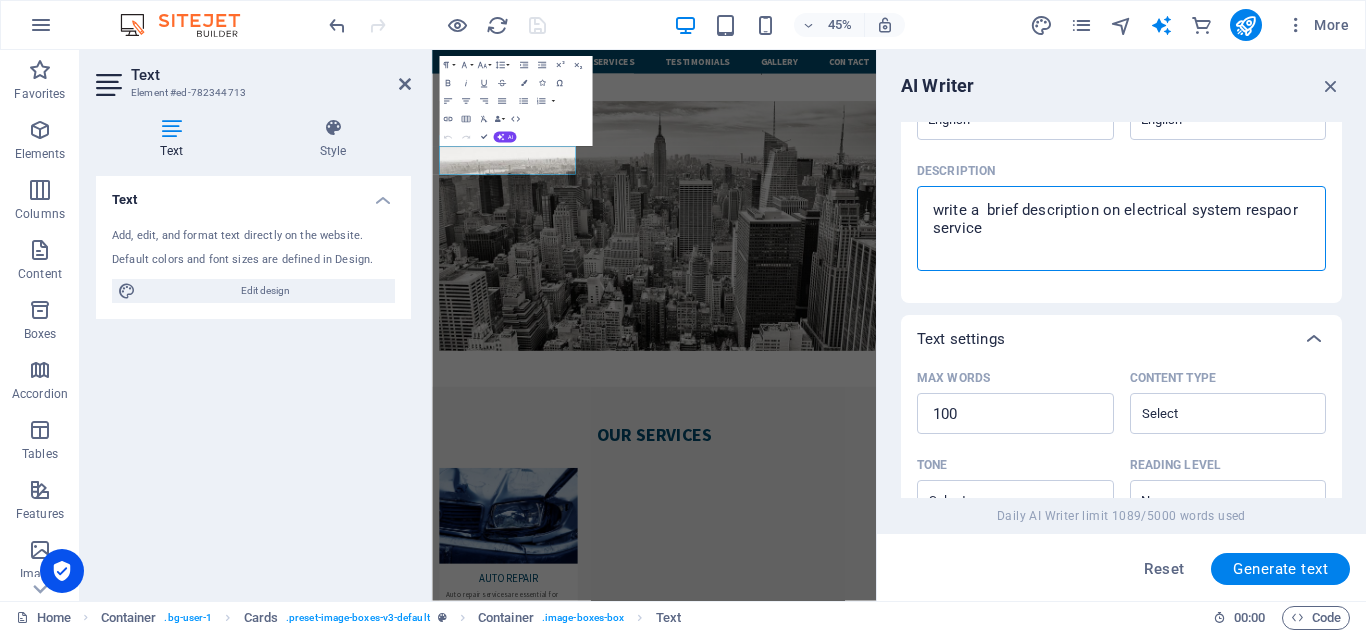 type on "write a  brief description on  electrical system respaor service" 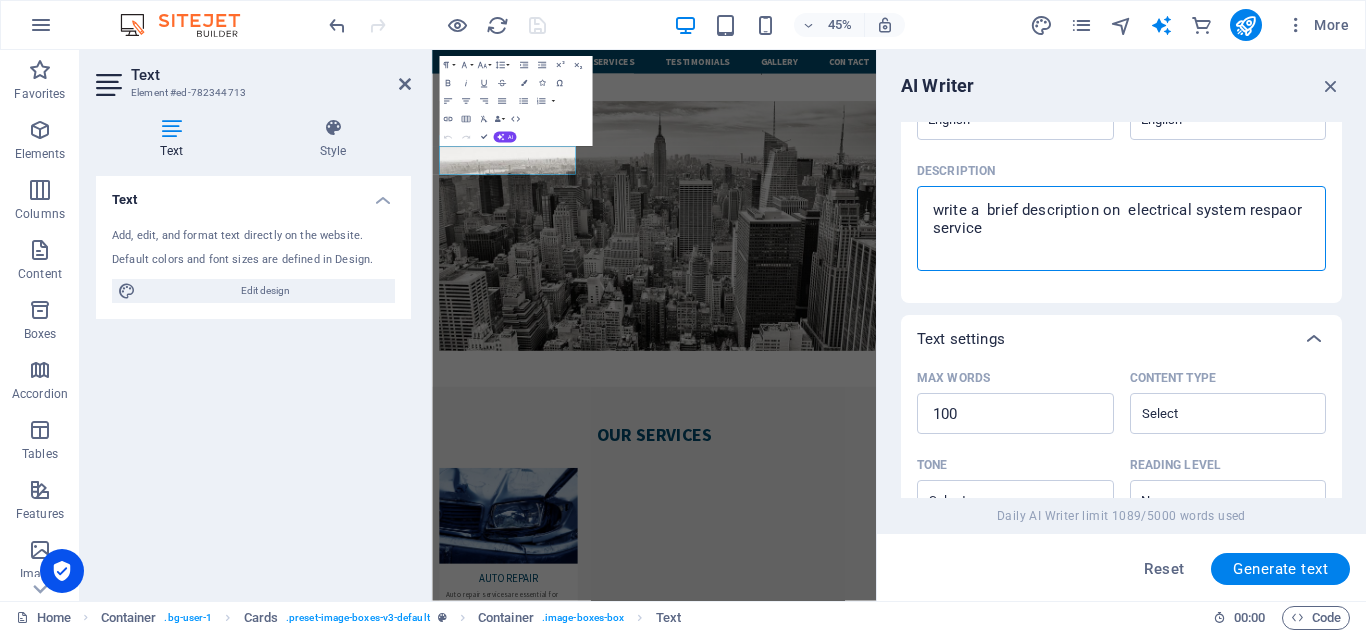 type on "write a  brief description on c electrical system respaor service" 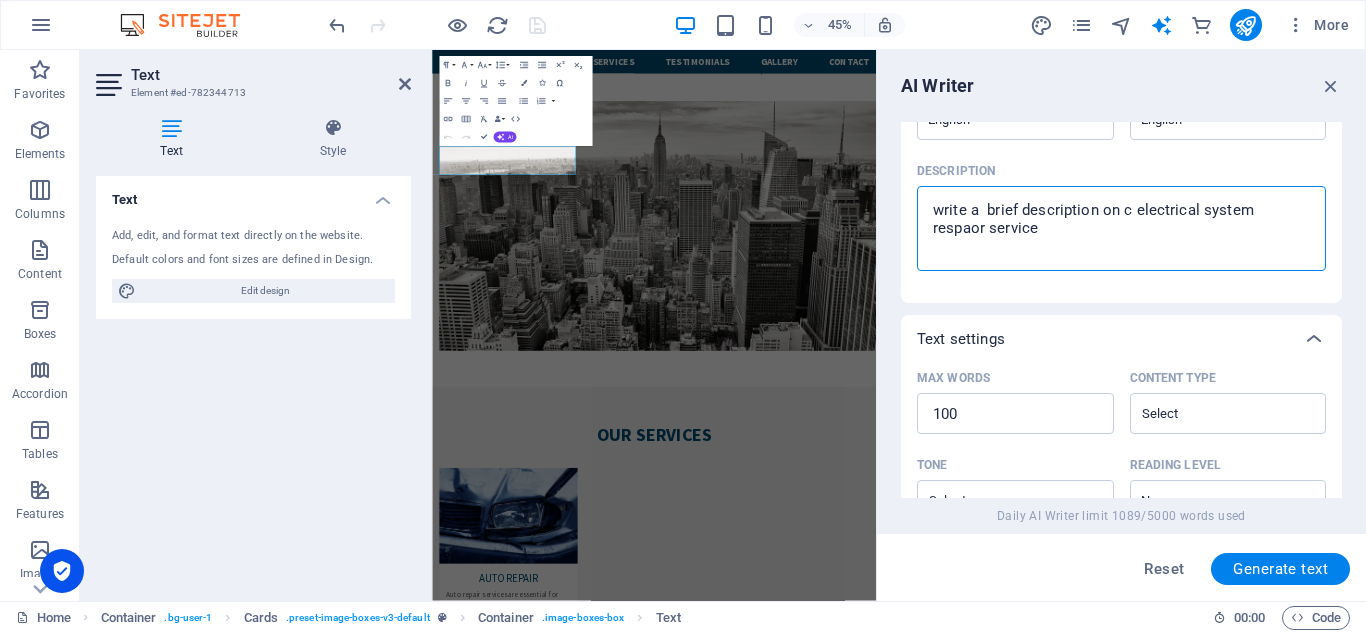 type on "write a  brief description on ca electrical system respaor service" 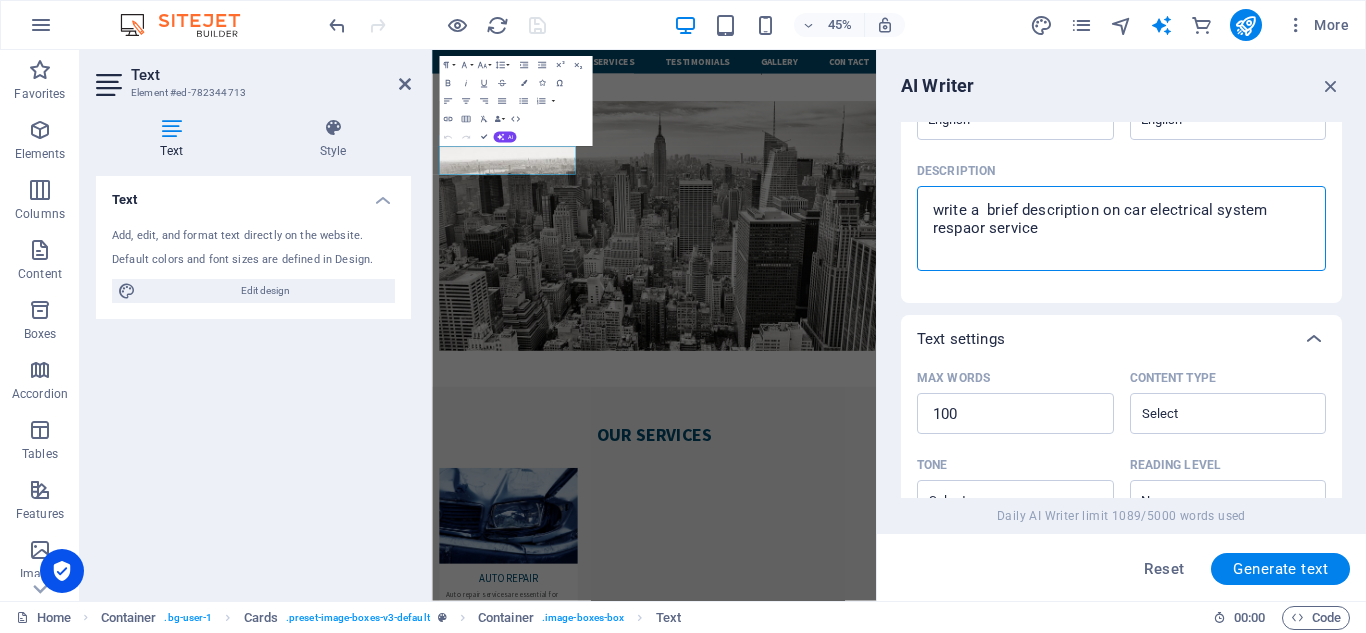 click on "write a  brief description on car electrical system respaor service" at bounding box center (1121, 228) 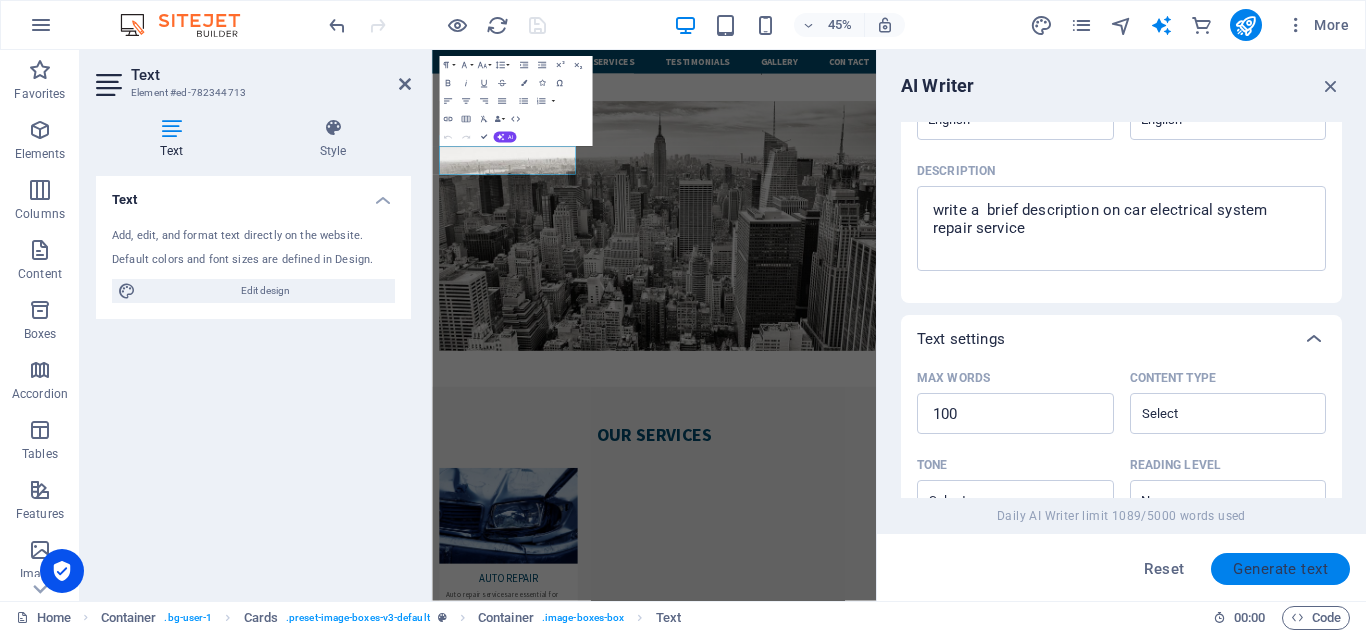 click on "Generate text" at bounding box center (1280, 569) 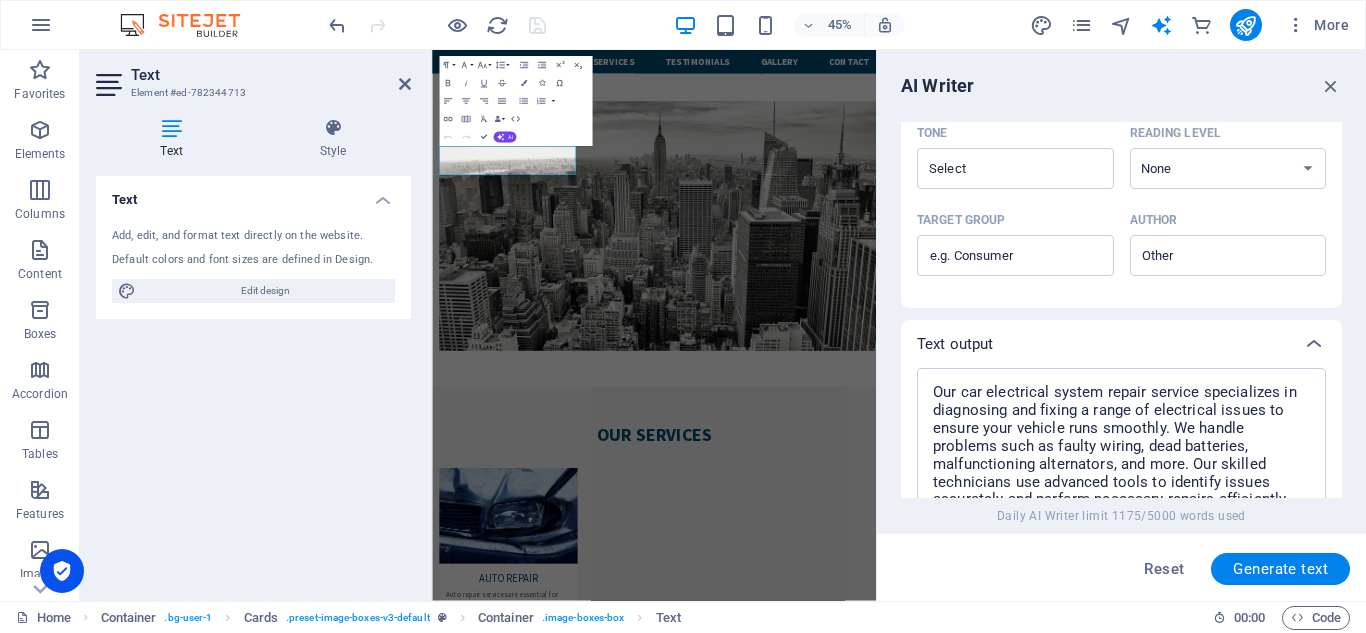 scroll, scrollTop: 823, scrollLeft: 0, axis: vertical 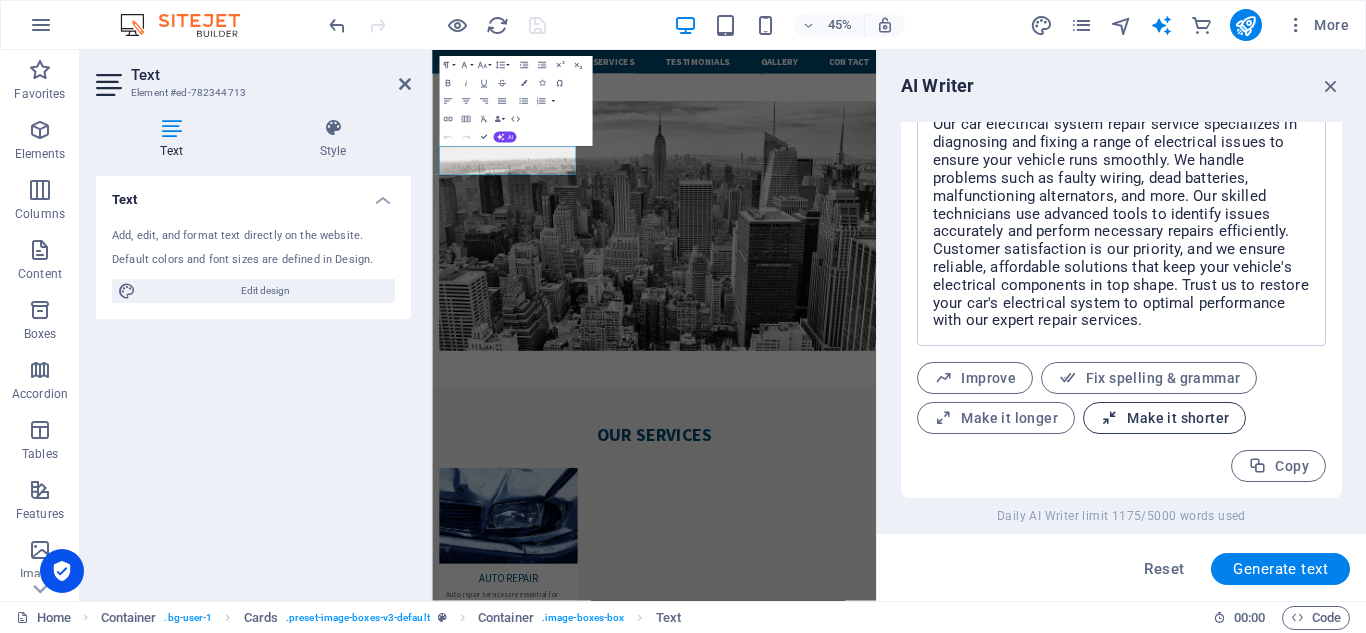 click on "Make it shorter" at bounding box center [1164, 418] 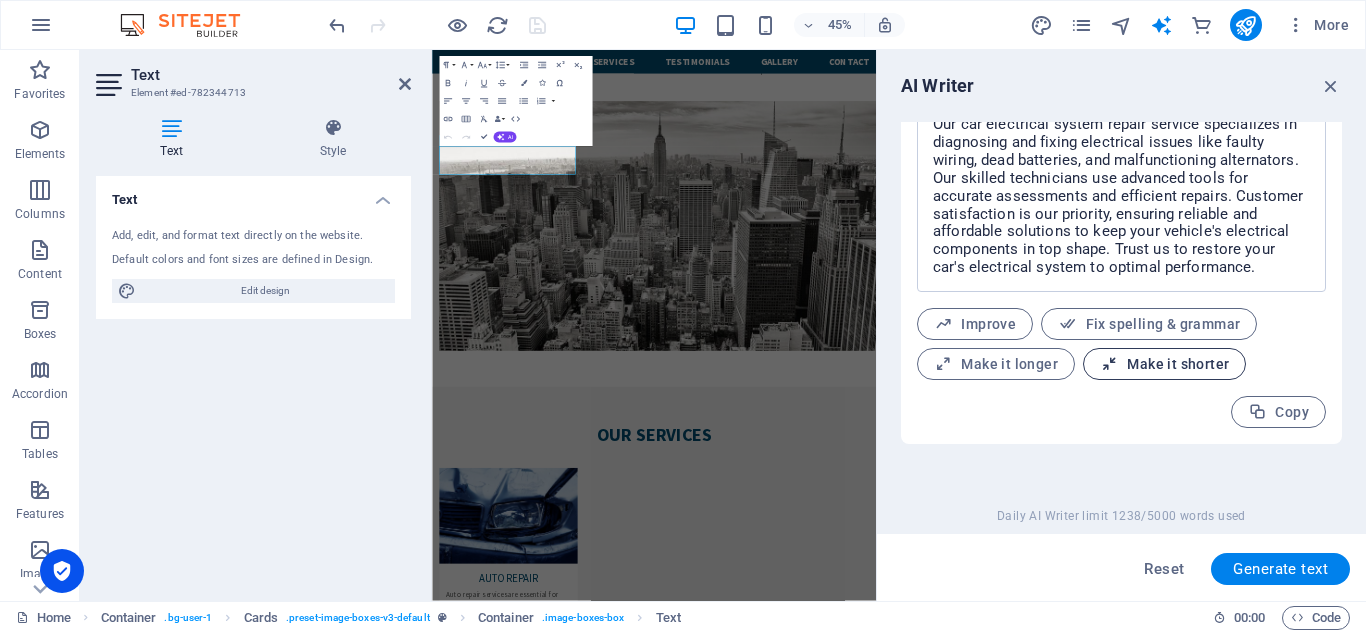 click on "Make it shorter" at bounding box center [1164, 364] 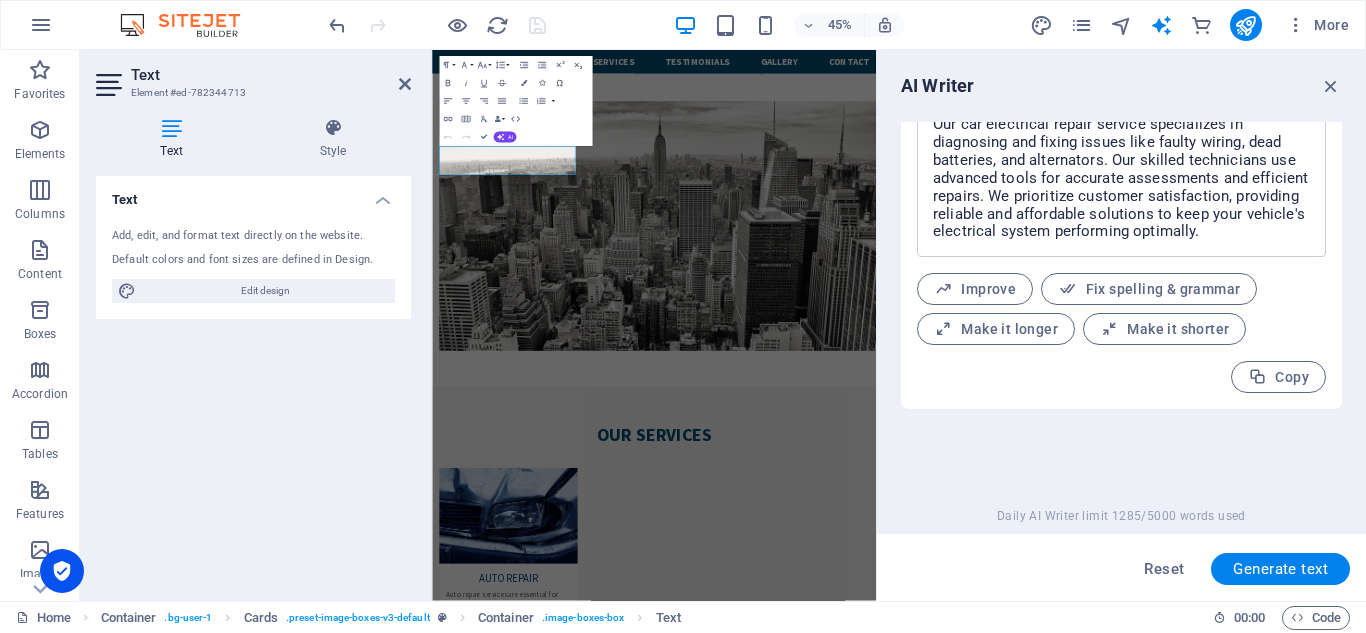 drag, startPoint x: 1337, startPoint y: 450, endPoint x: 1353, endPoint y: 382, distance: 69.856995 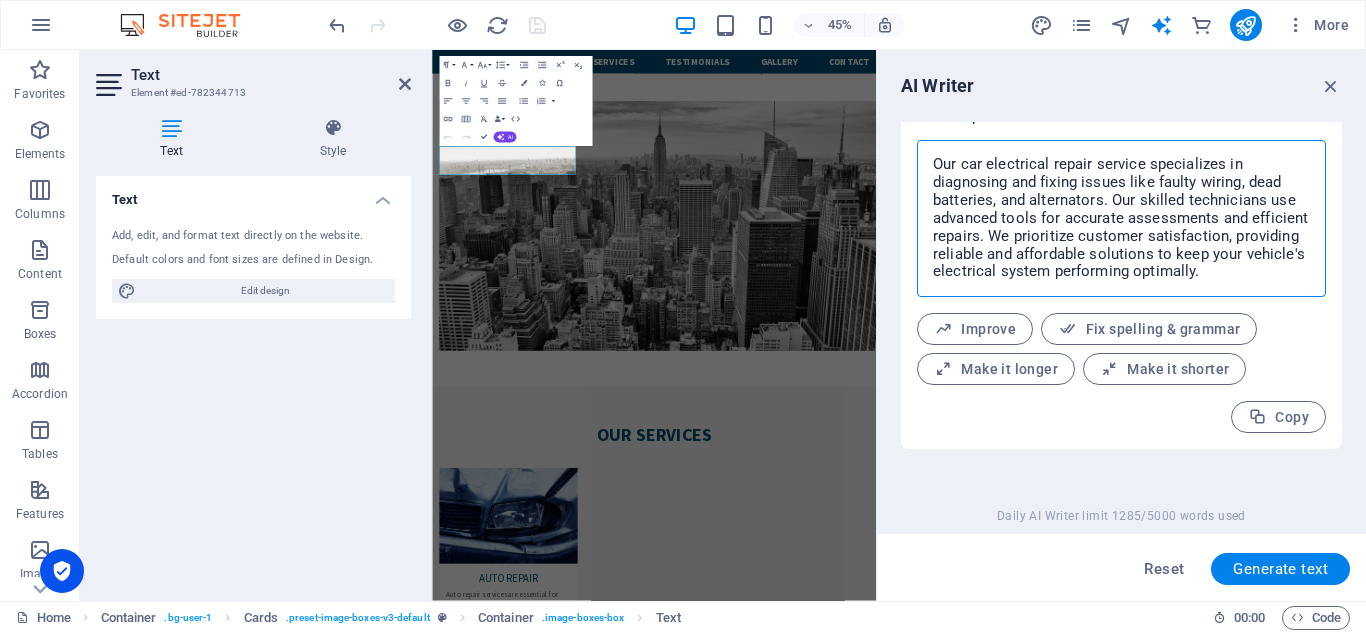 drag, startPoint x: 928, startPoint y: 160, endPoint x: 1250, endPoint y: 270, distance: 340.27048 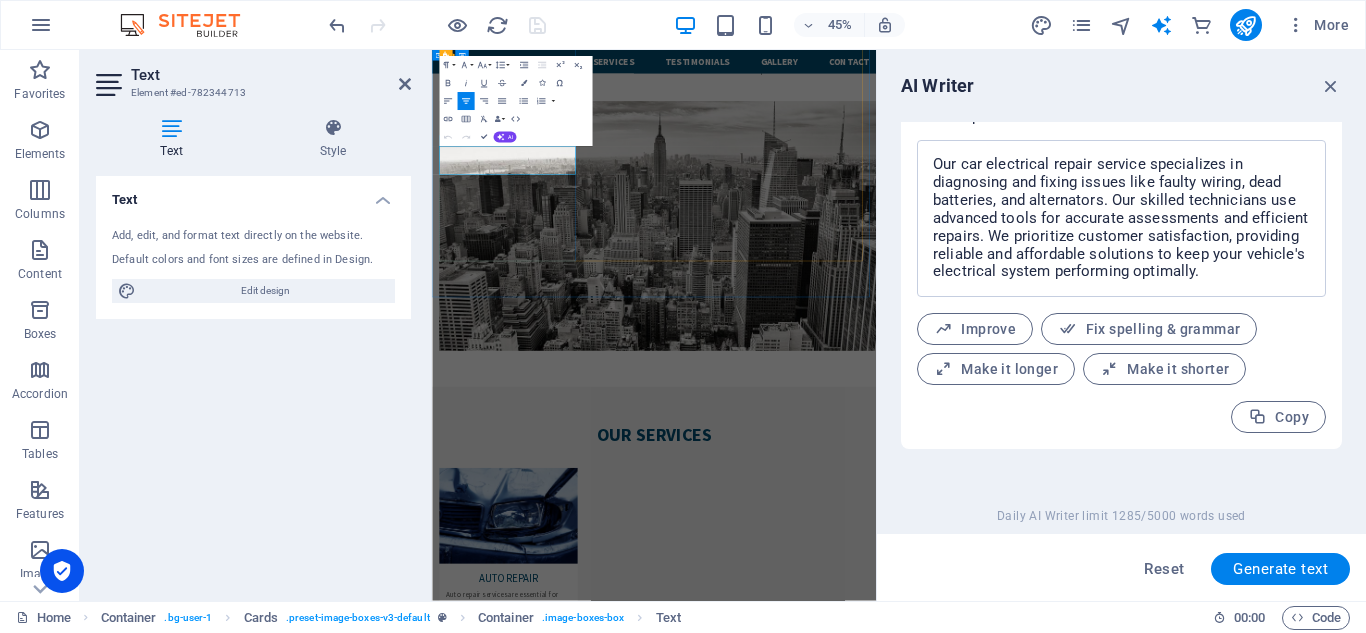 drag, startPoint x: 469, startPoint y: 267, endPoint x: 516, endPoint y: 274, distance: 47.518417 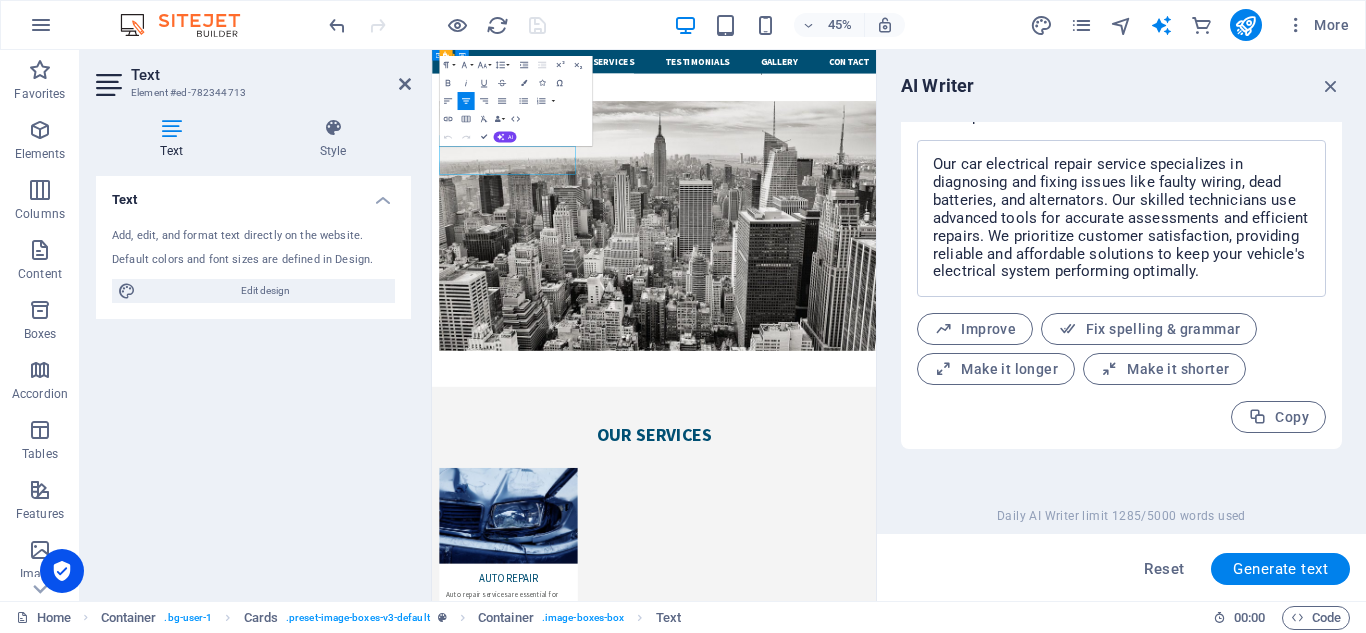 drag, startPoint x: 465, startPoint y: 274, endPoint x: 720, endPoint y: 312, distance: 257.81583 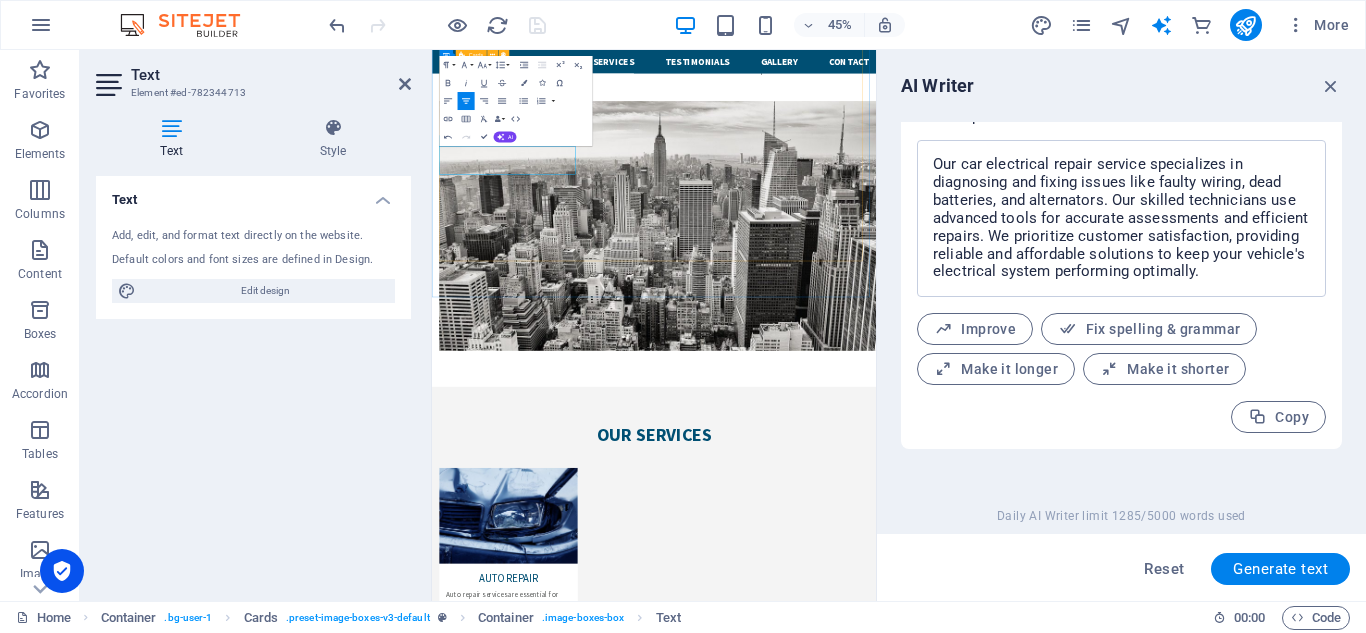 drag, startPoint x: 465, startPoint y: 274, endPoint x: 756, endPoint y: 323, distance: 295.0966 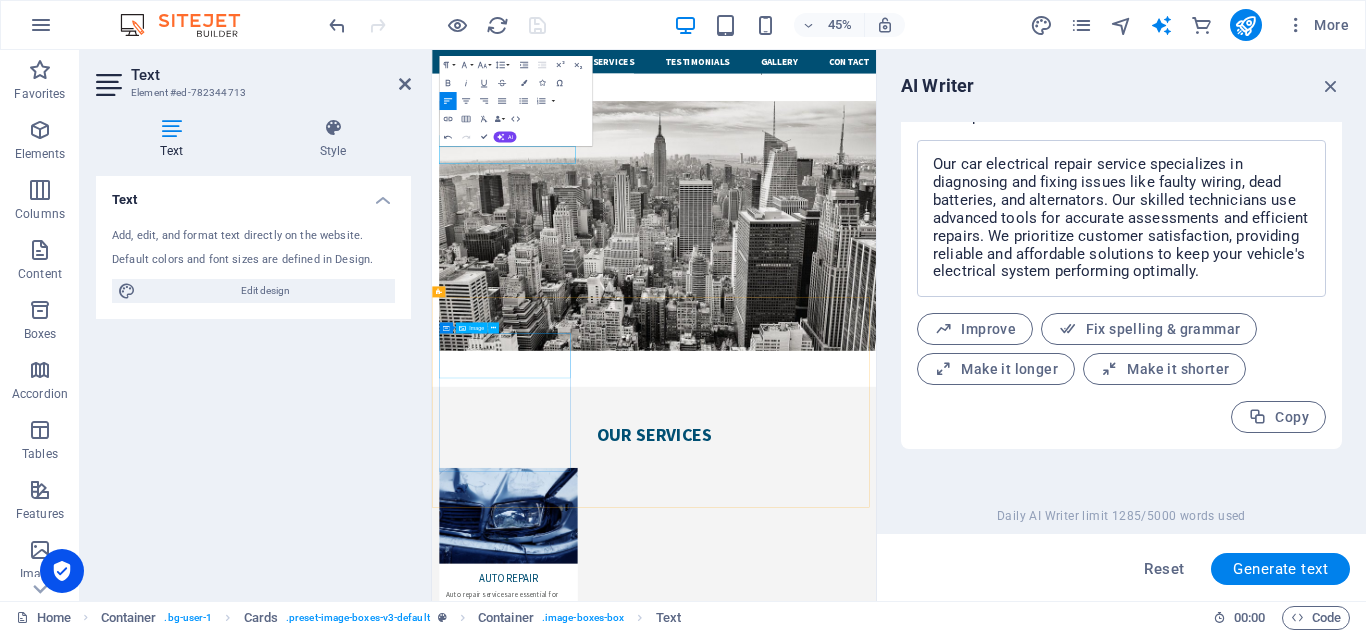 scroll, scrollTop: 5923, scrollLeft: 2, axis: both 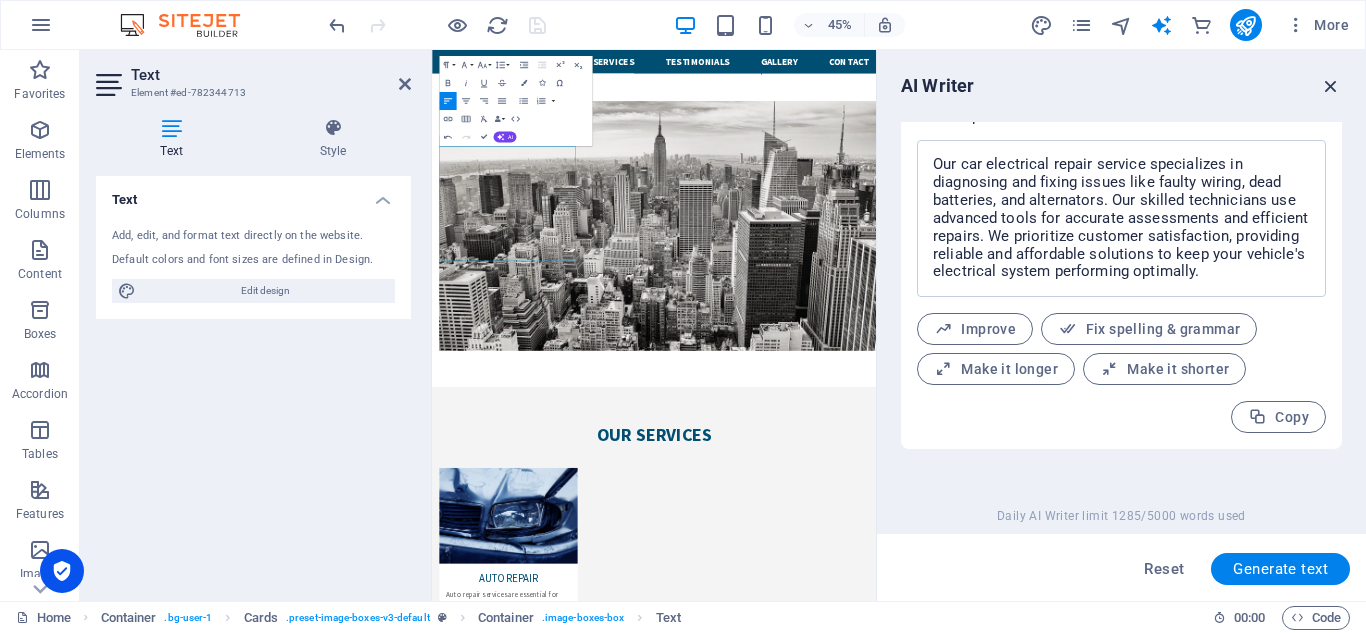 click at bounding box center [1331, 86] 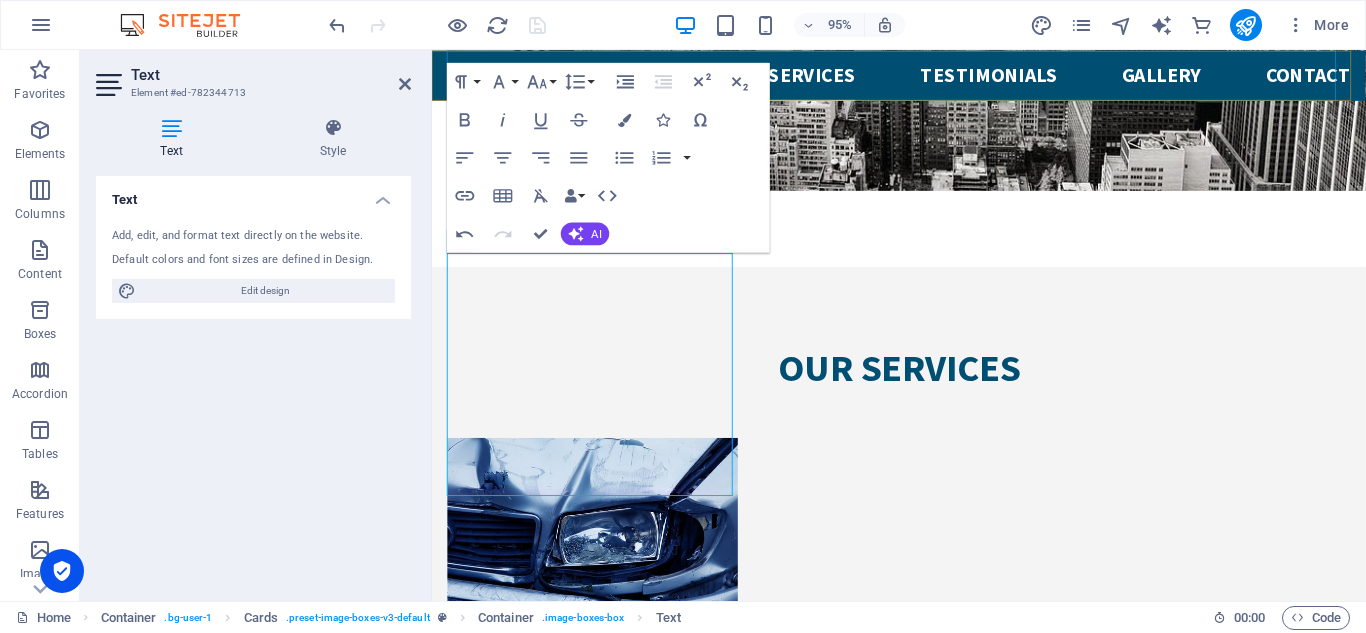 scroll, scrollTop: 2379, scrollLeft: 0, axis: vertical 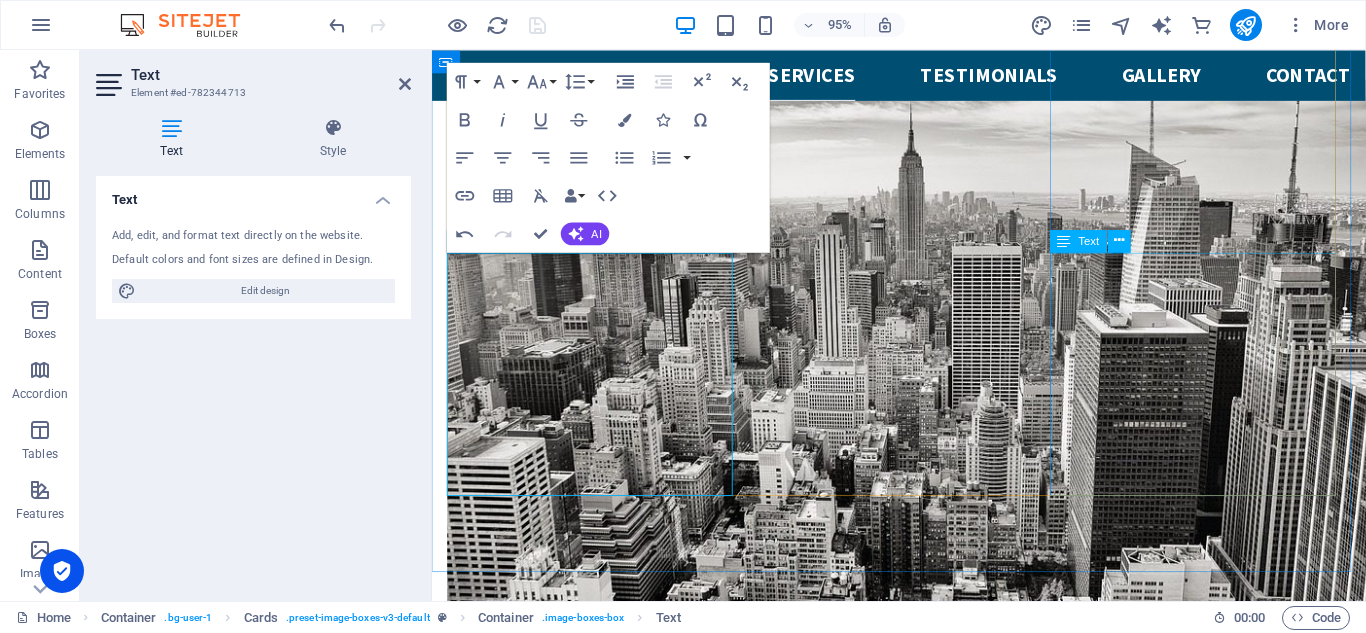 drag, startPoint x: 1085, startPoint y: 490, endPoint x: 1410, endPoint y: 464, distance: 326.03833 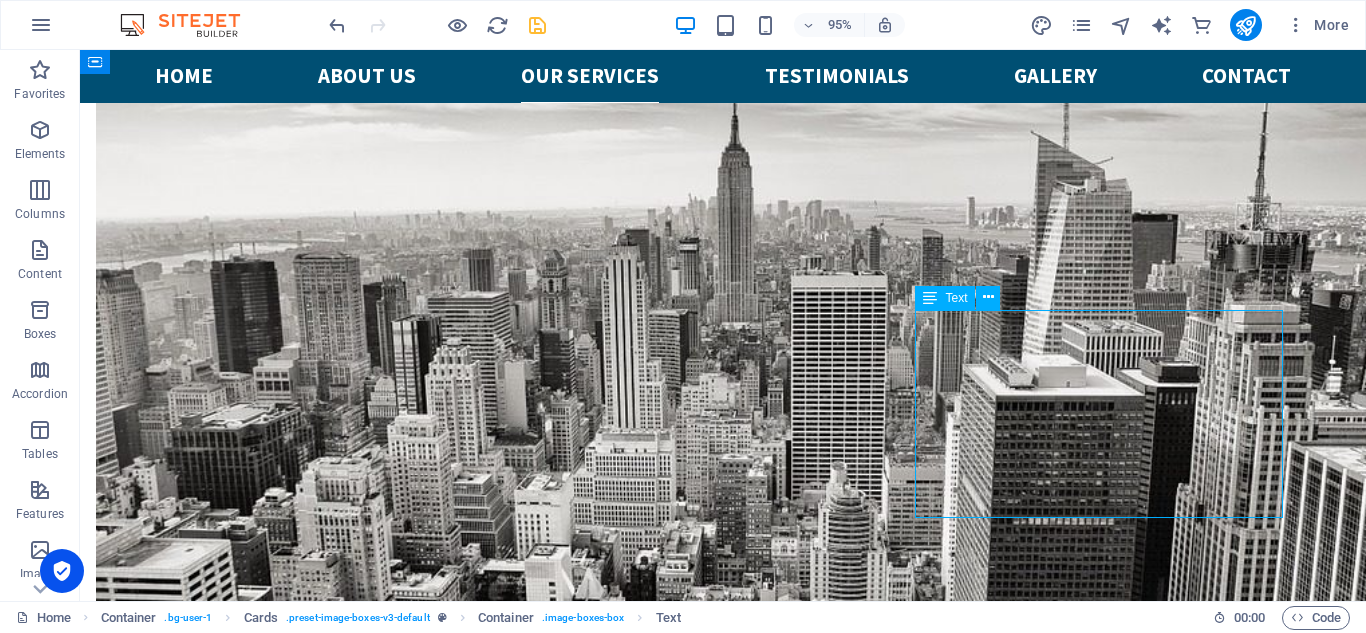 scroll, scrollTop: 2281, scrollLeft: 0, axis: vertical 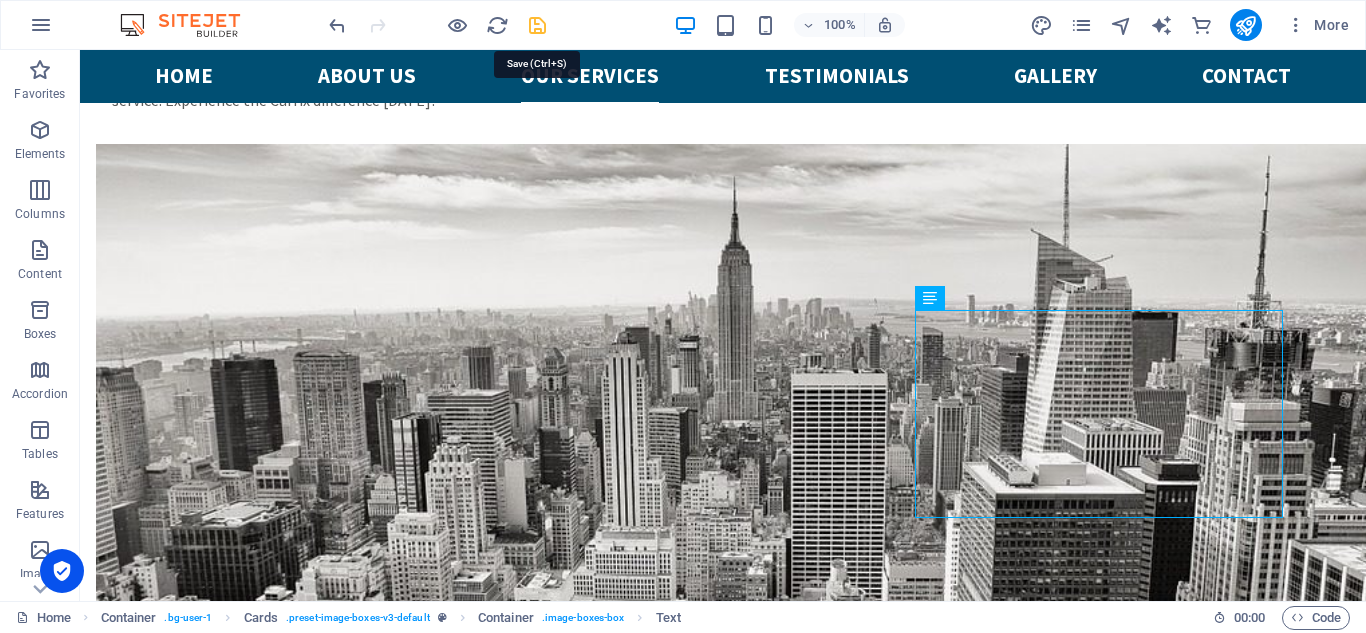 click at bounding box center (537, 25) 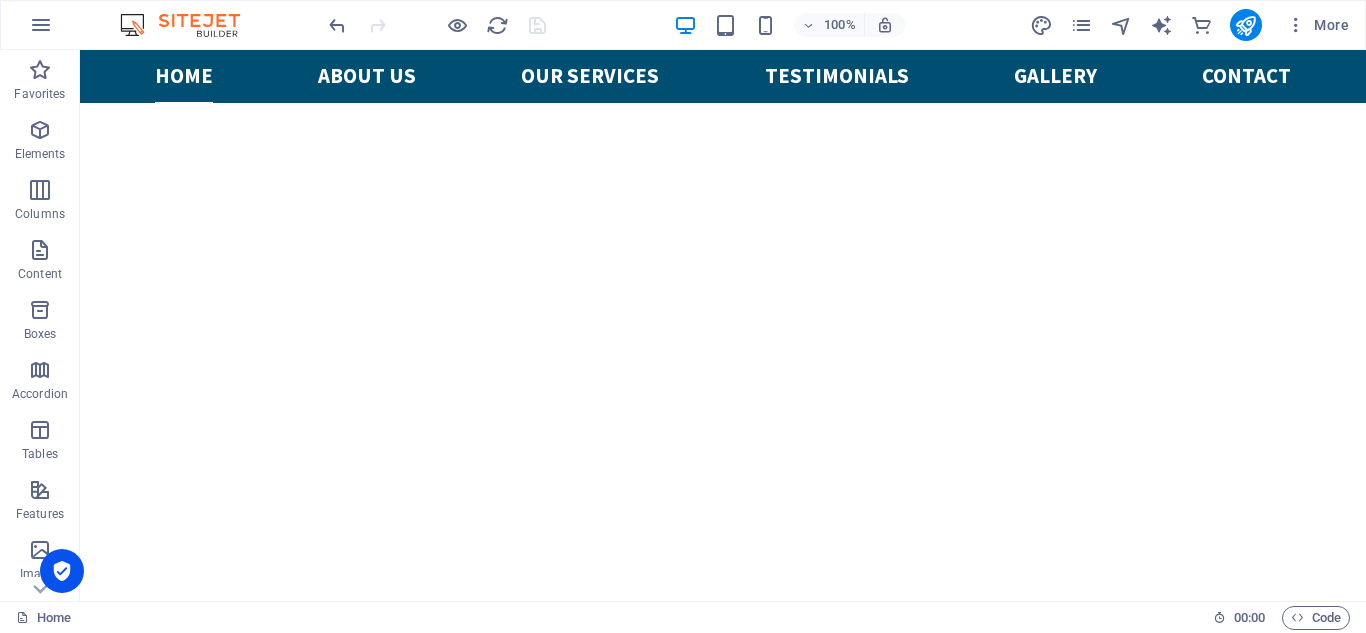 scroll, scrollTop: 0, scrollLeft: 0, axis: both 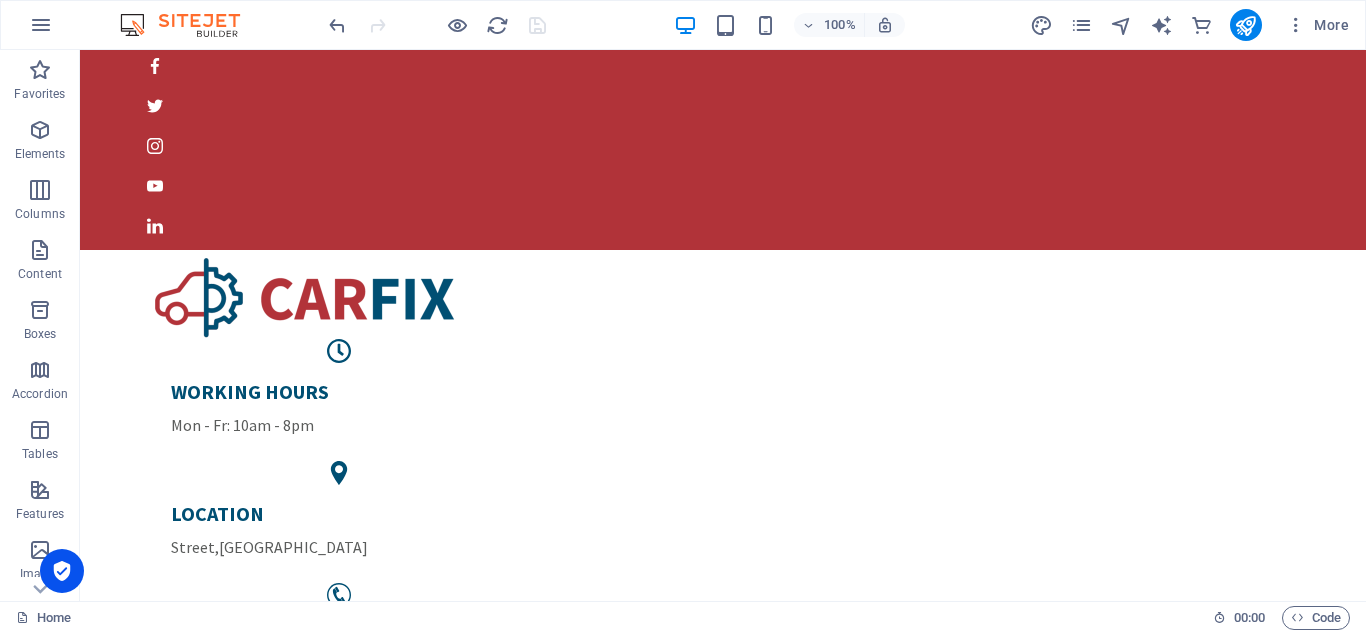 drag, startPoint x: 1365, startPoint y: 314, endPoint x: 1402, endPoint y: 80, distance: 236.90715 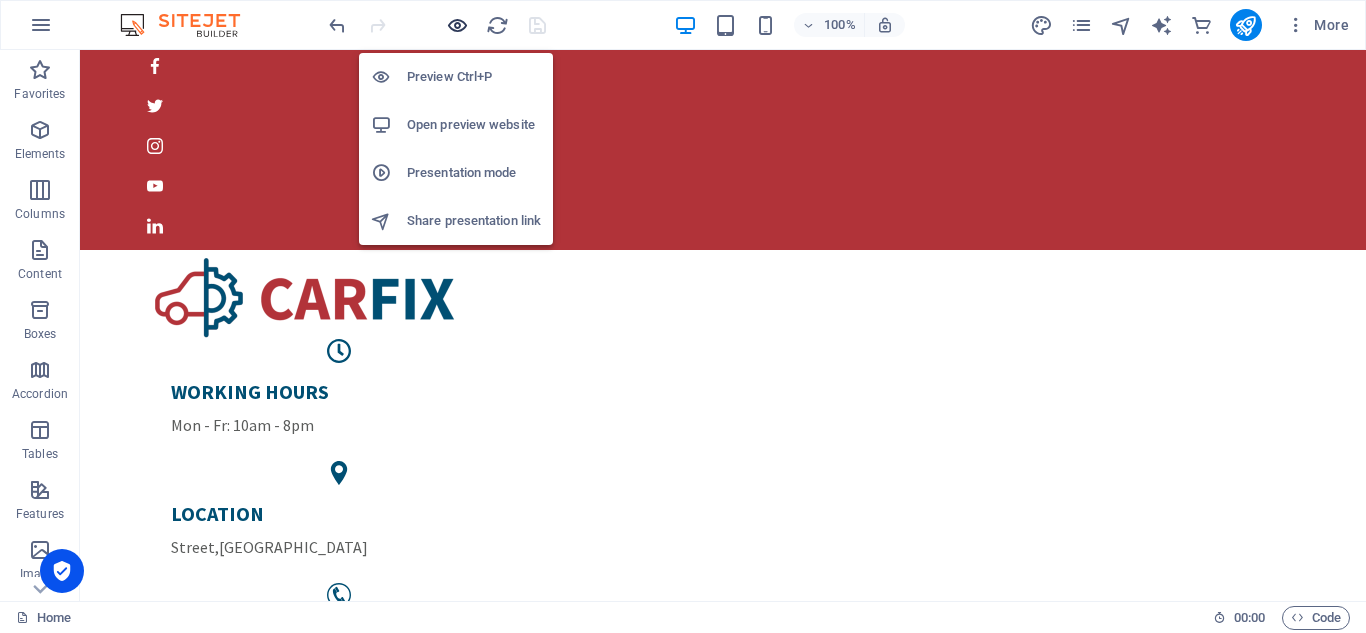 click at bounding box center (457, 25) 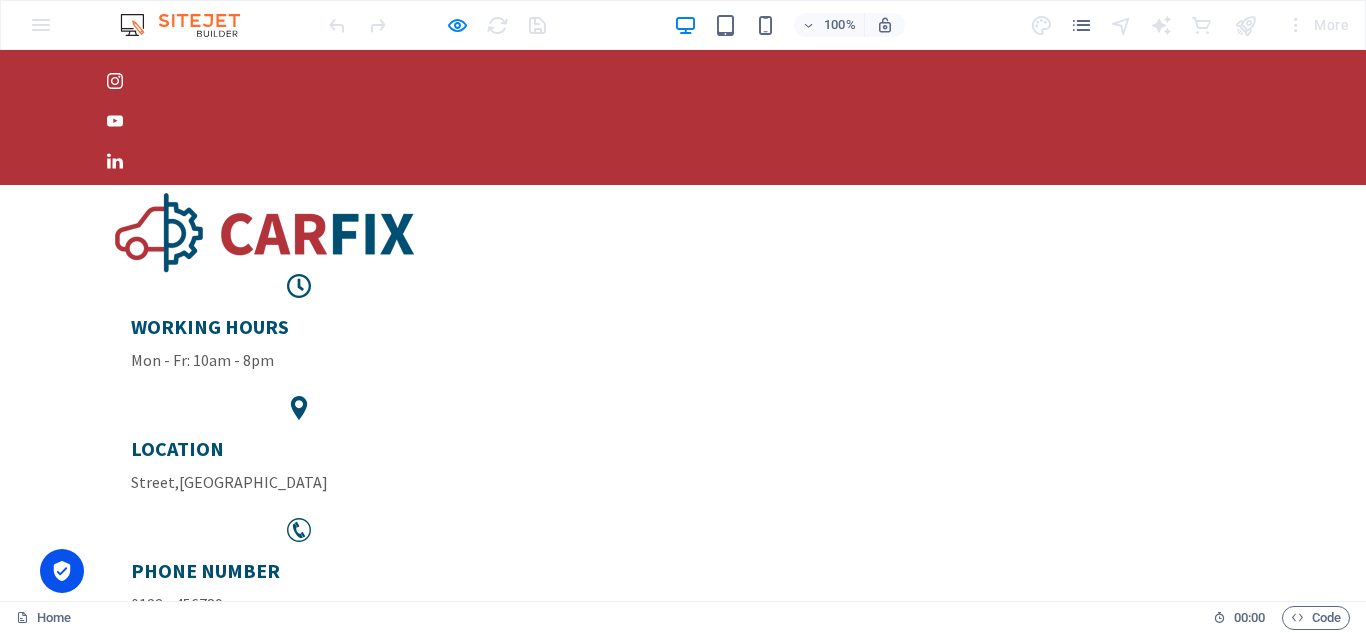 scroll, scrollTop: 240, scrollLeft: 0, axis: vertical 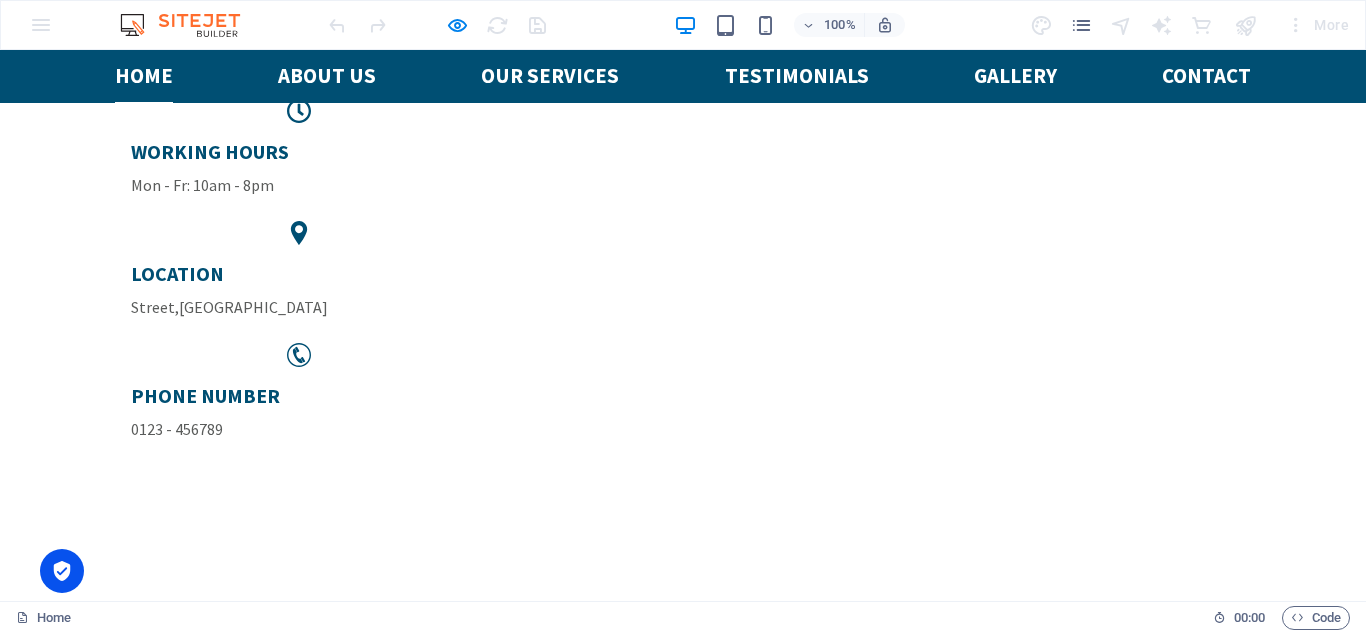 click at bounding box center [683, 1277] 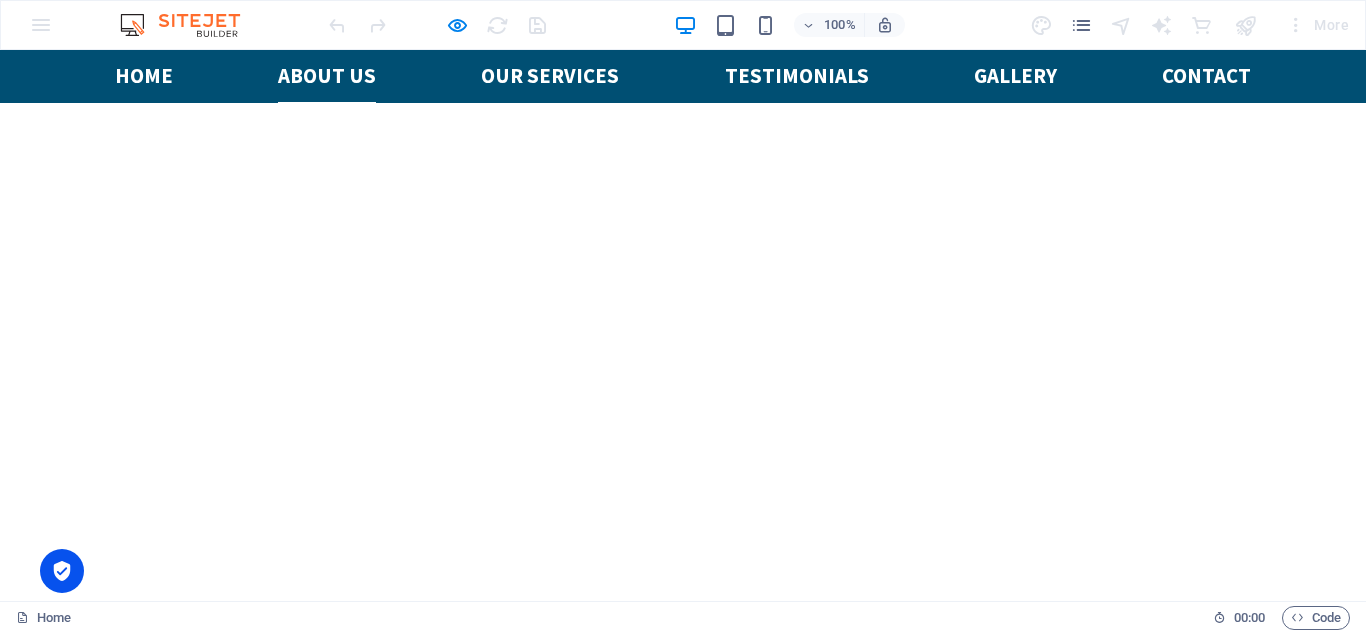 scroll, scrollTop: 978, scrollLeft: 0, axis: vertical 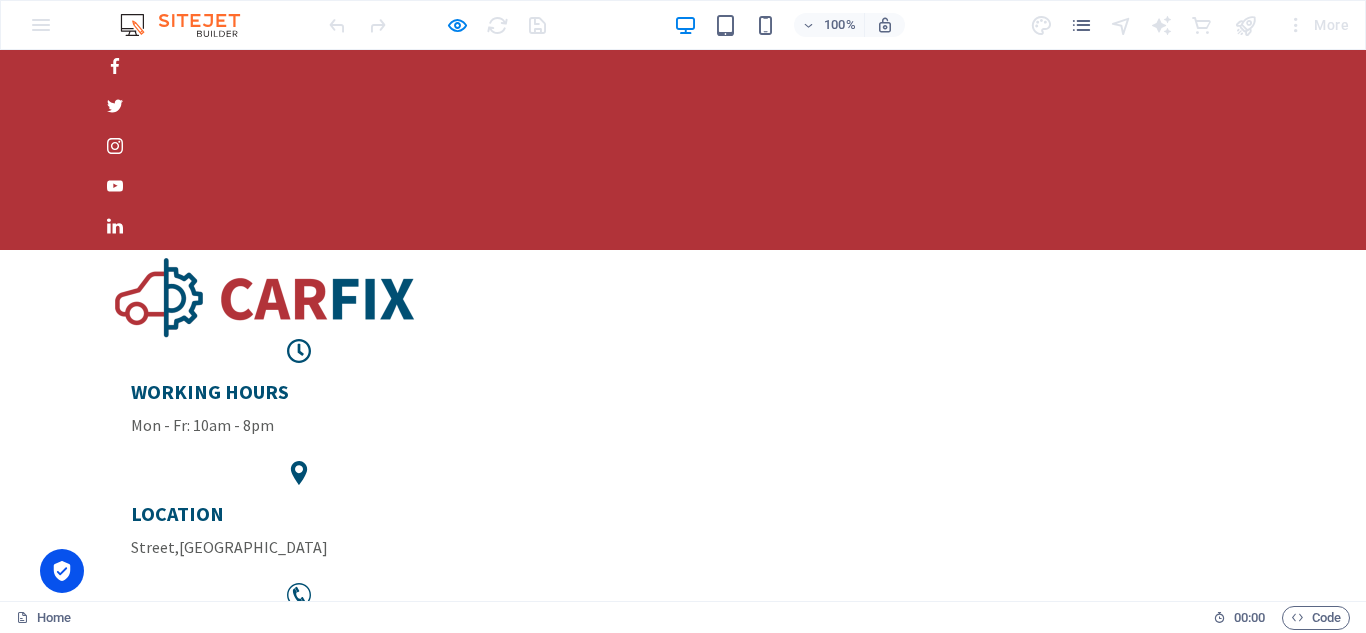 click on "100% More" at bounding box center [683, 25] 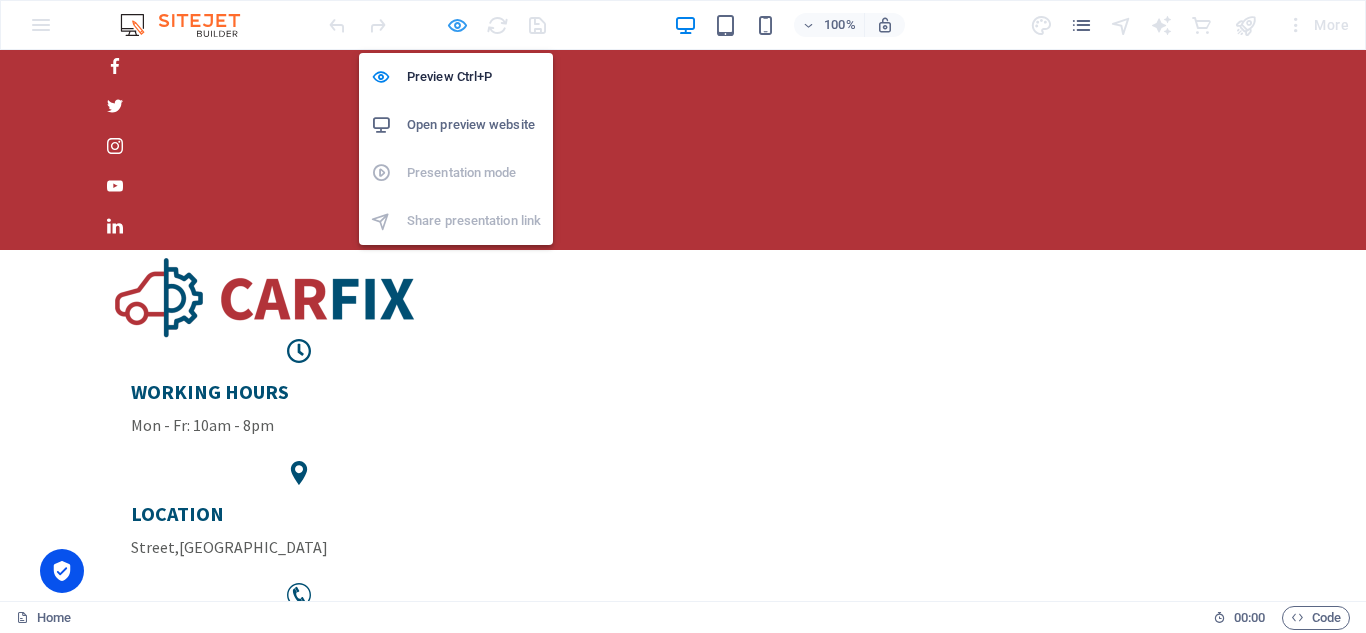 click at bounding box center (457, 25) 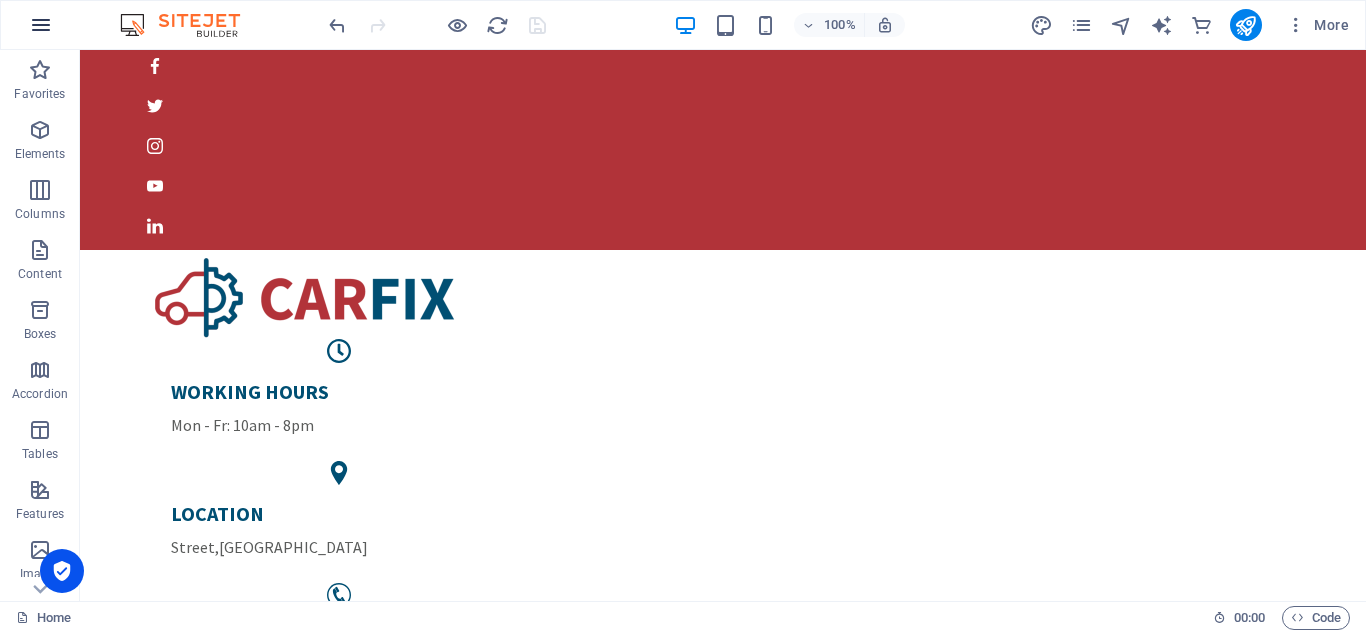 click at bounding box center (41, 25) 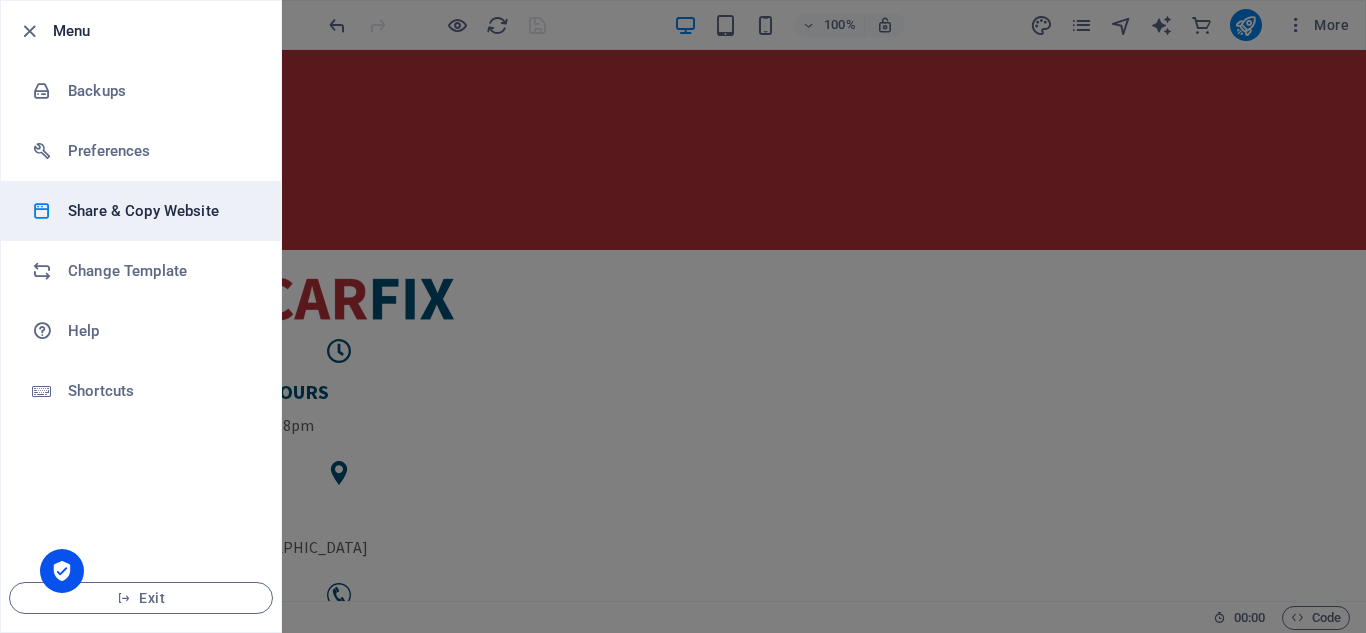 click on "Share & Copy Website" at bounding box center (141, 211) 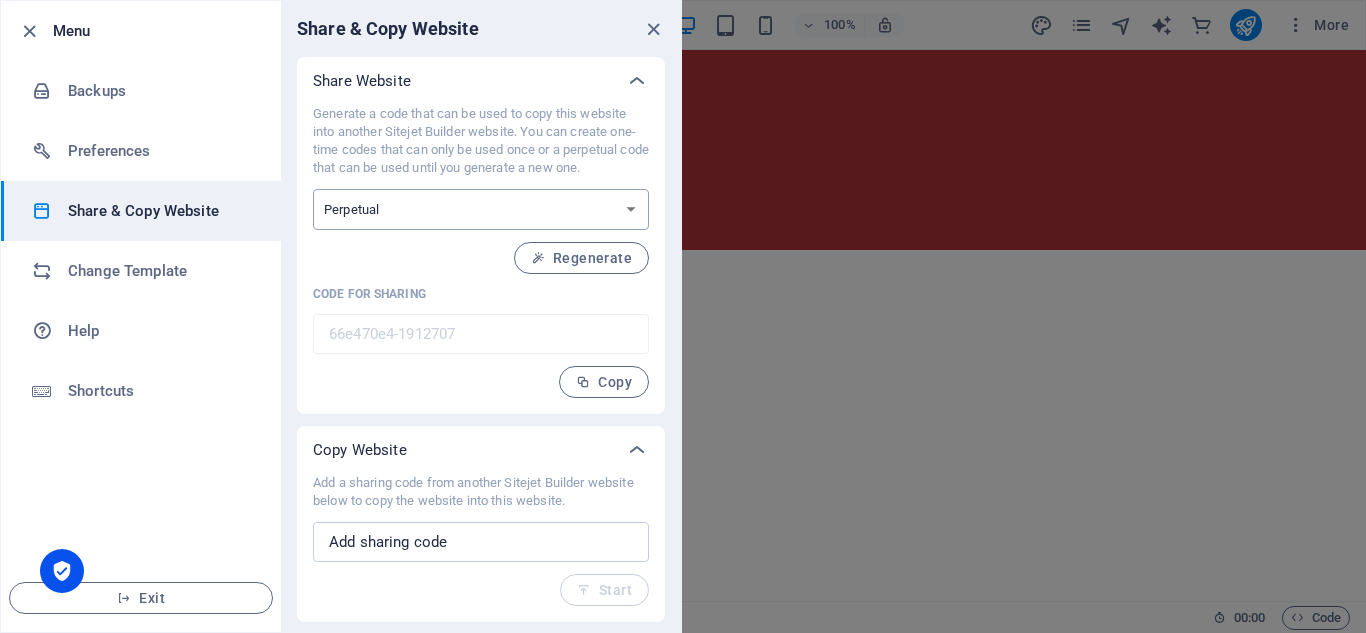 click on "One-time Perpetual" at bounding box center [481, 209] 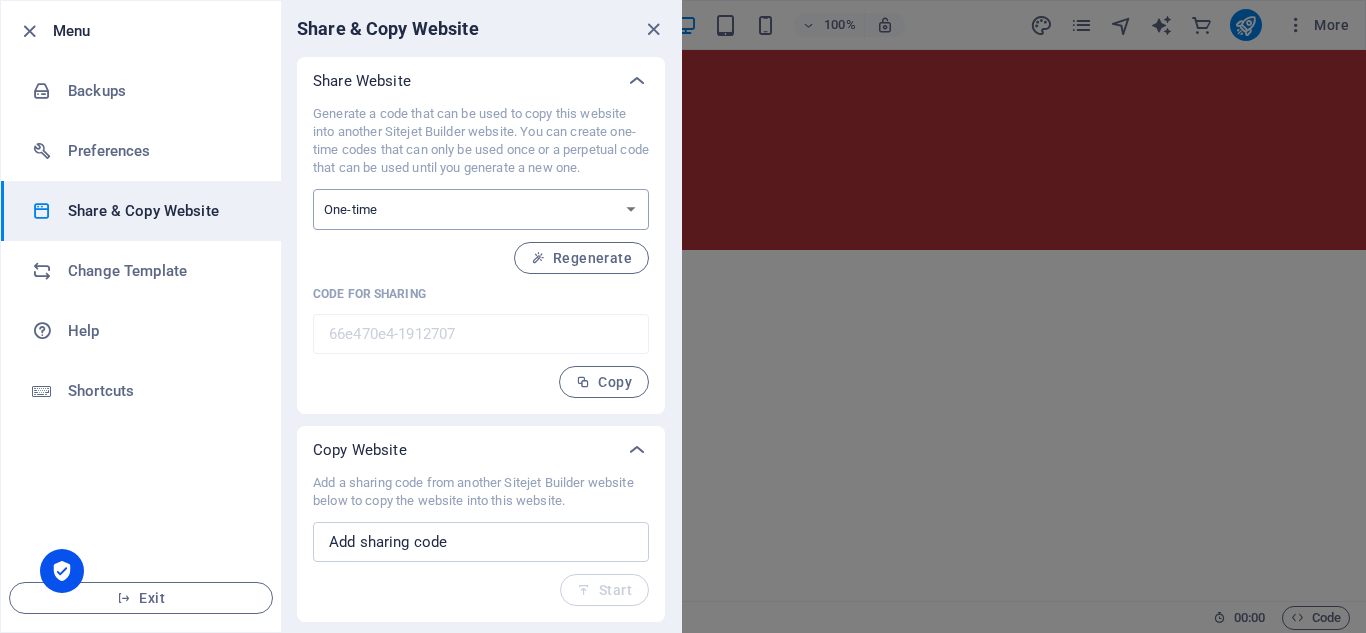 click on "One-time Perpetual" at bounding box center [481, 209] 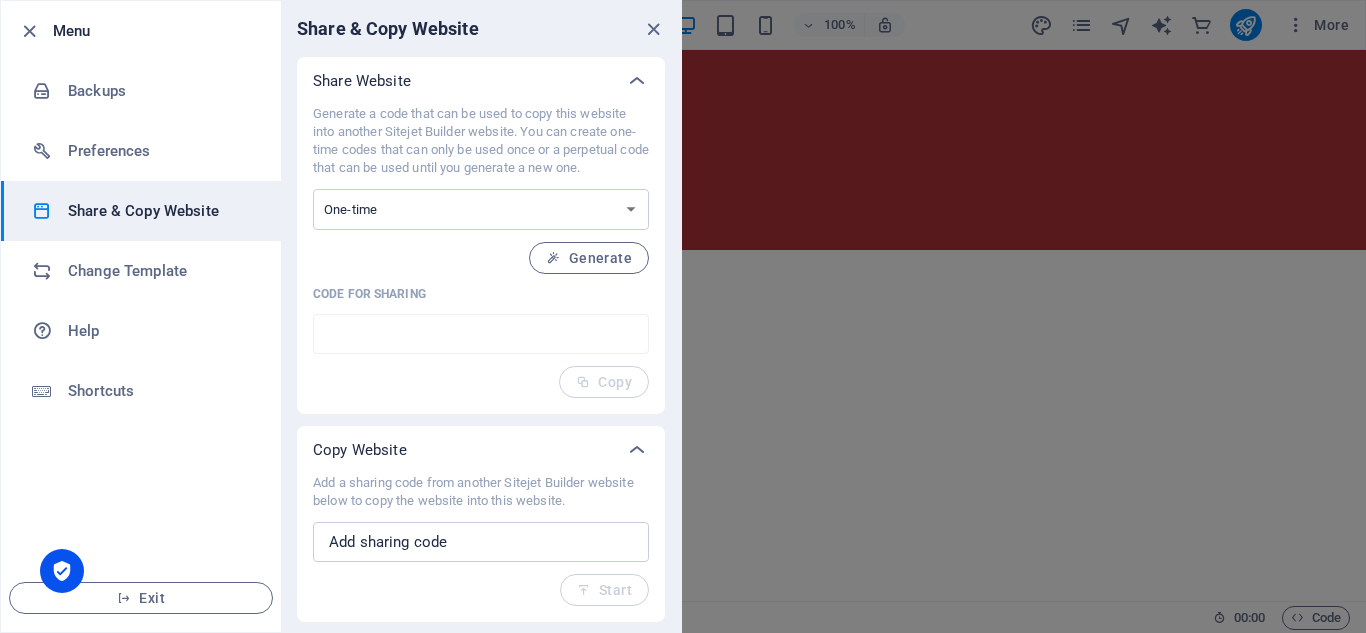 click on "Generate" at bounding box center [589, 258] 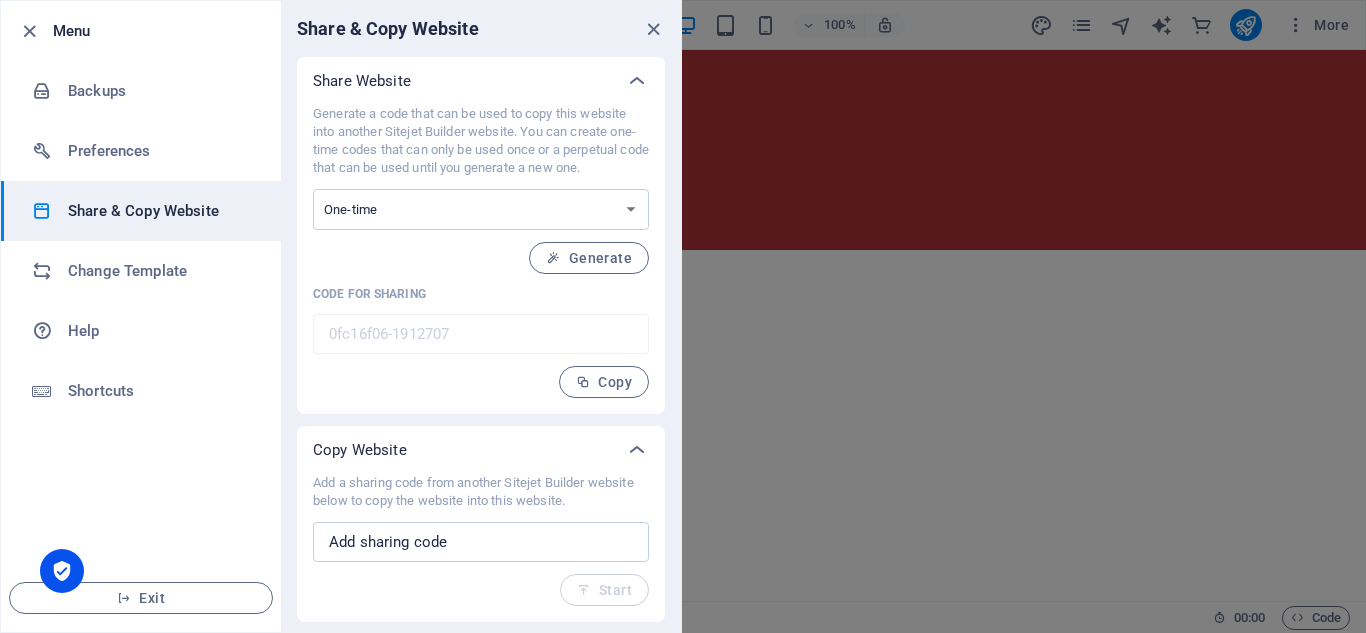 click at bounding box center [683, 316] 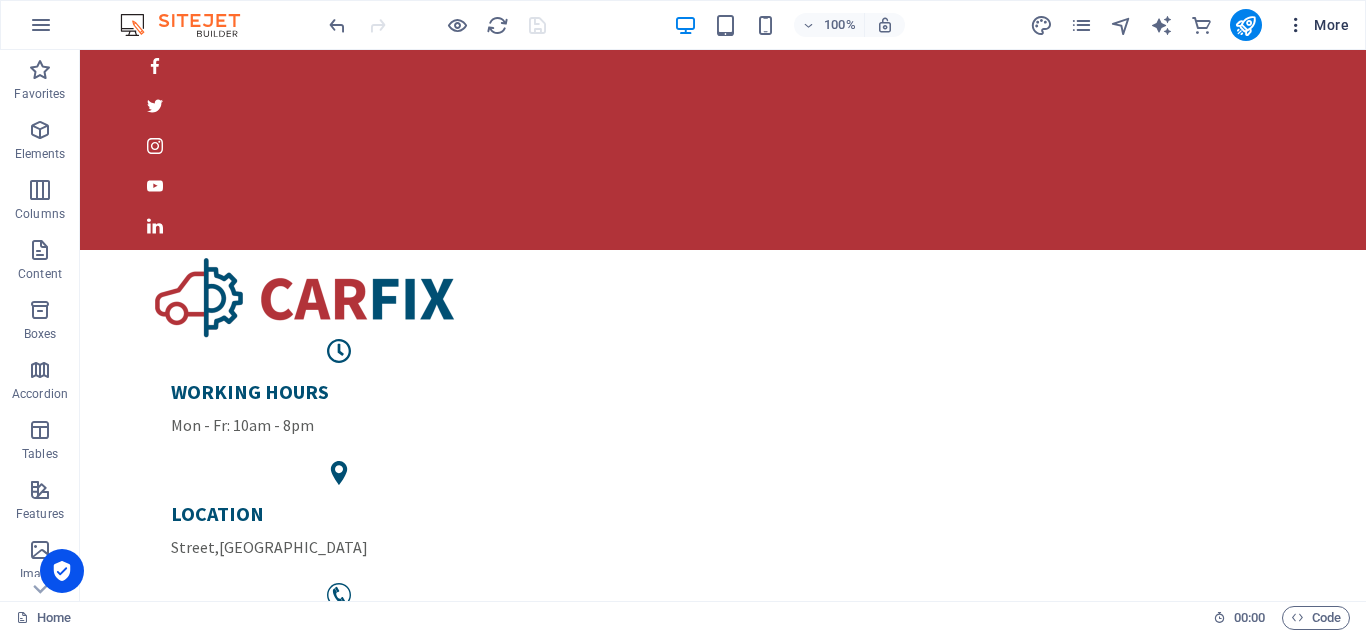 click at bounding box center [1296, 25] 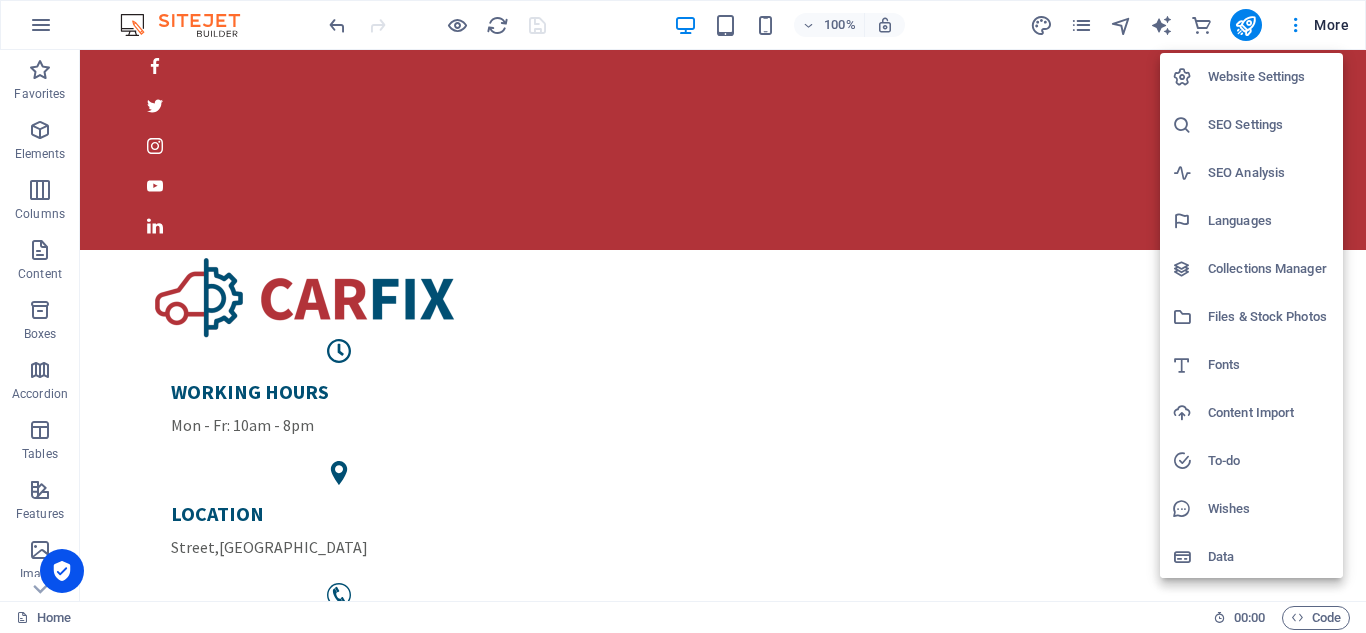 click at bounding box center (683, 316) 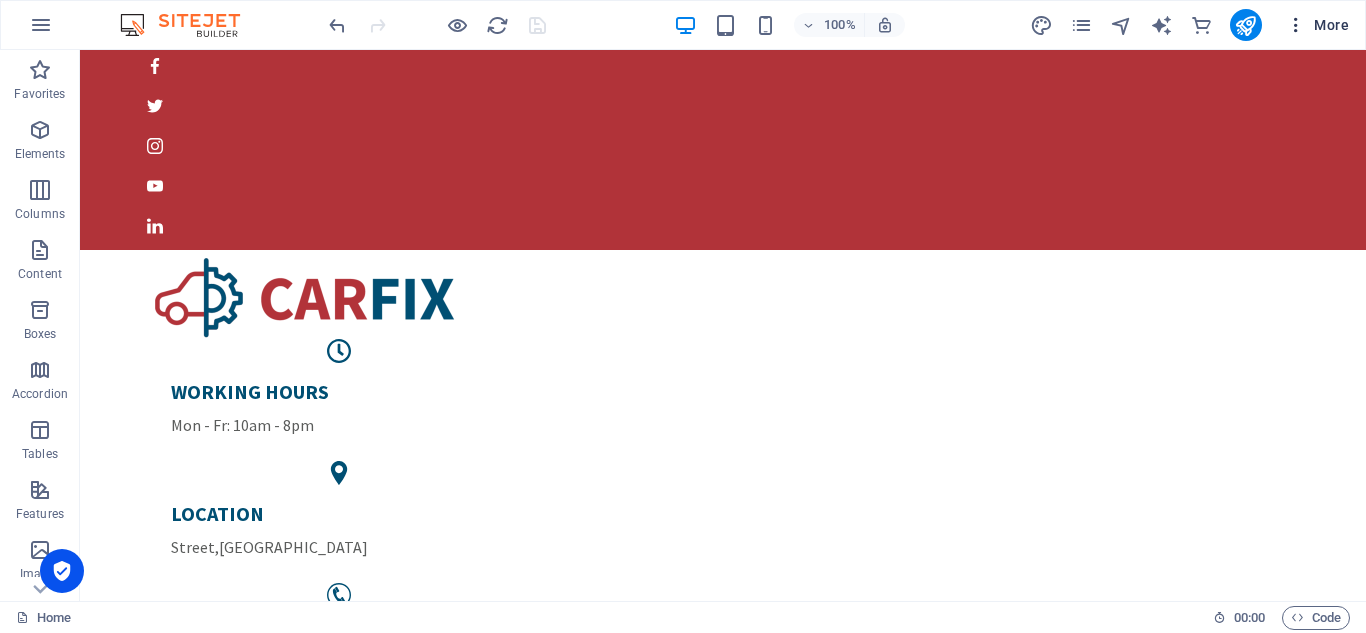click on "More" at bounding box center (1317, 25) 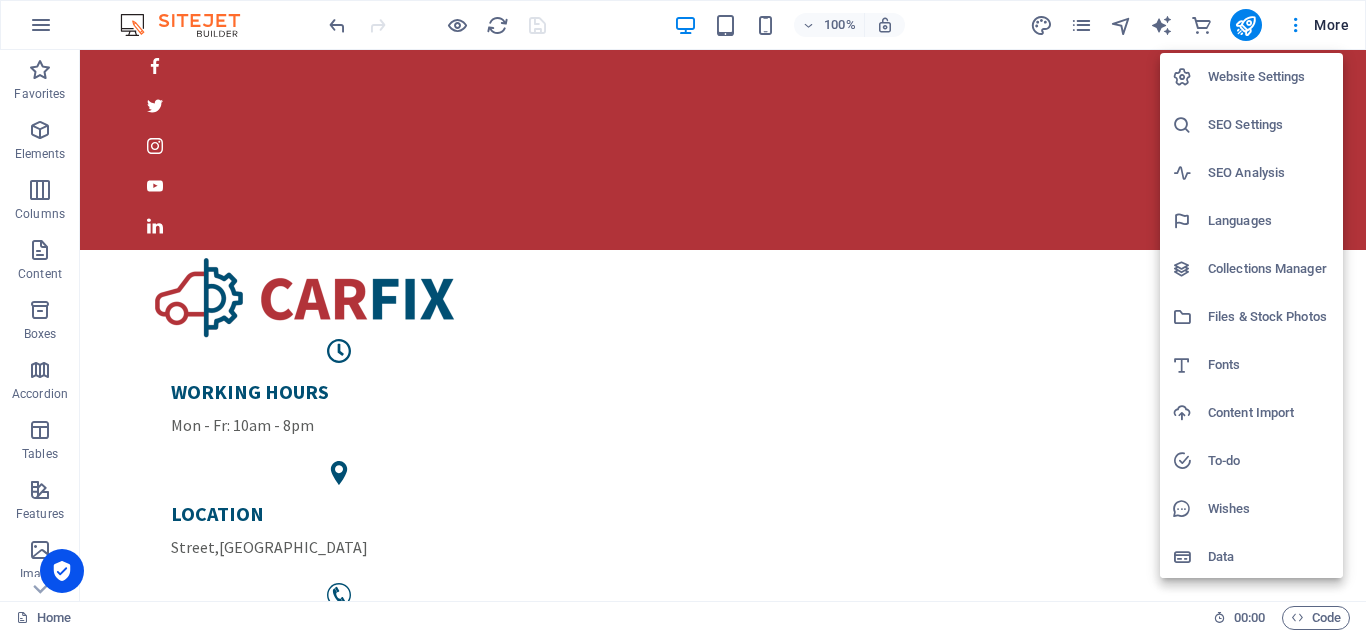 click at bounding box center [683, 316] 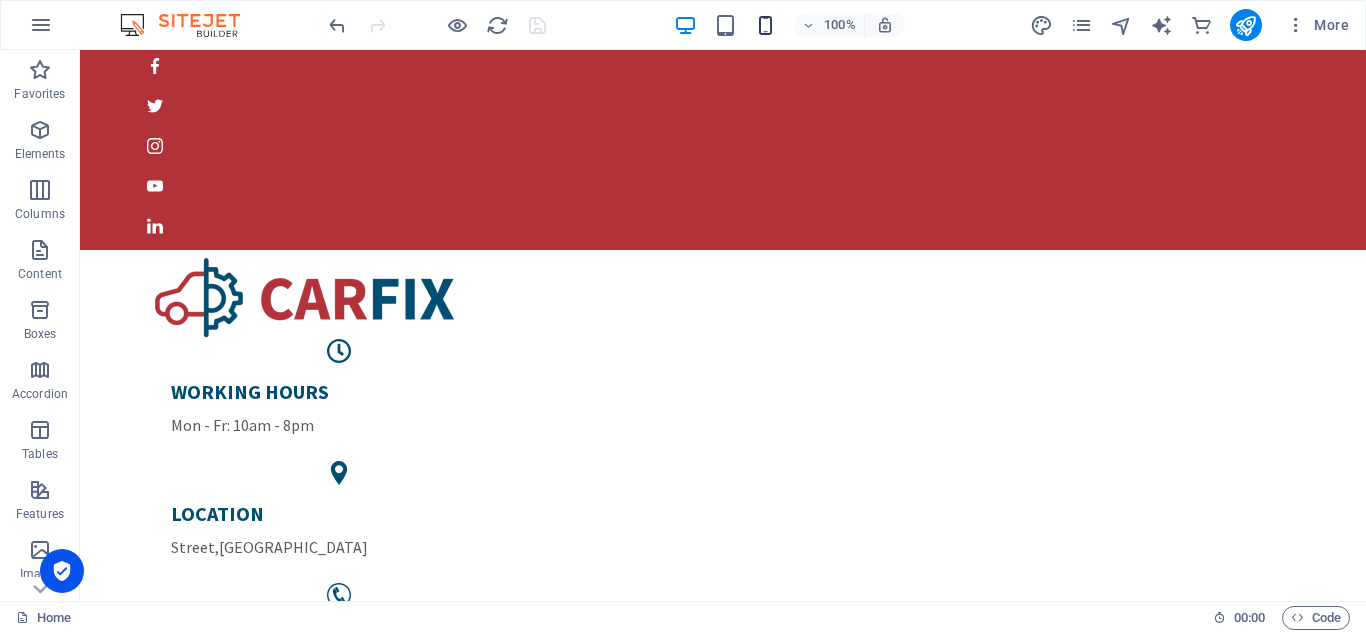 click at bounding box center (765, 25) 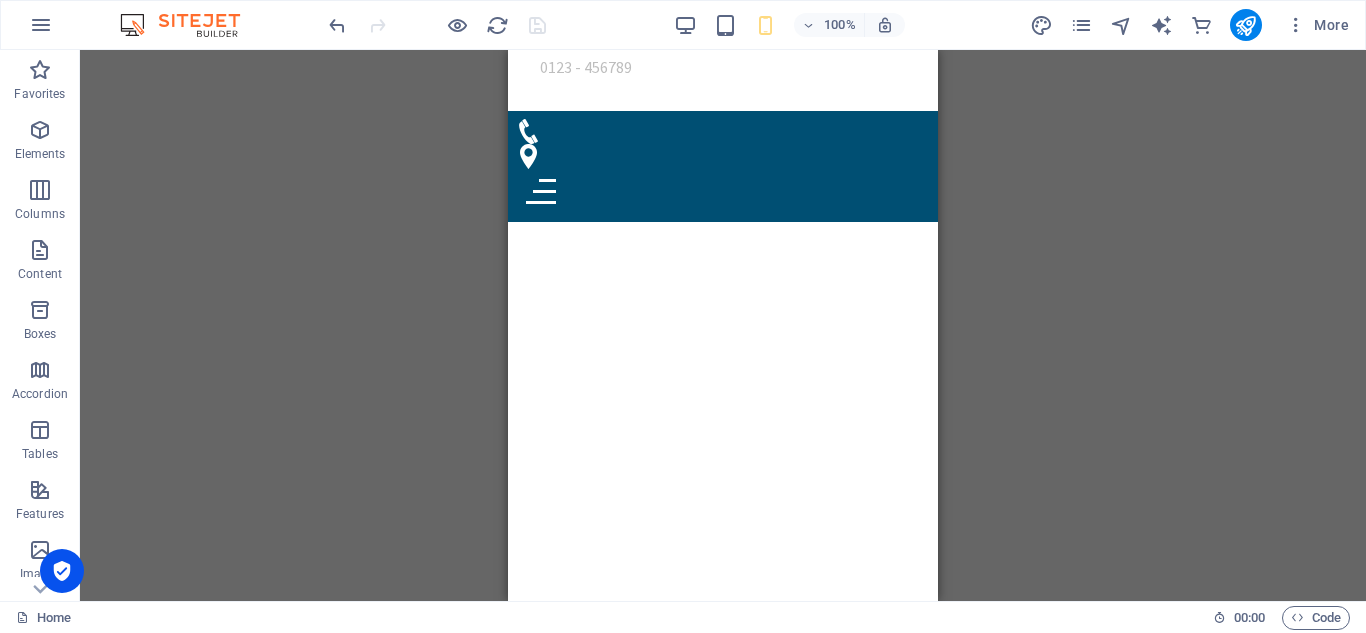 scroll, scrollTop: 0, scrollLeft: 0, axis: both 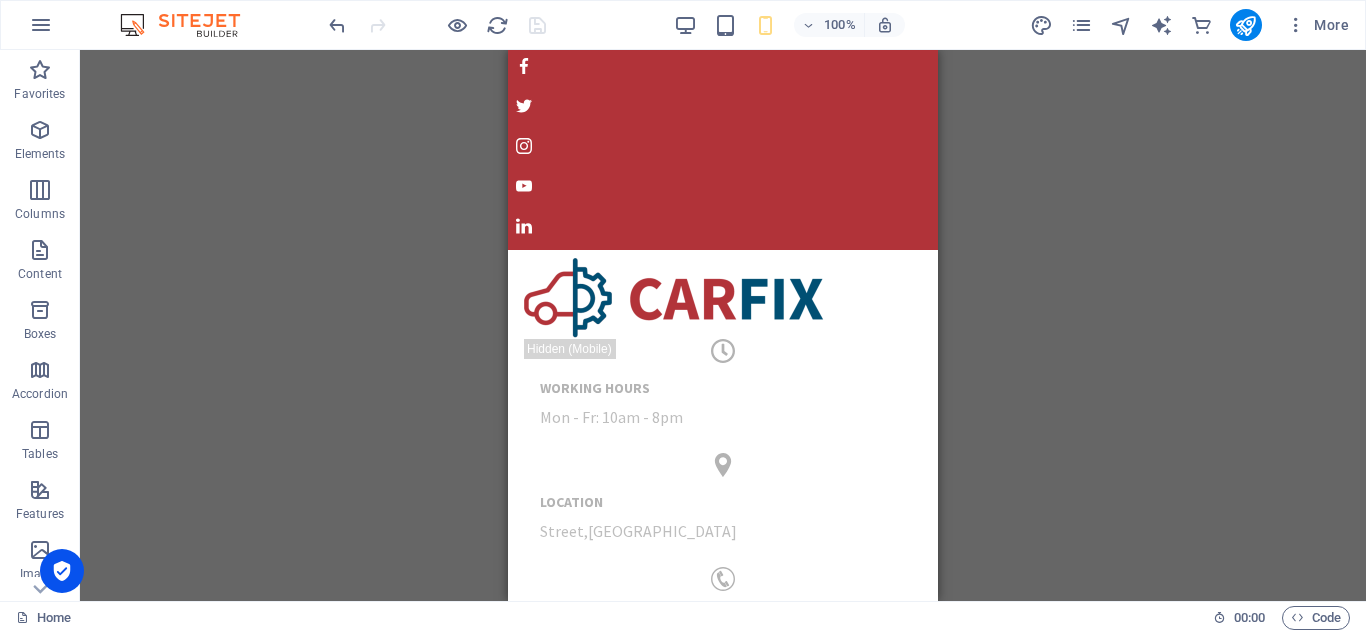 drag, startPoint x: 930, startPoint y: 89, endPoint x: 1472, endPoint y: 109, distance: 542.3689 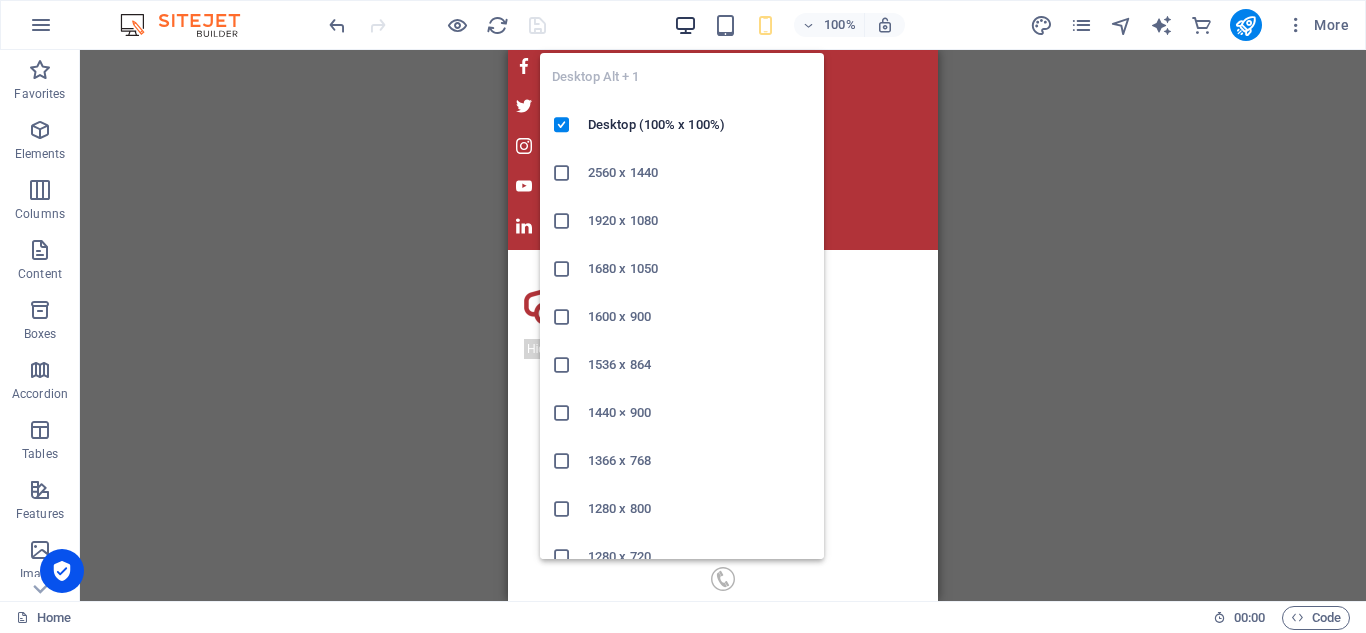 click at bounding box center [685, 25] 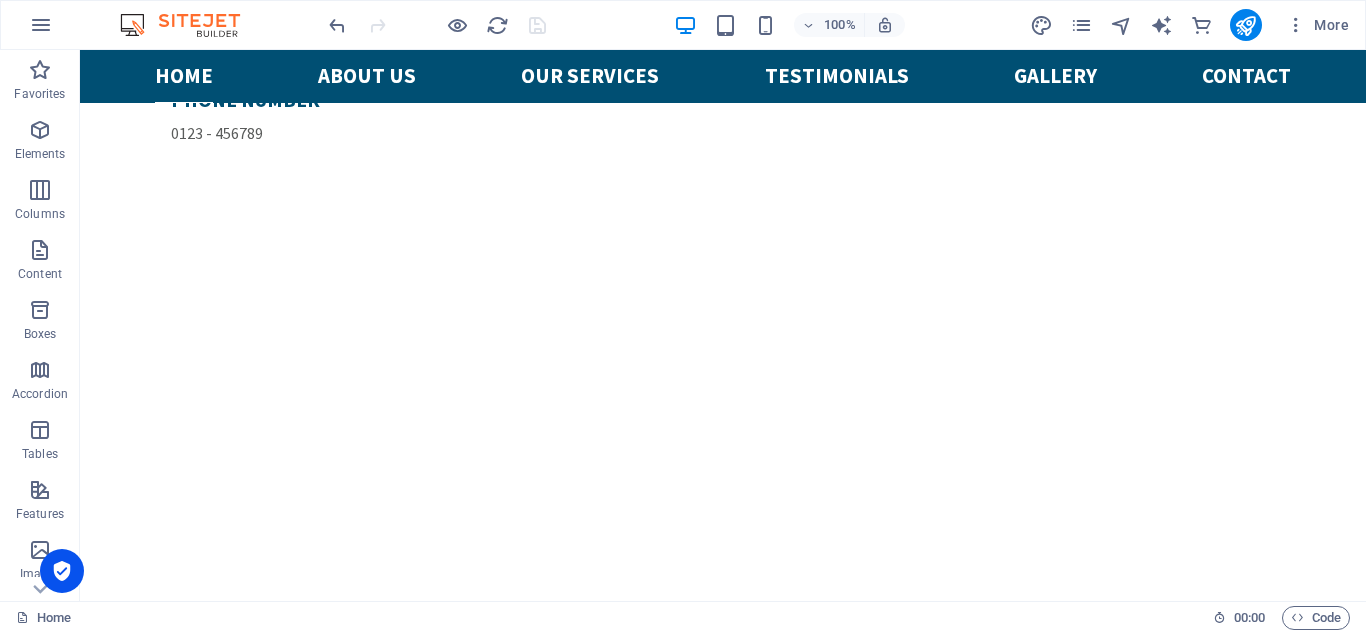 scroll, scrollTop: 0, scrollLeft: 0, axis: both 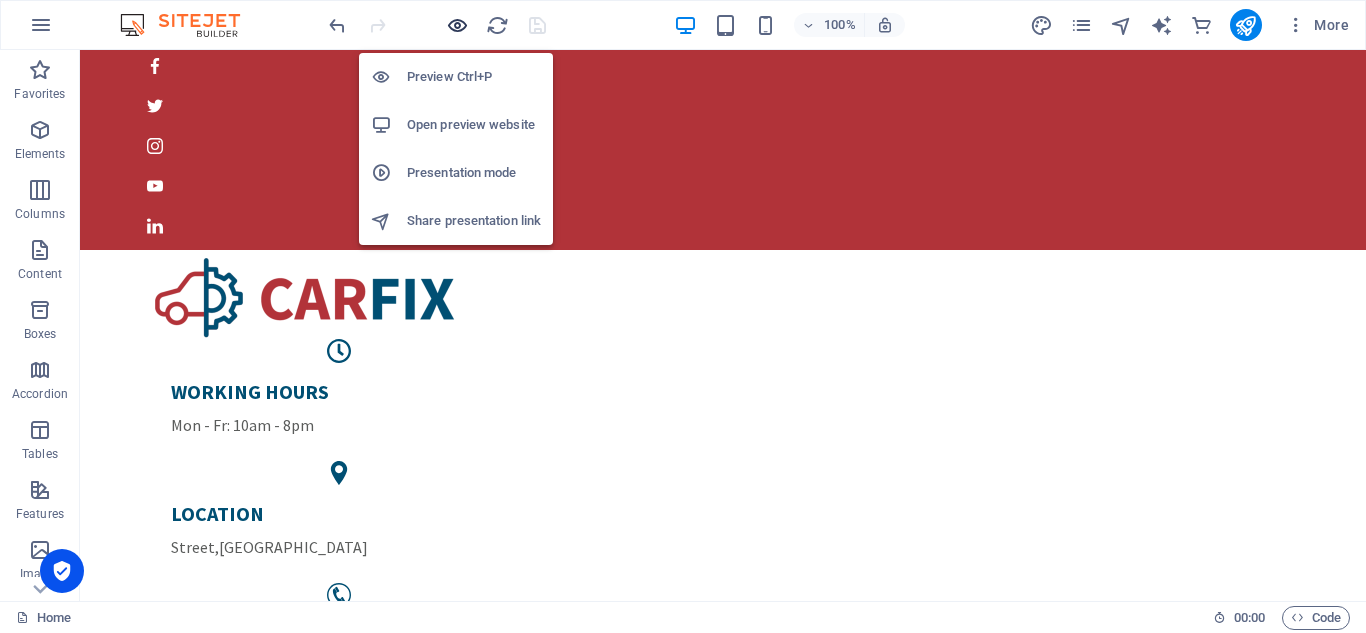 click at bounding box center [457, 25] 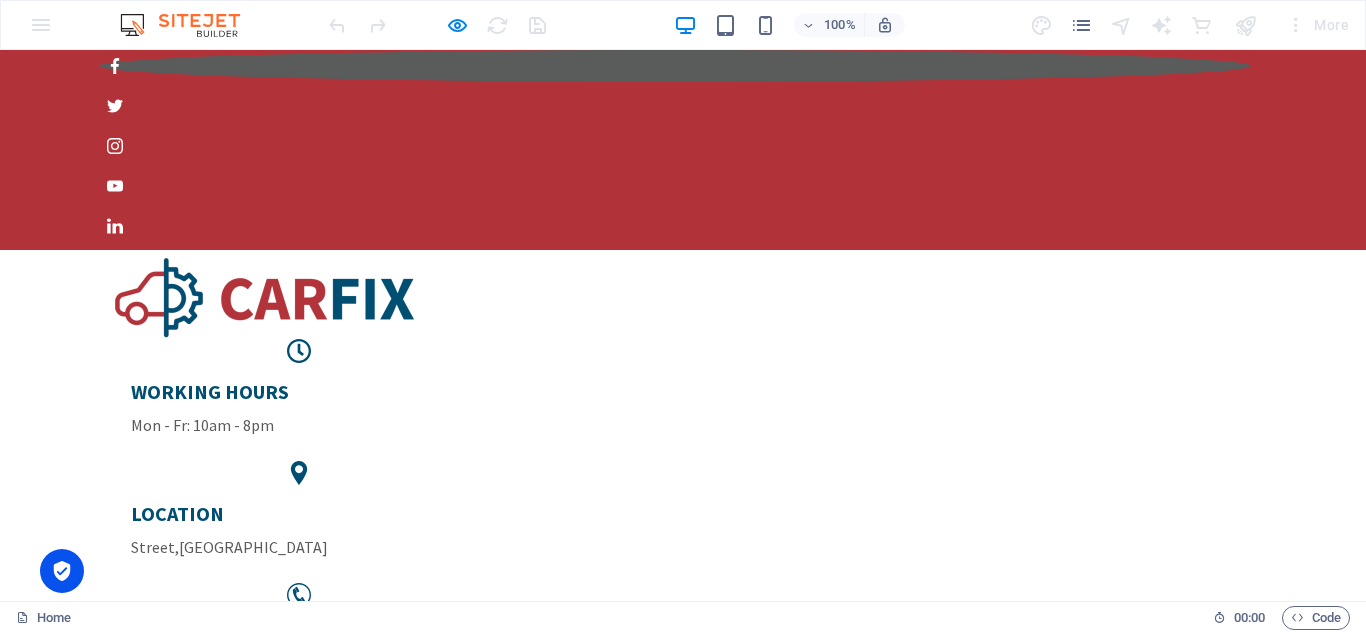click 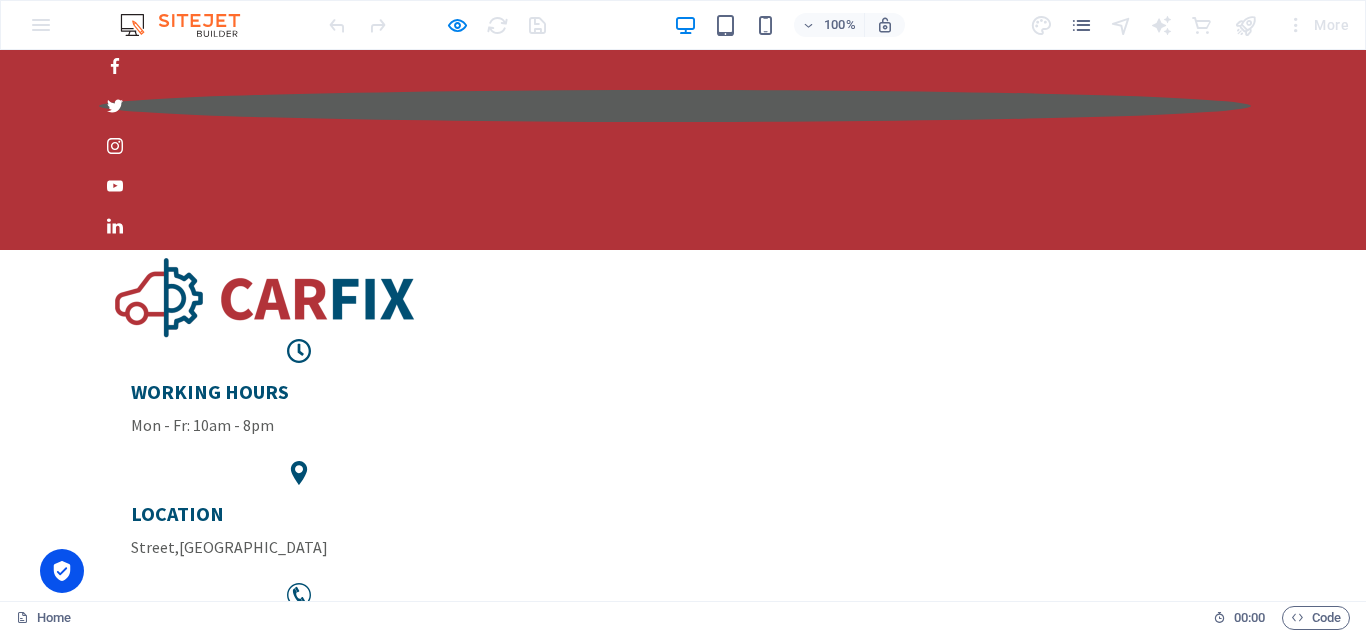click at bounding box center (675, 106) 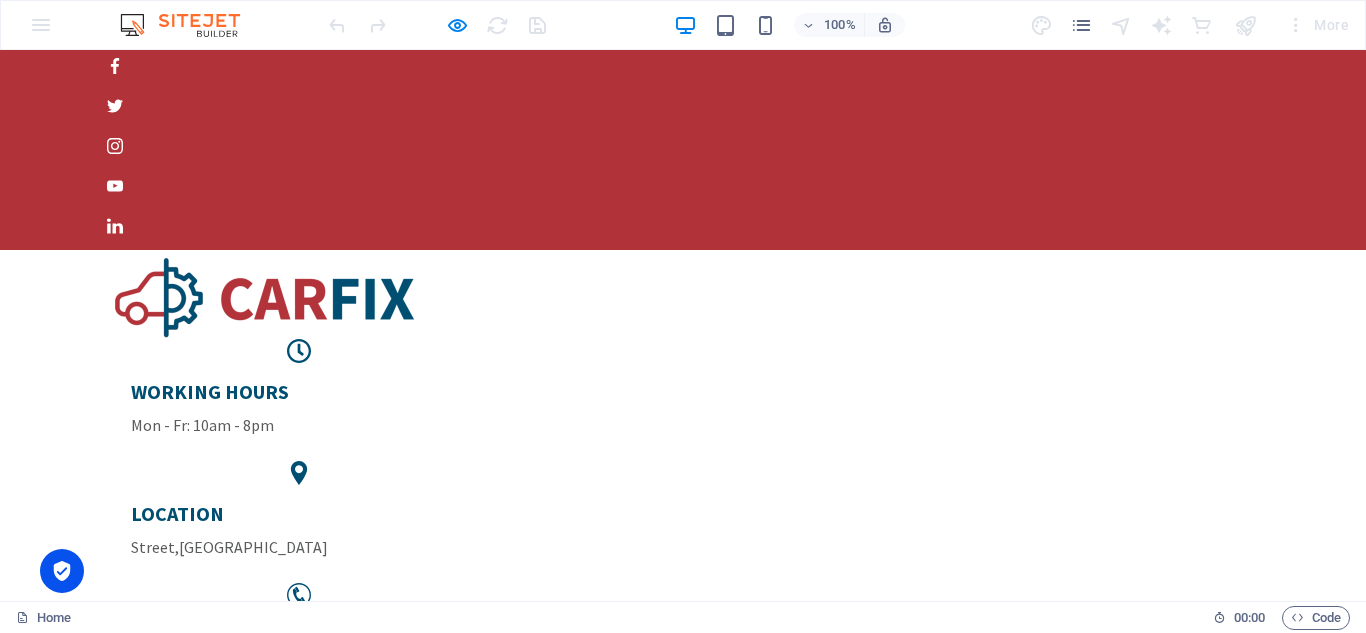 click on "Contact" at bounding box center [1206, 739] 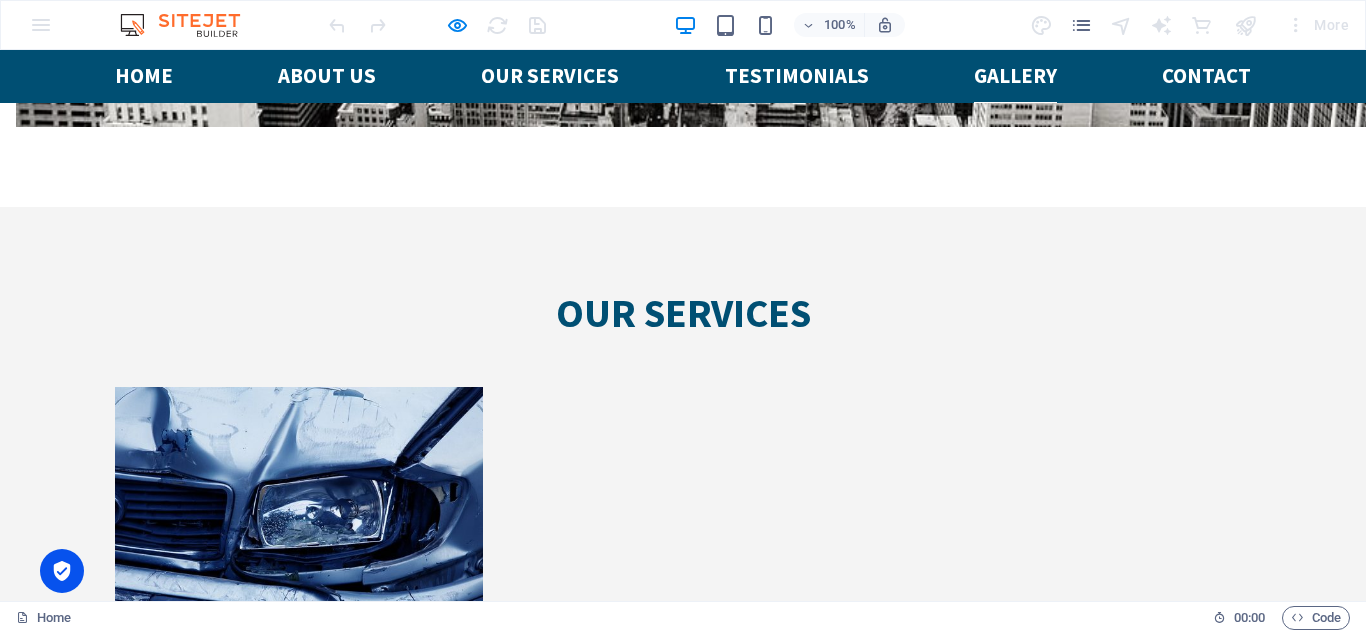 scroll, scrollTop: 5070, scrollLeft: 0, axis: vertical 